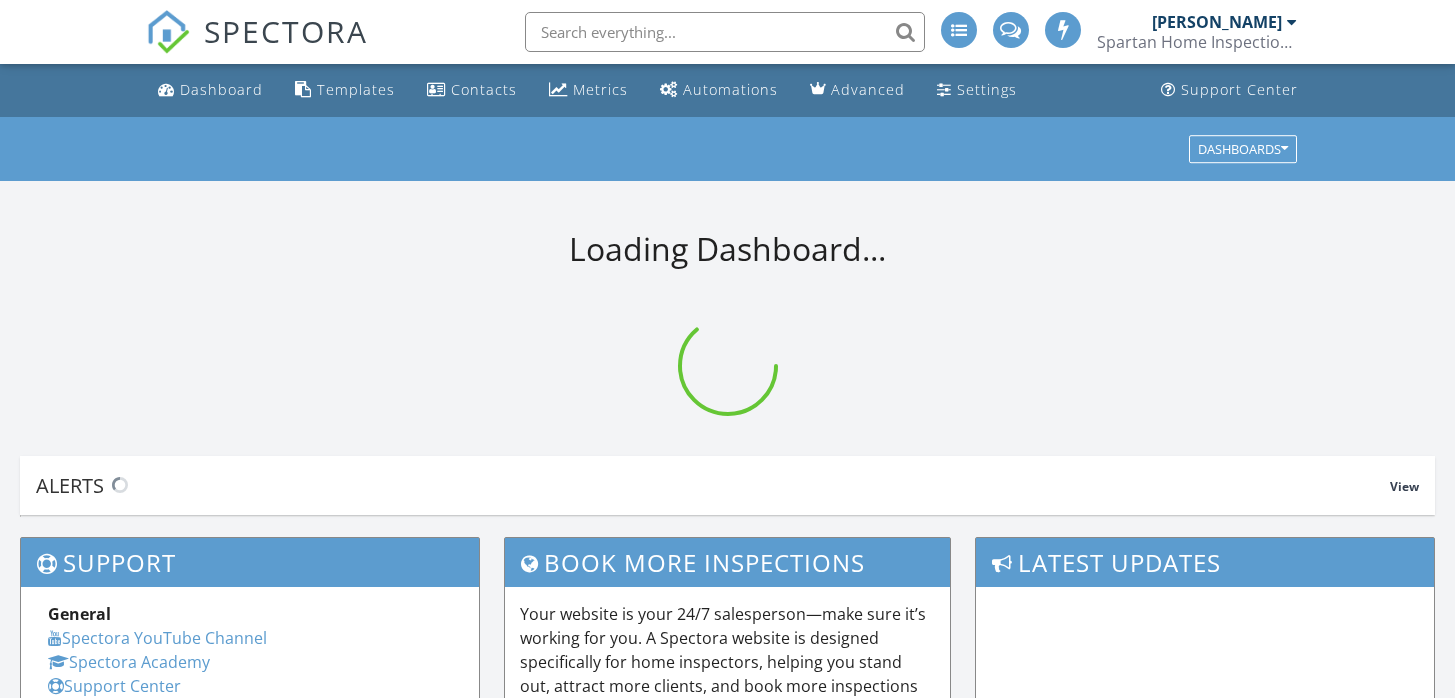 scroll, scrollTop: 0, scrollLeft: 0, axis: both 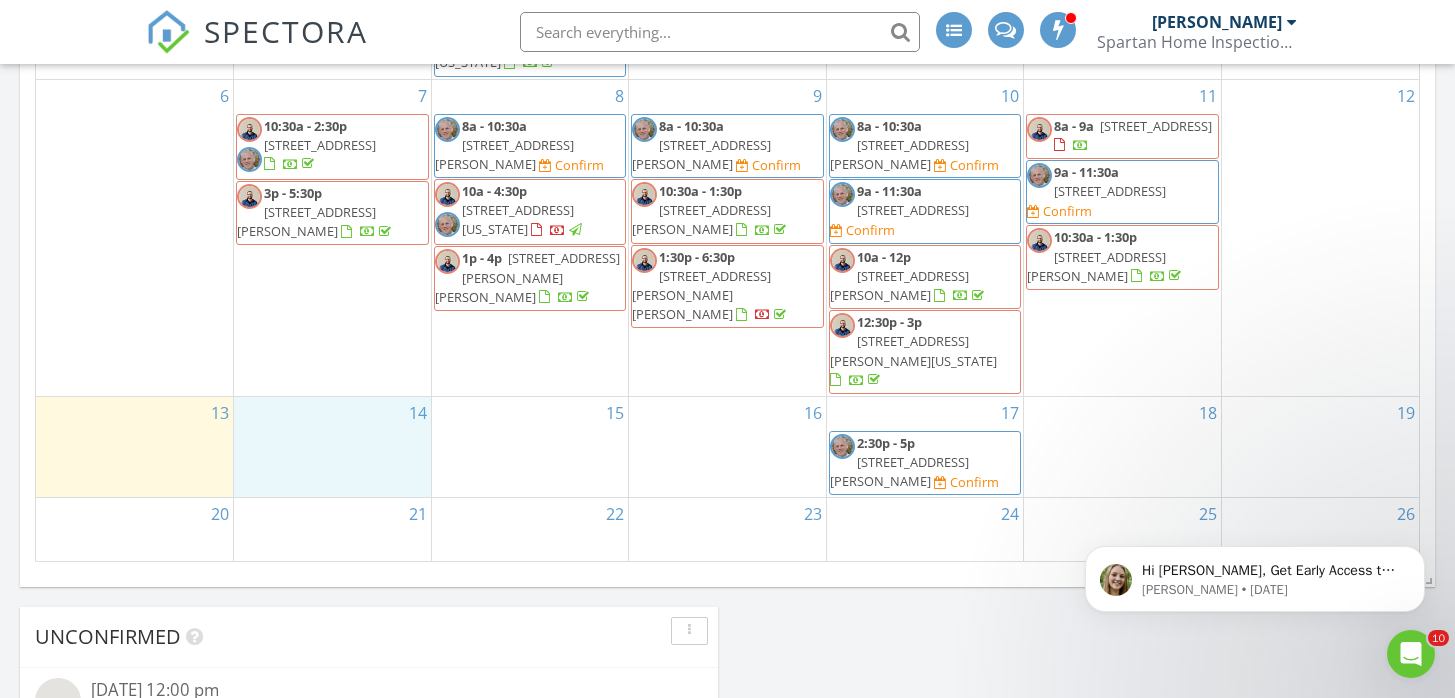 click on "14" at bounding box center [332, 447] 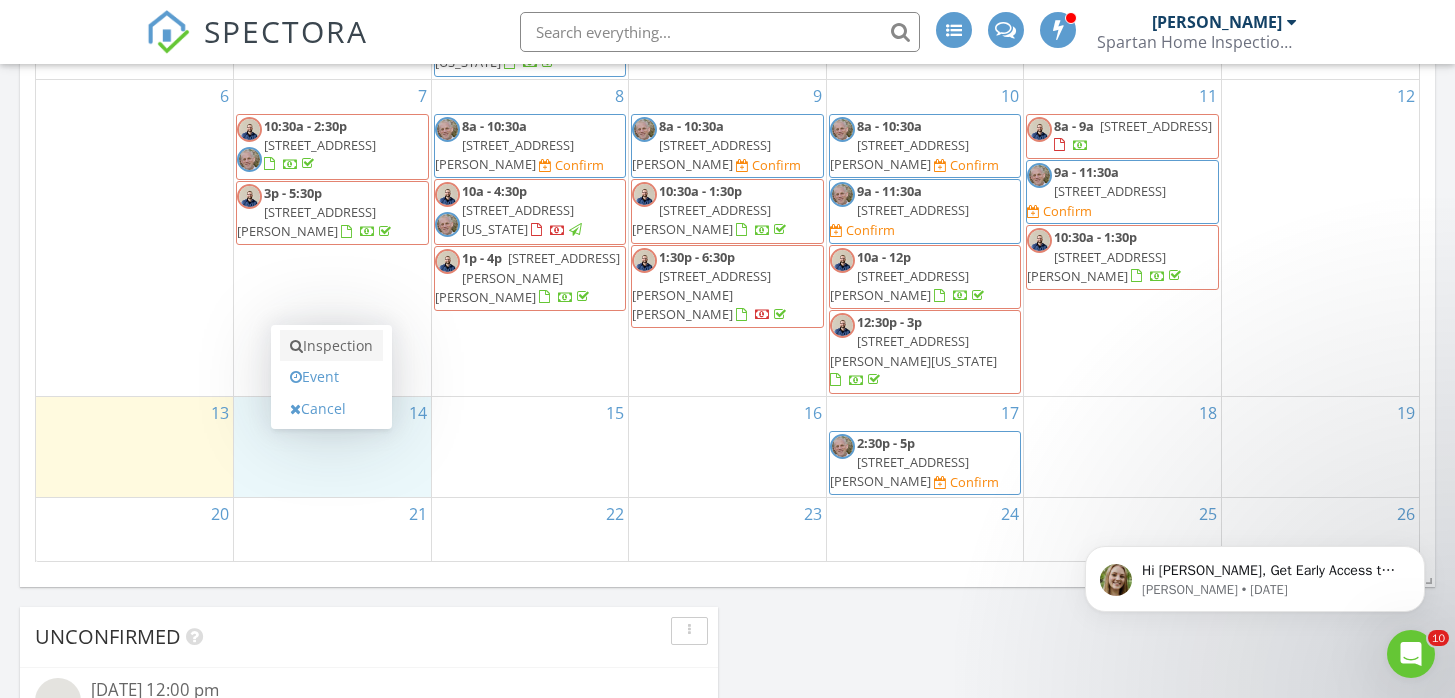 click on "Inspection" at bounding box center [331, 346] 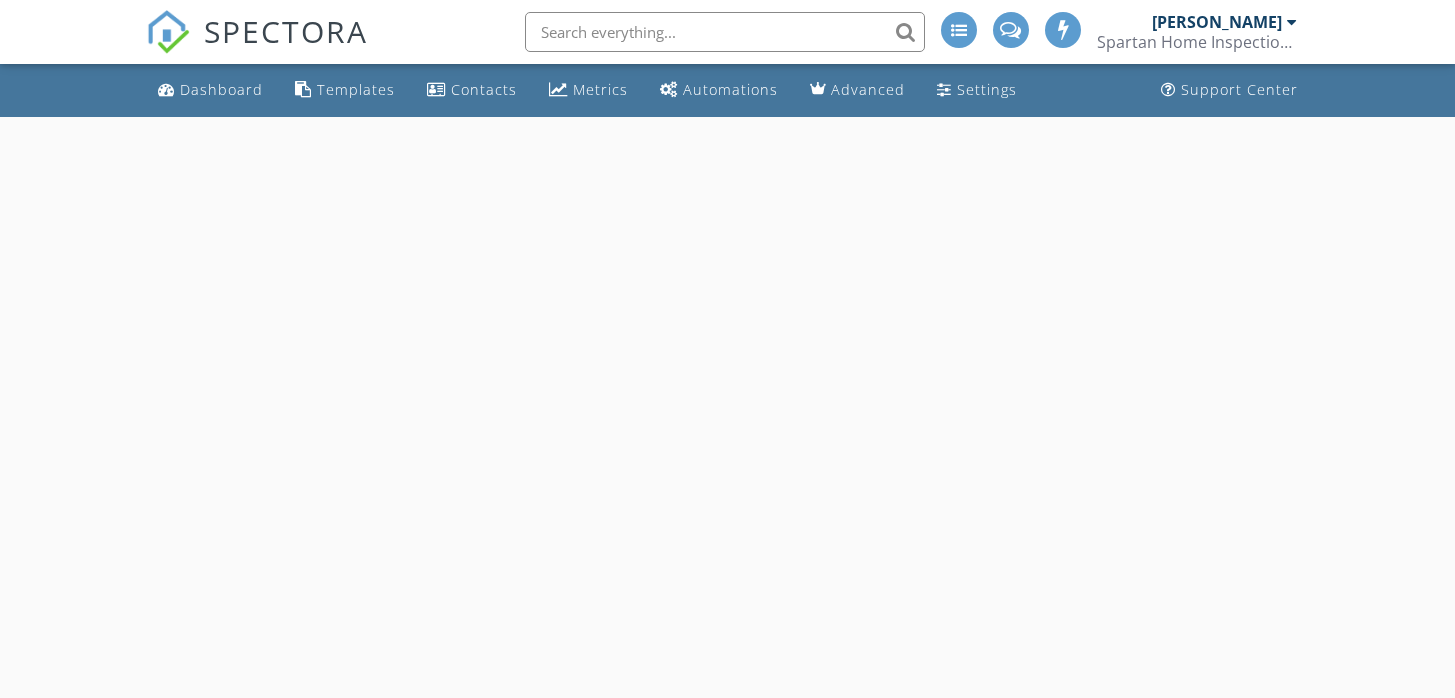 scroll, scrollTop: 0, scrollLeft: 0, axis: both 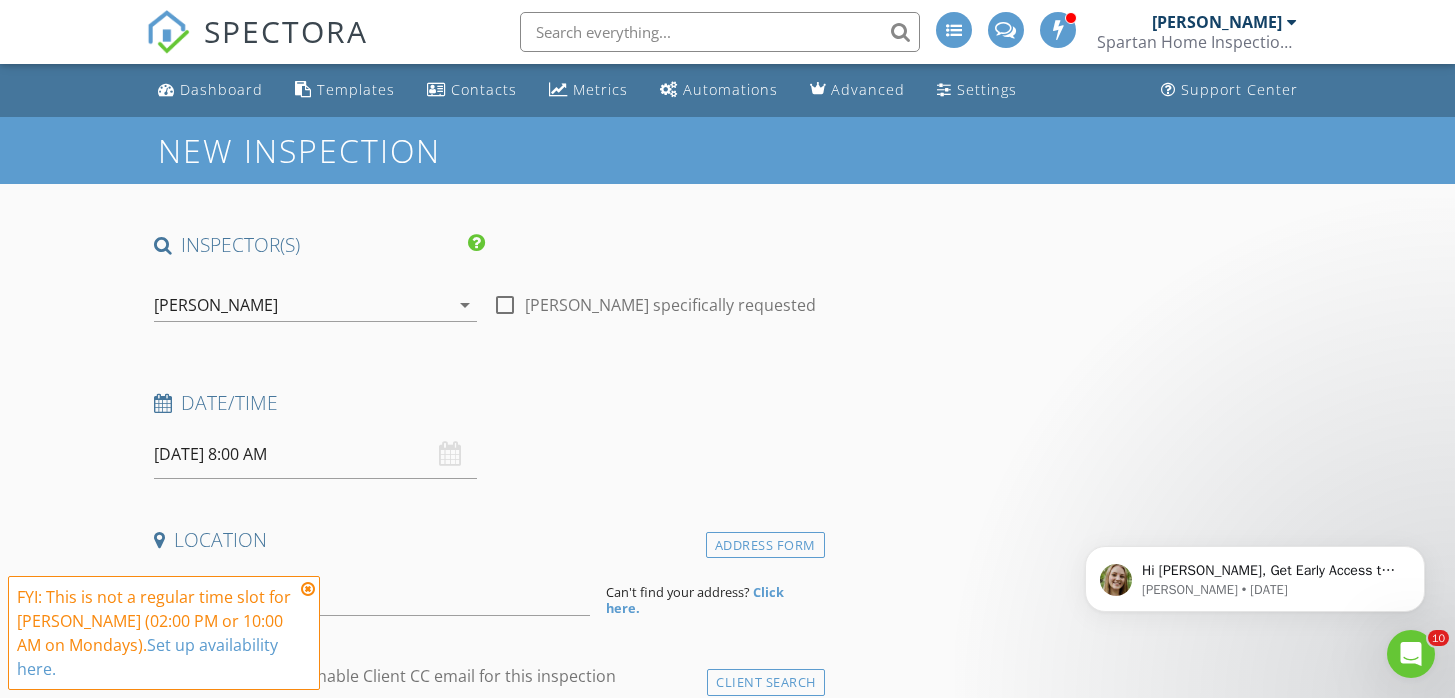 click on "[PERSON_NAME] arrow_drop_down" at bounding box center [316, 315] 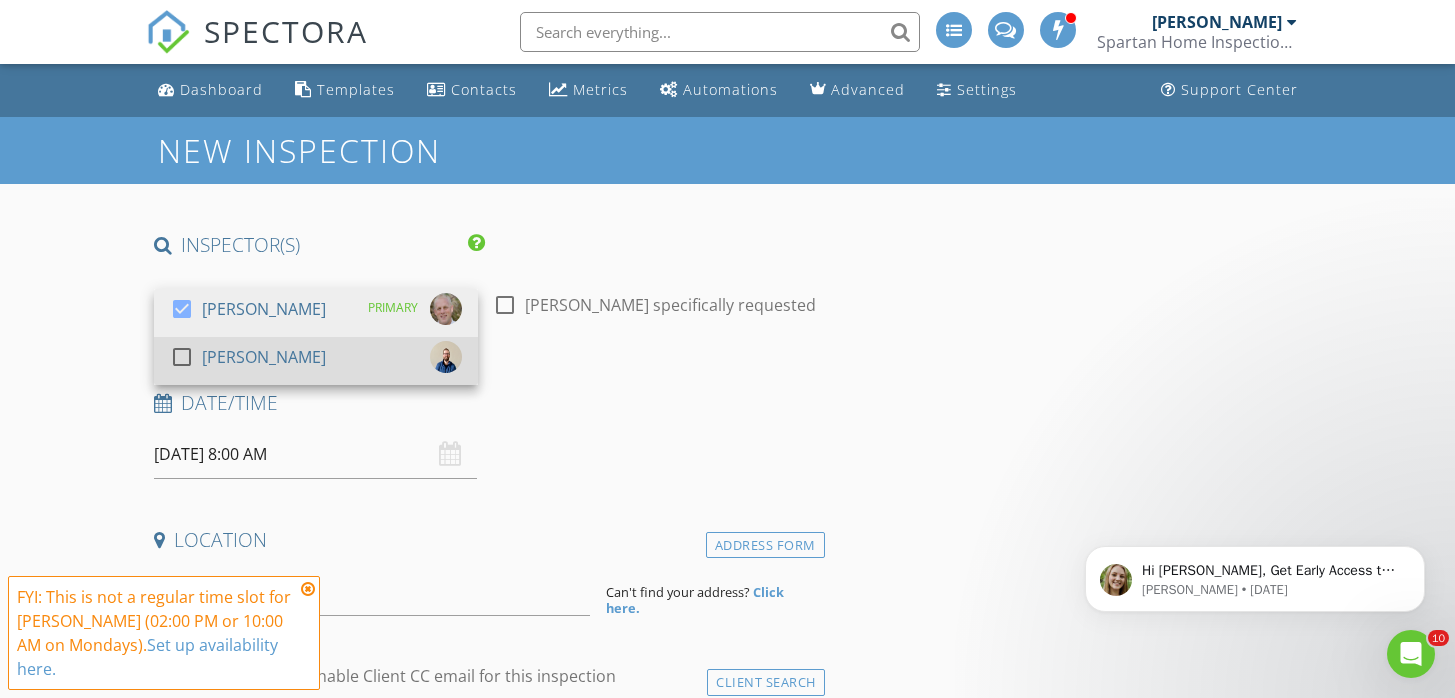 click at bounding box center (182, 357) 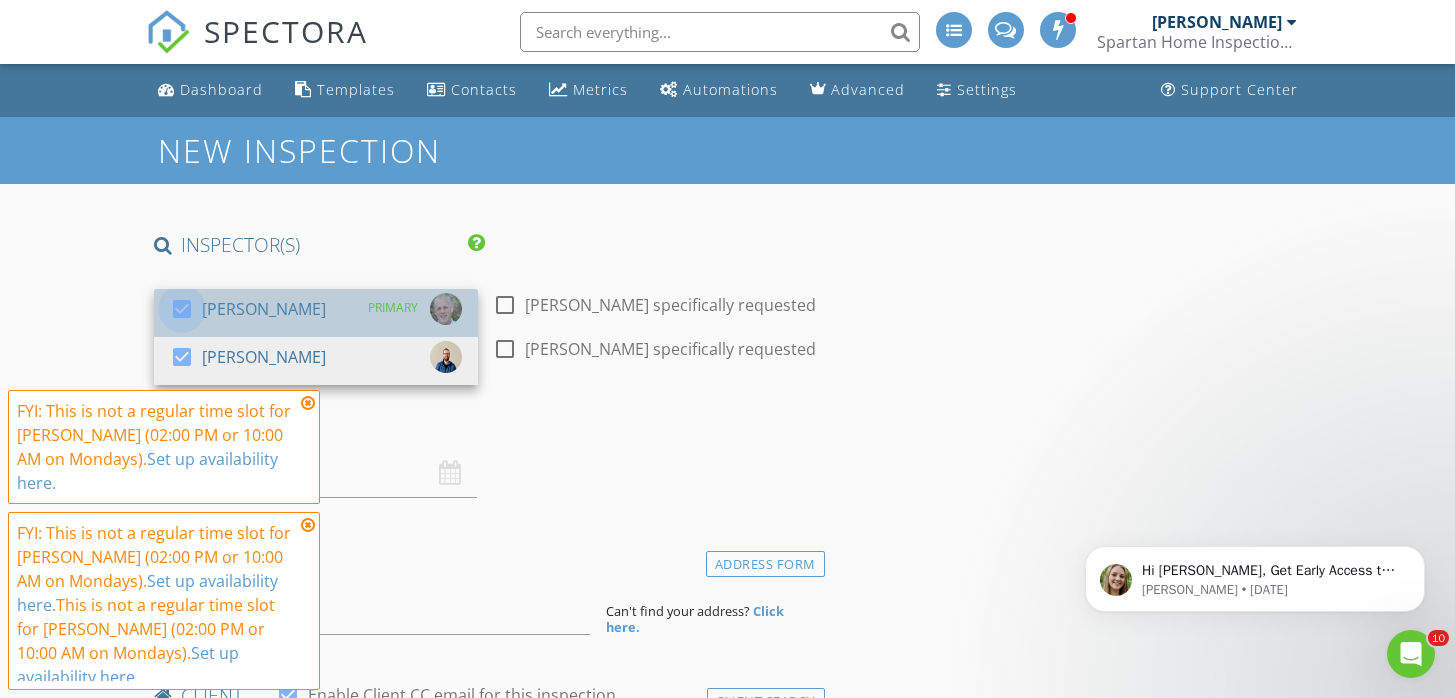click at bounding box center (182, 309) 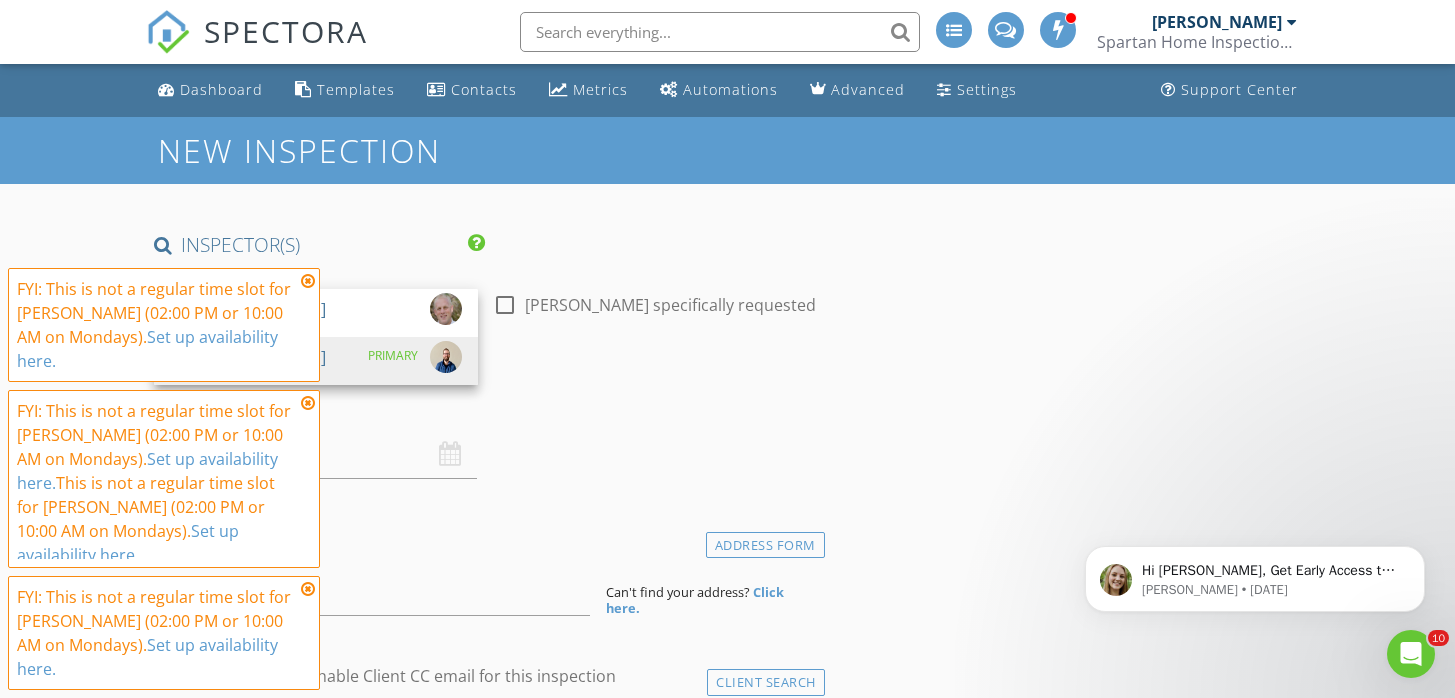 click at bounding box center (308, 281) 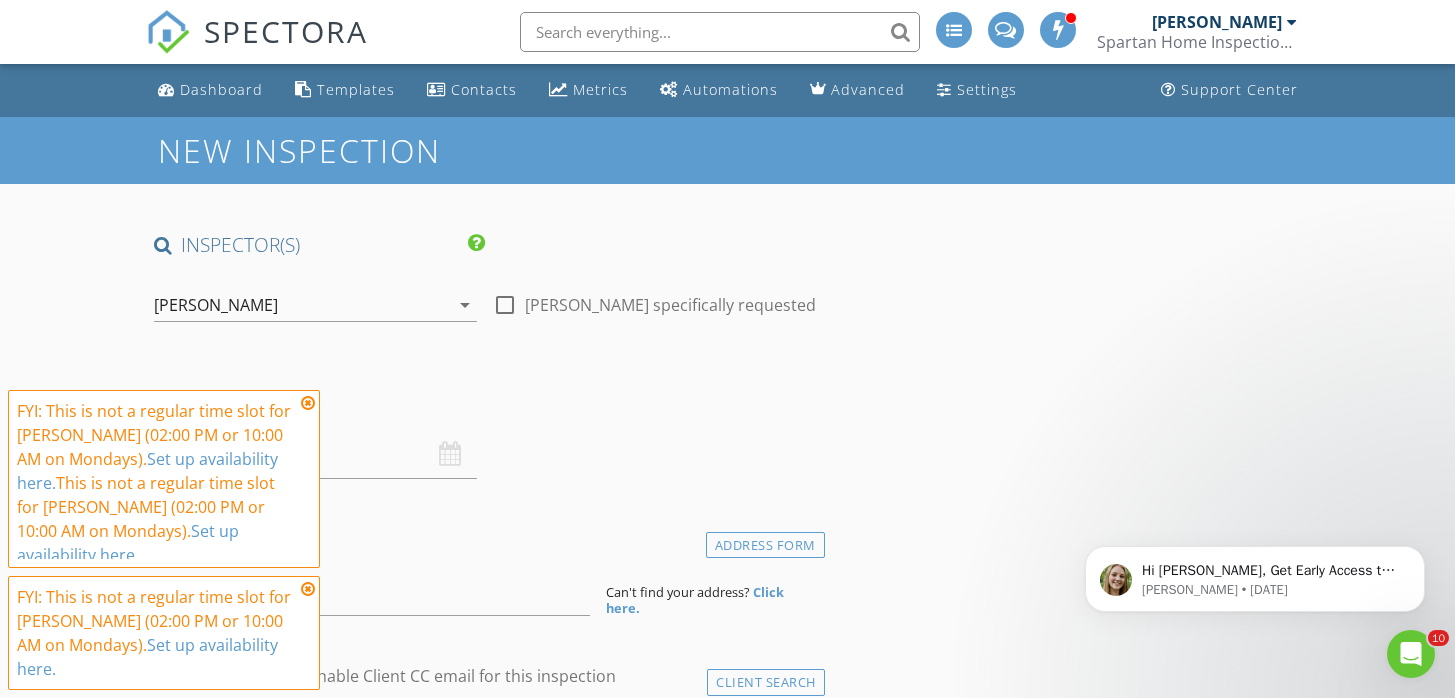 click at bounding box center (308, 403) 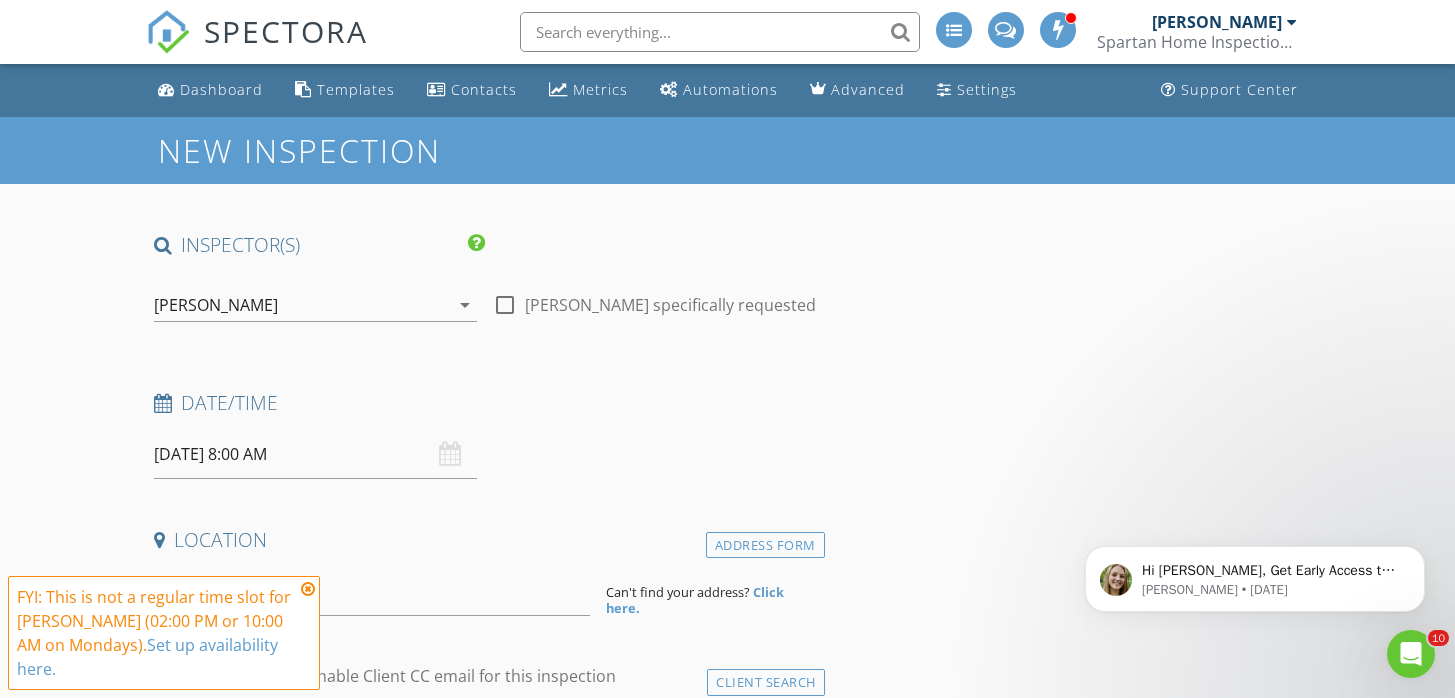 click at bounding box center [308, 589] 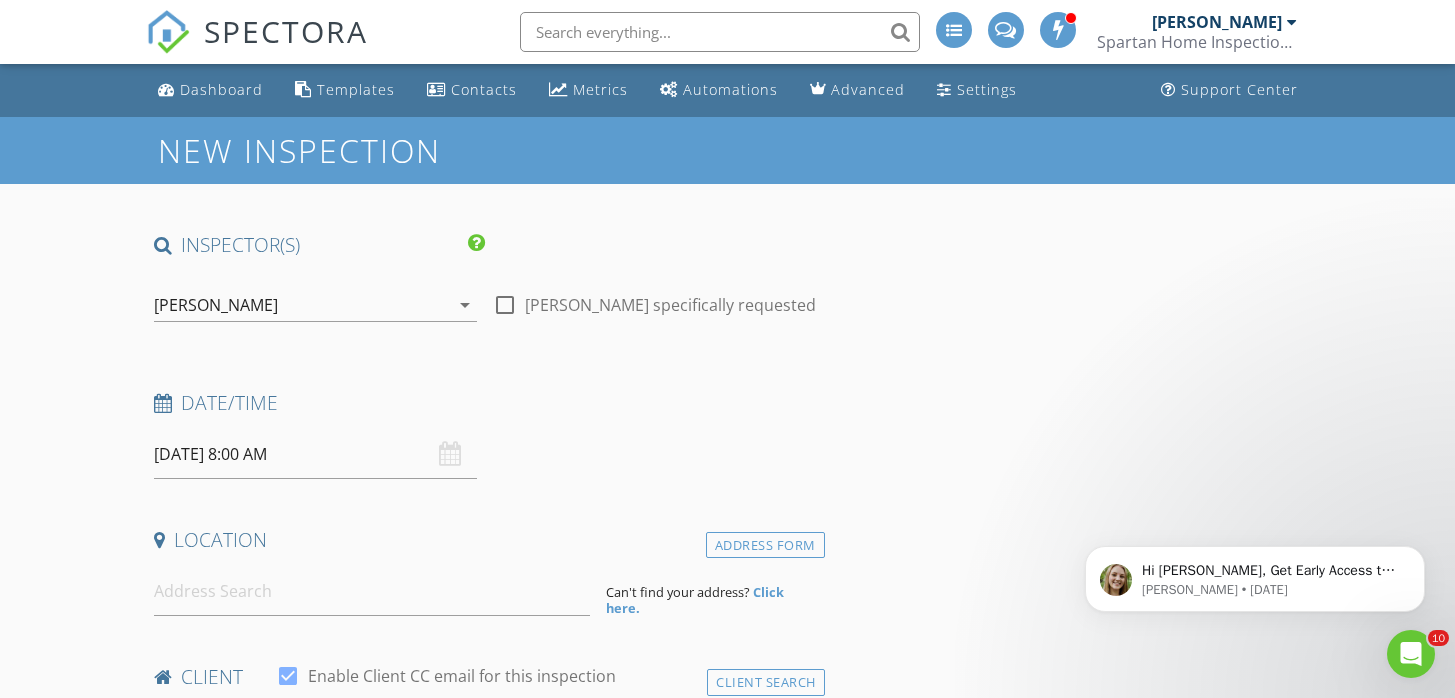 click on "[DATE] 8:00 AM" at bounding box center (316, 454) 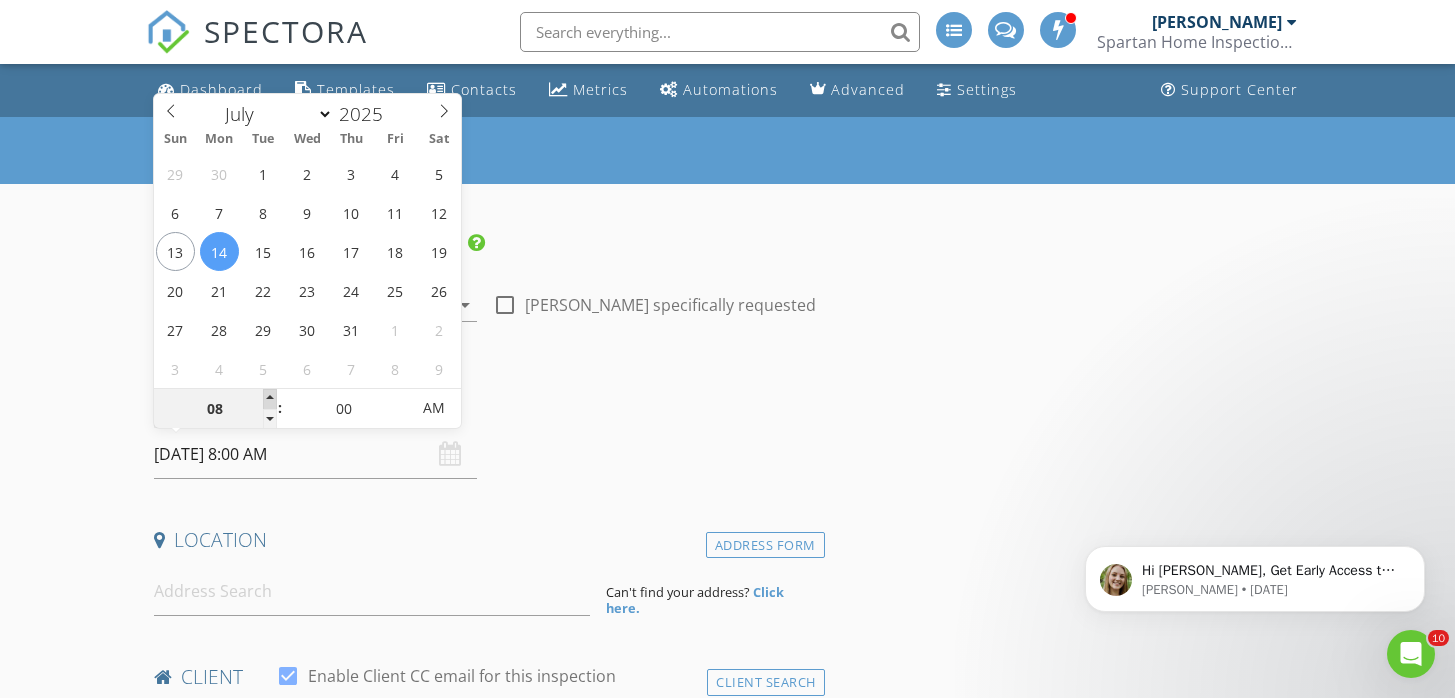 type on "09" 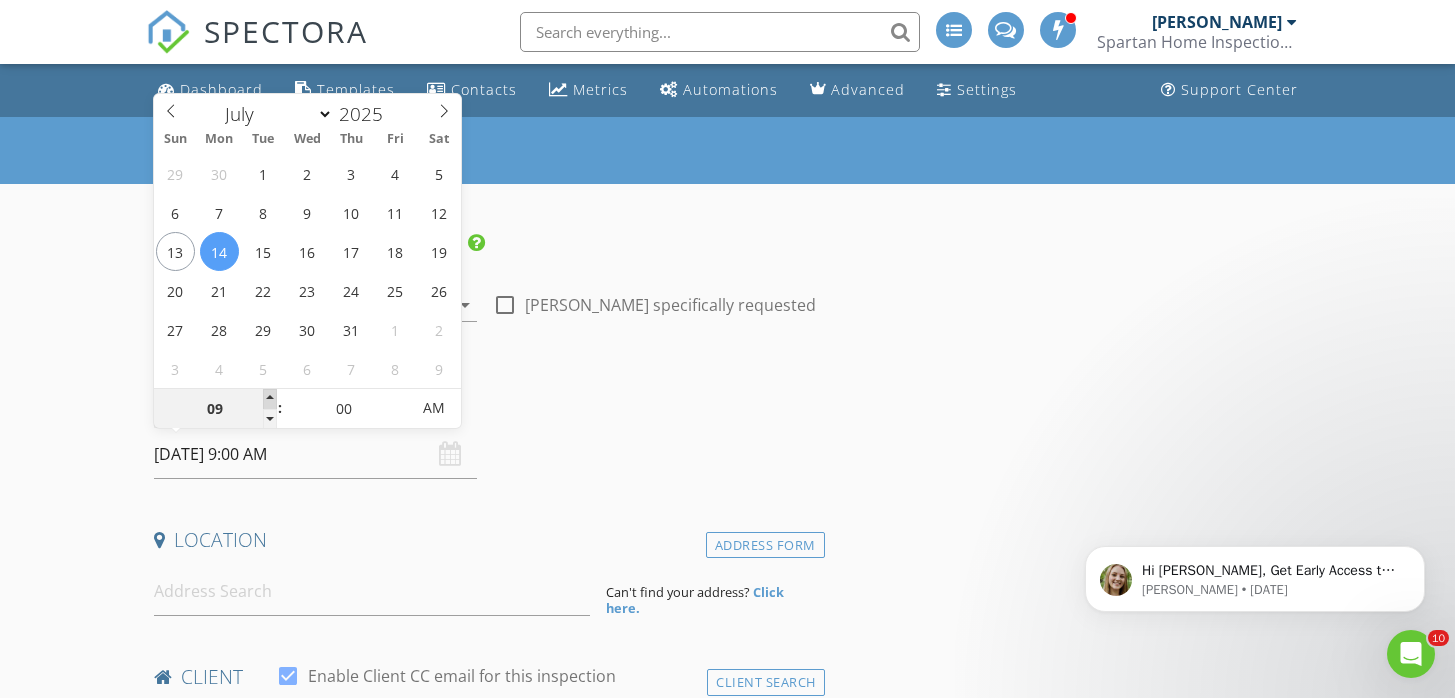 click at bounding box center [270, 399] 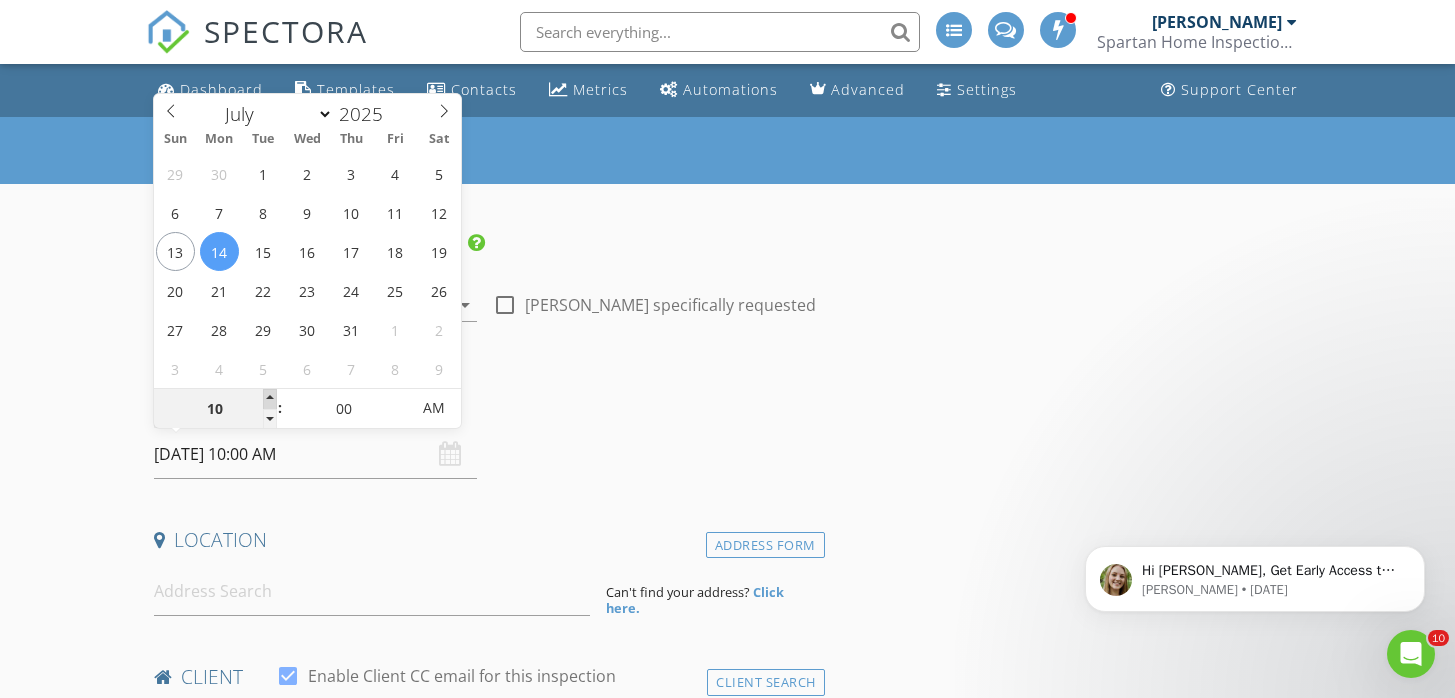 click at bounding box center [270, 399] 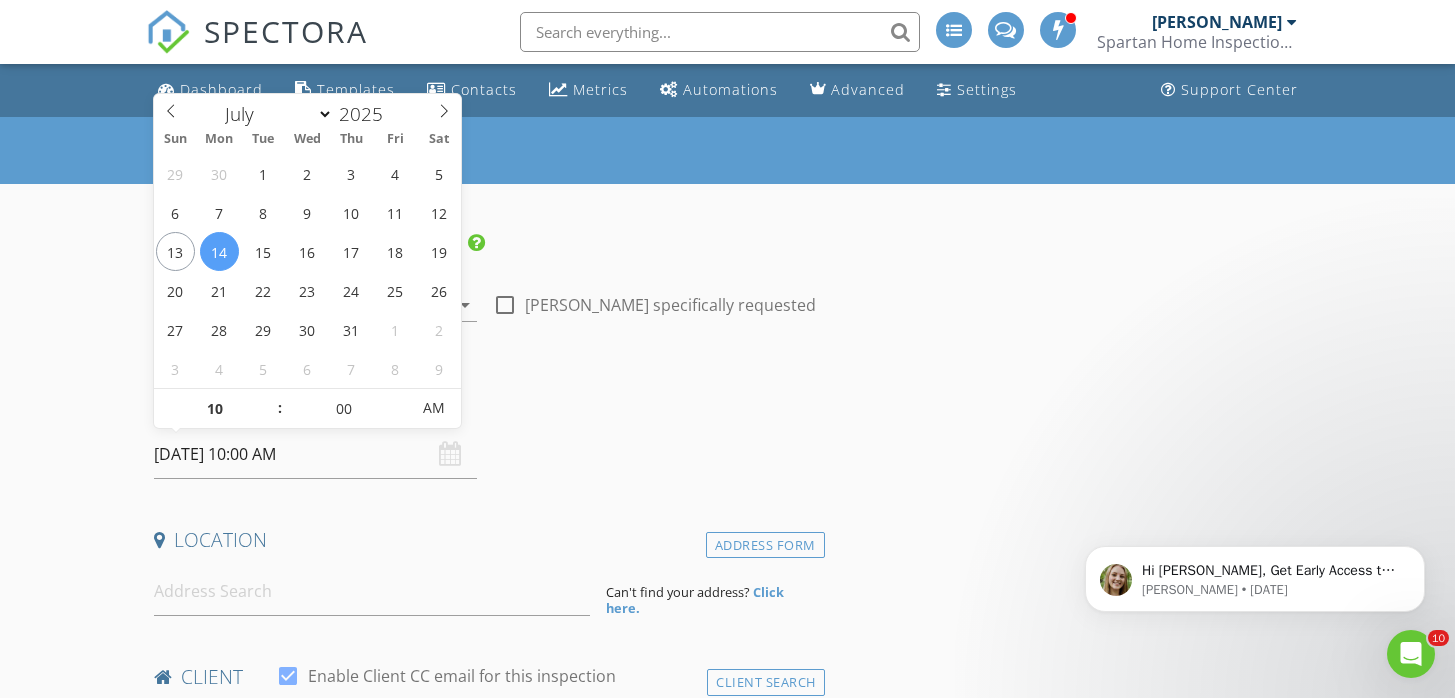 click on "Date/Time" at bounding box center [485, 403] 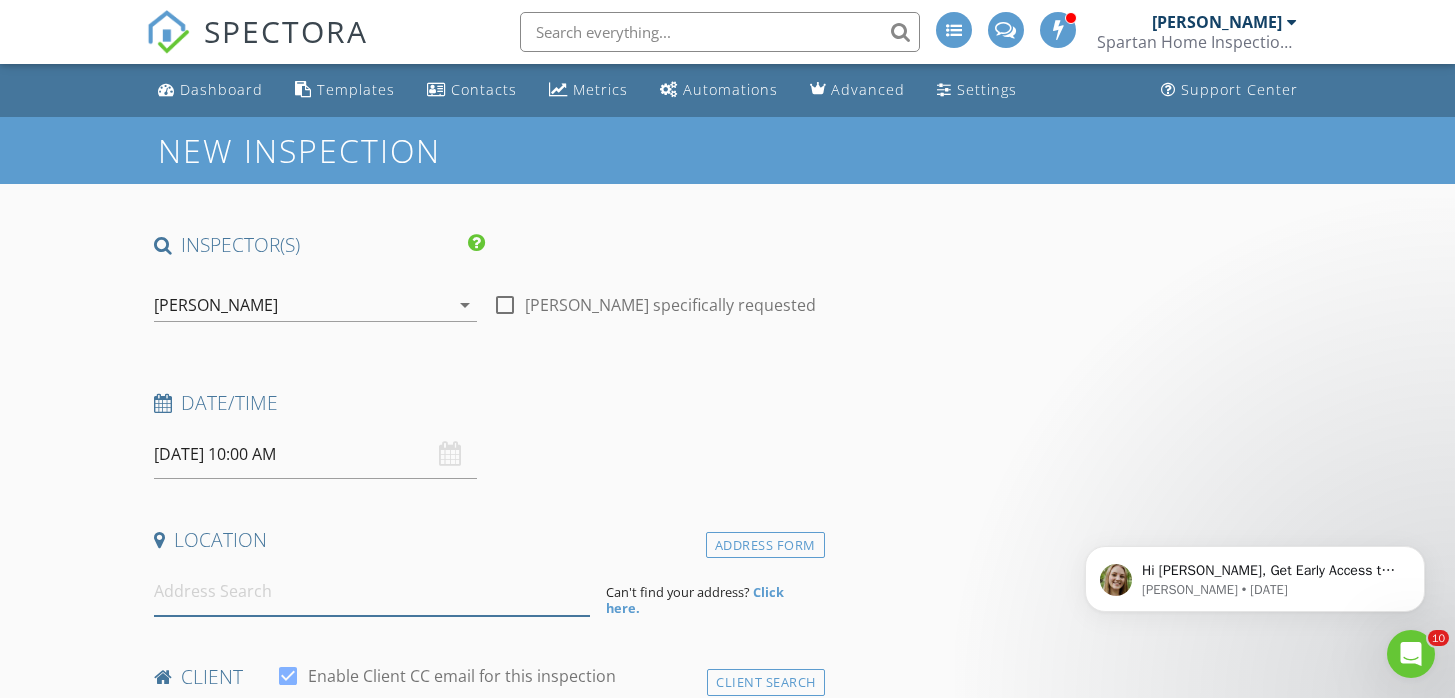 click at bounding box center [372, 591] 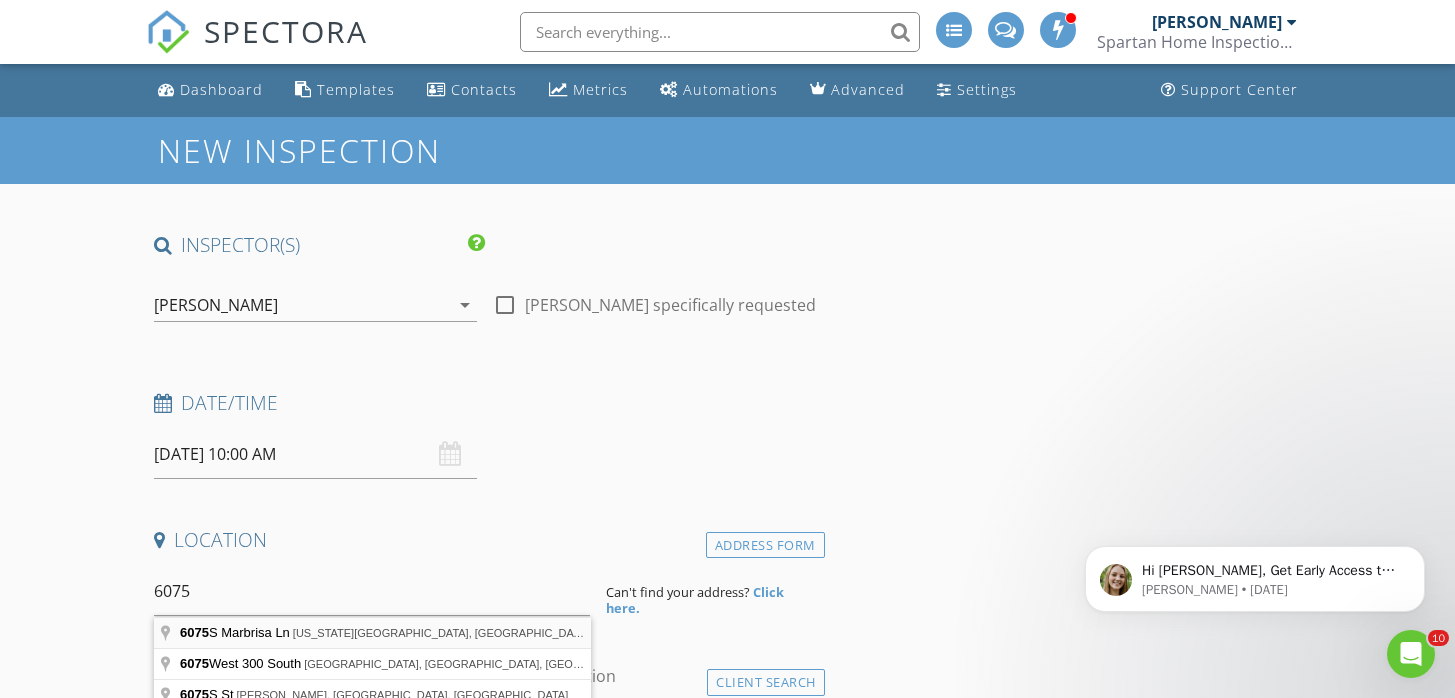 type on "6075 S Marbrisa Ln, Idaho Falls, ID, USA" 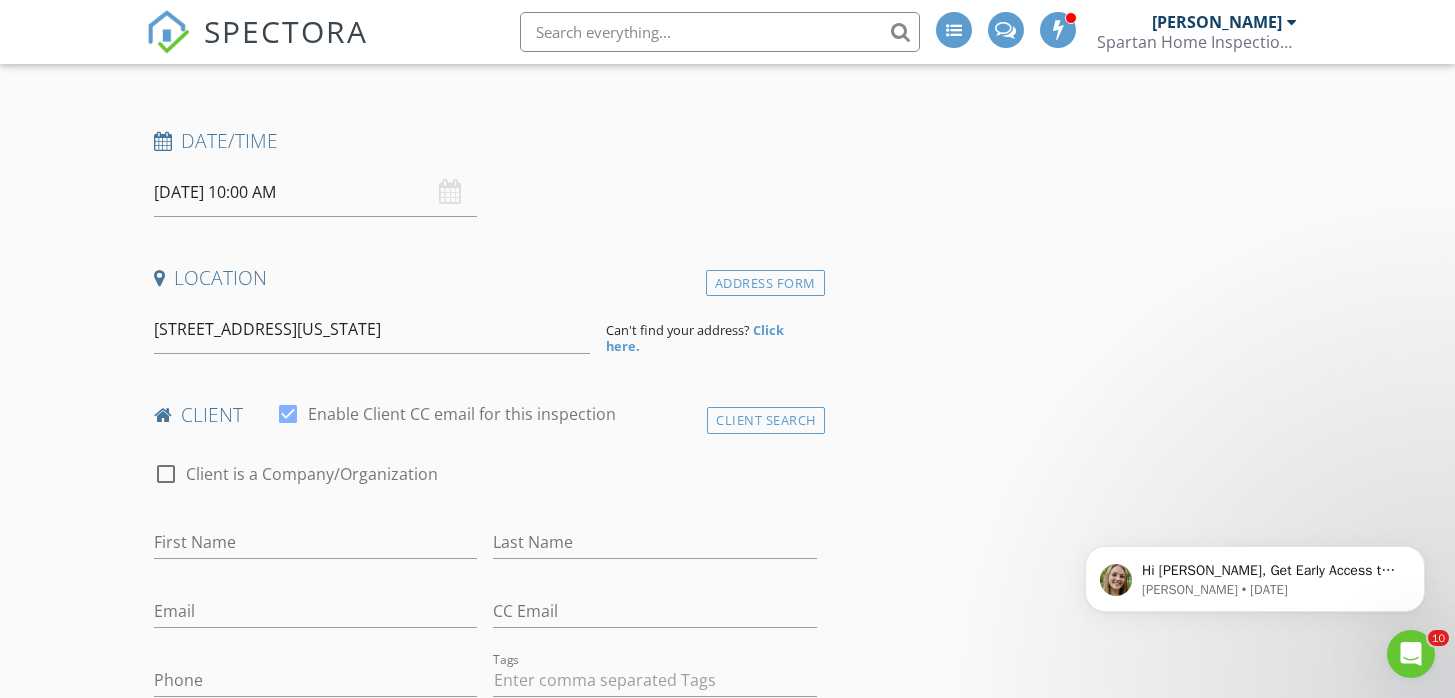 scroll, scrollTop: 280, scrollLeft: 0, axis: vertical 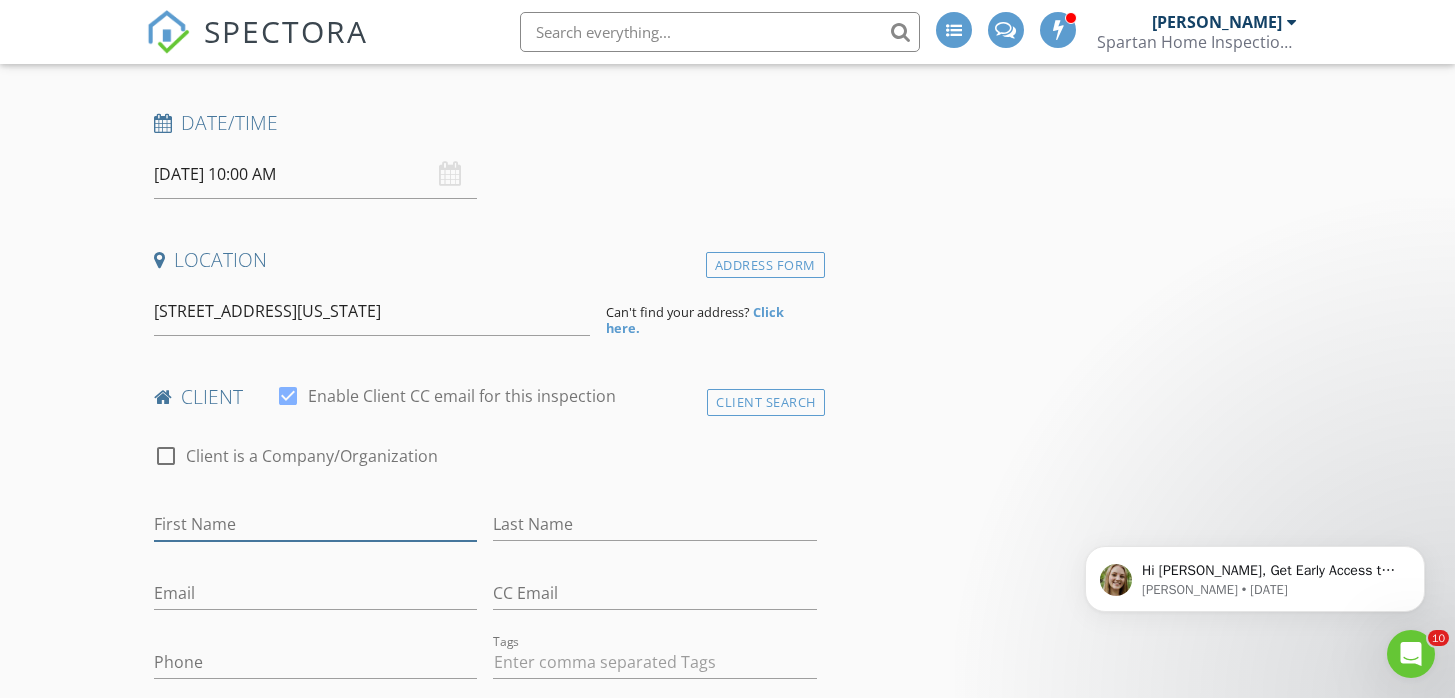 click on "First Name" at bounding box center [316, 524] 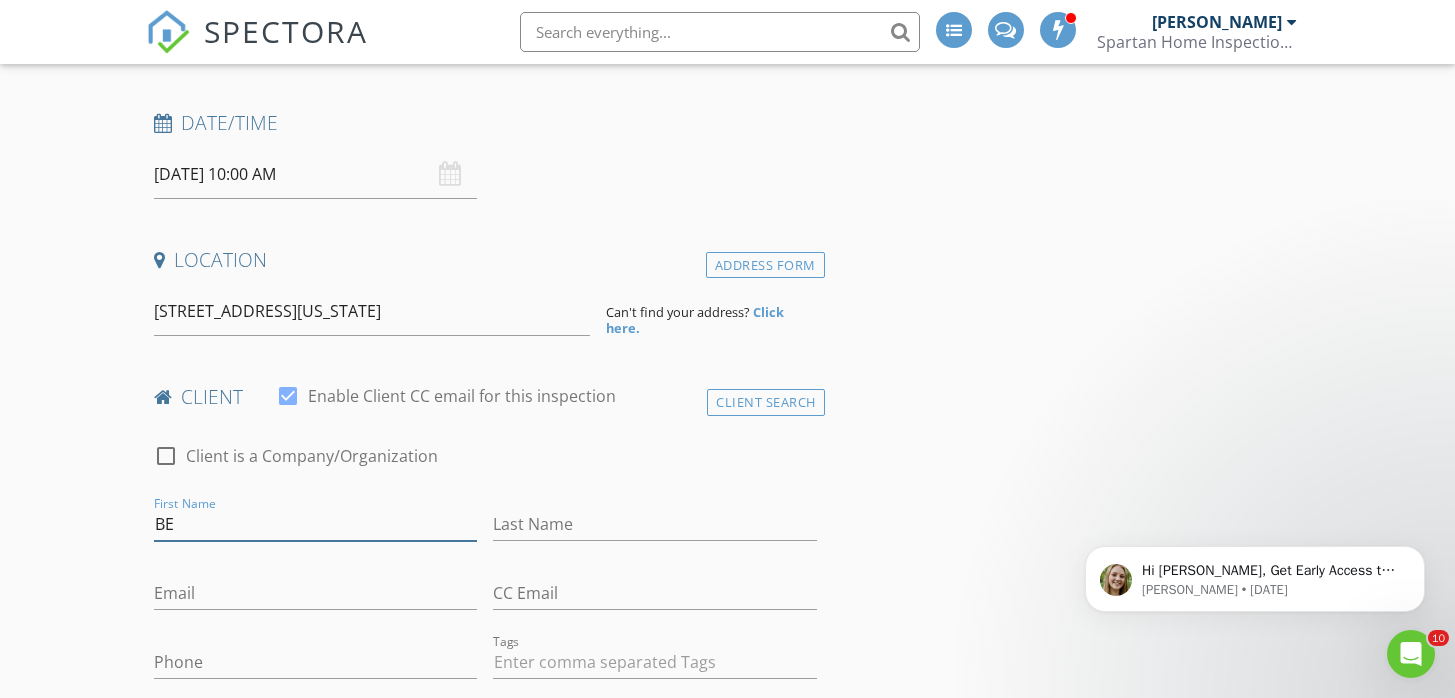 type on "B" 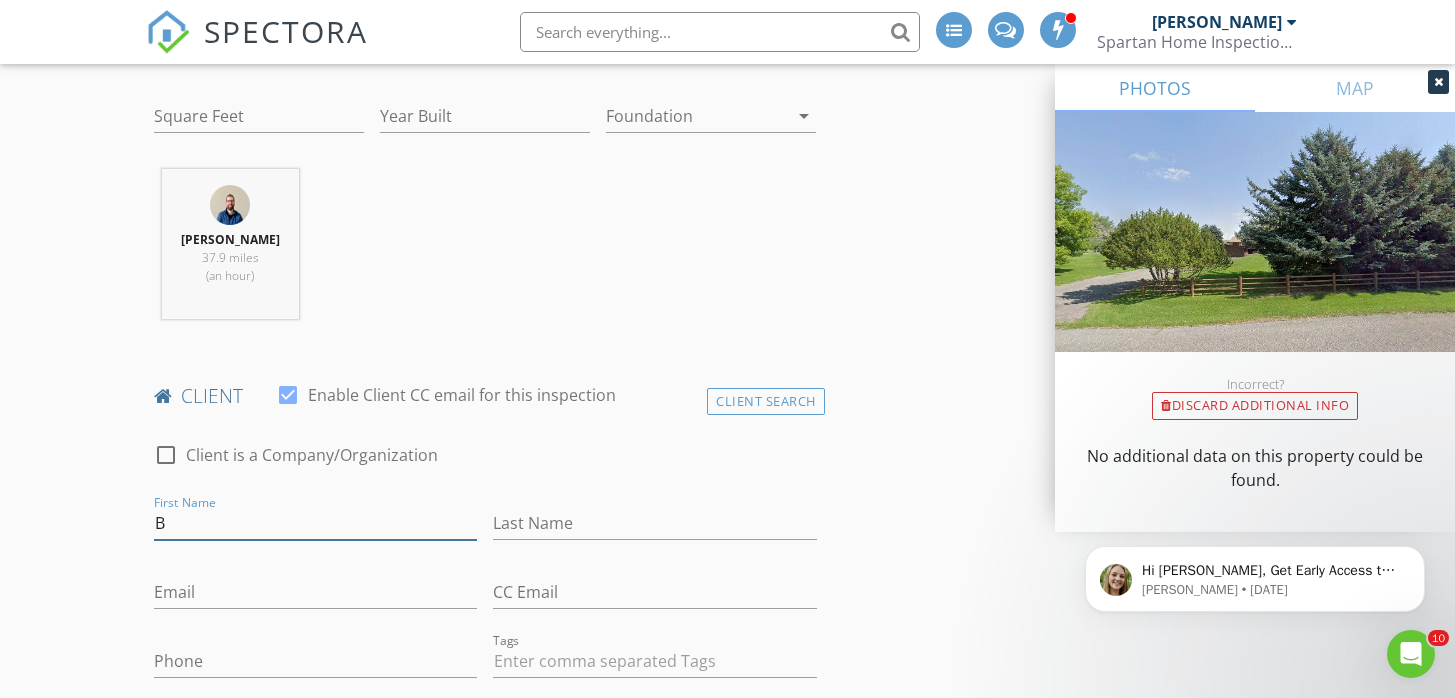 scroll, scrollTop: 694, scrollLeft: 0, axis: vertical 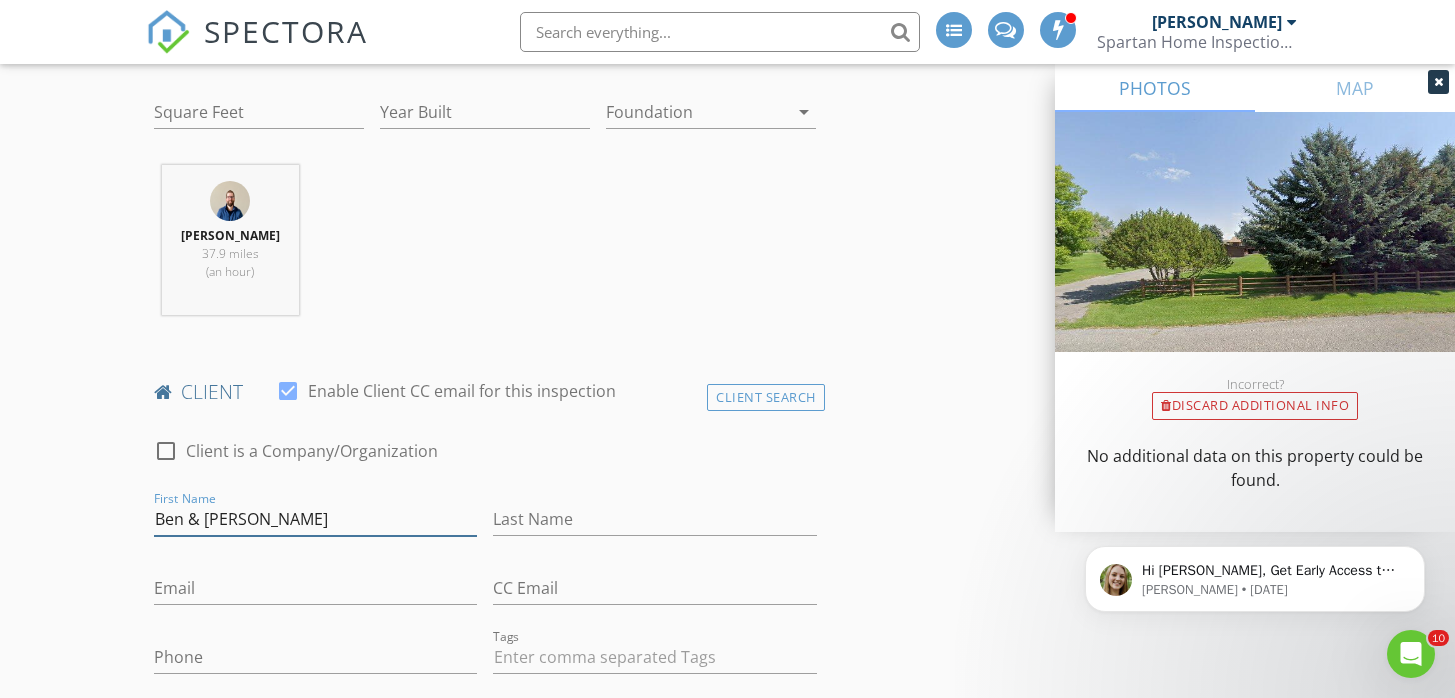 type on "Ben & Jessica" 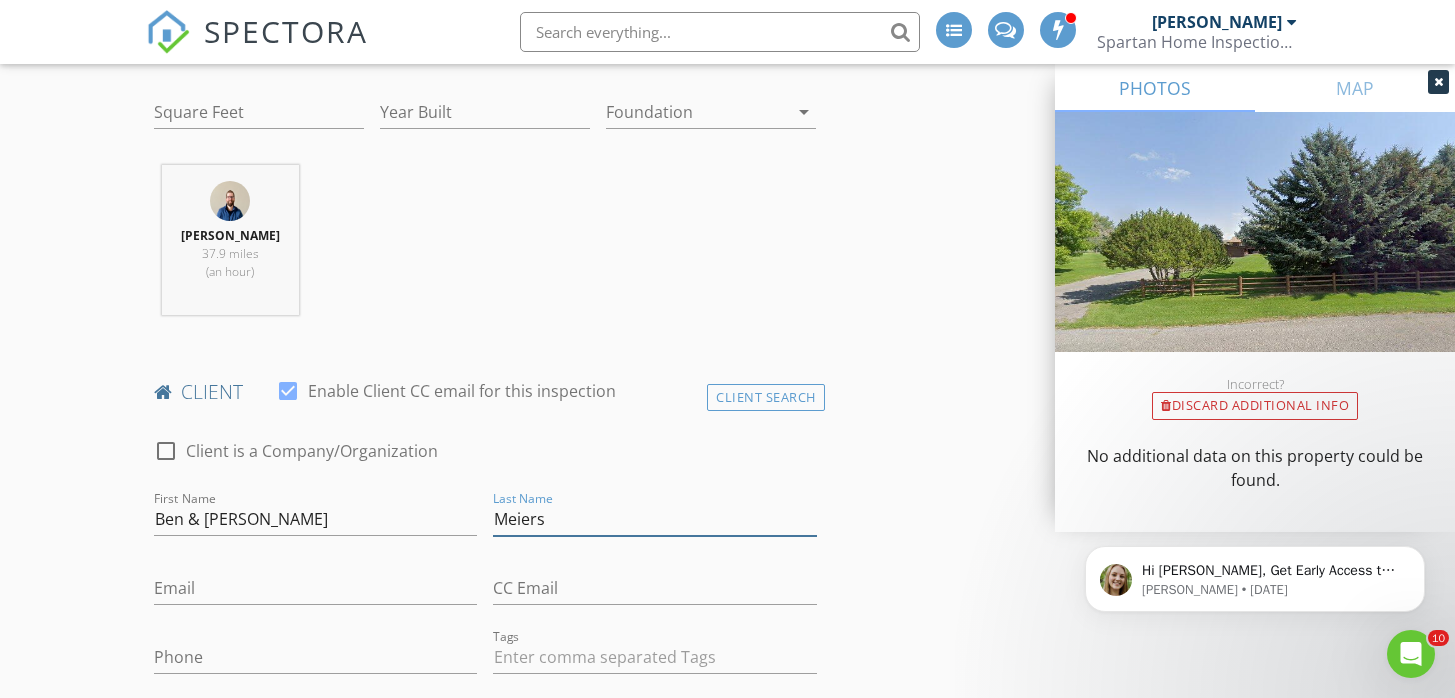 type on "Meiers" 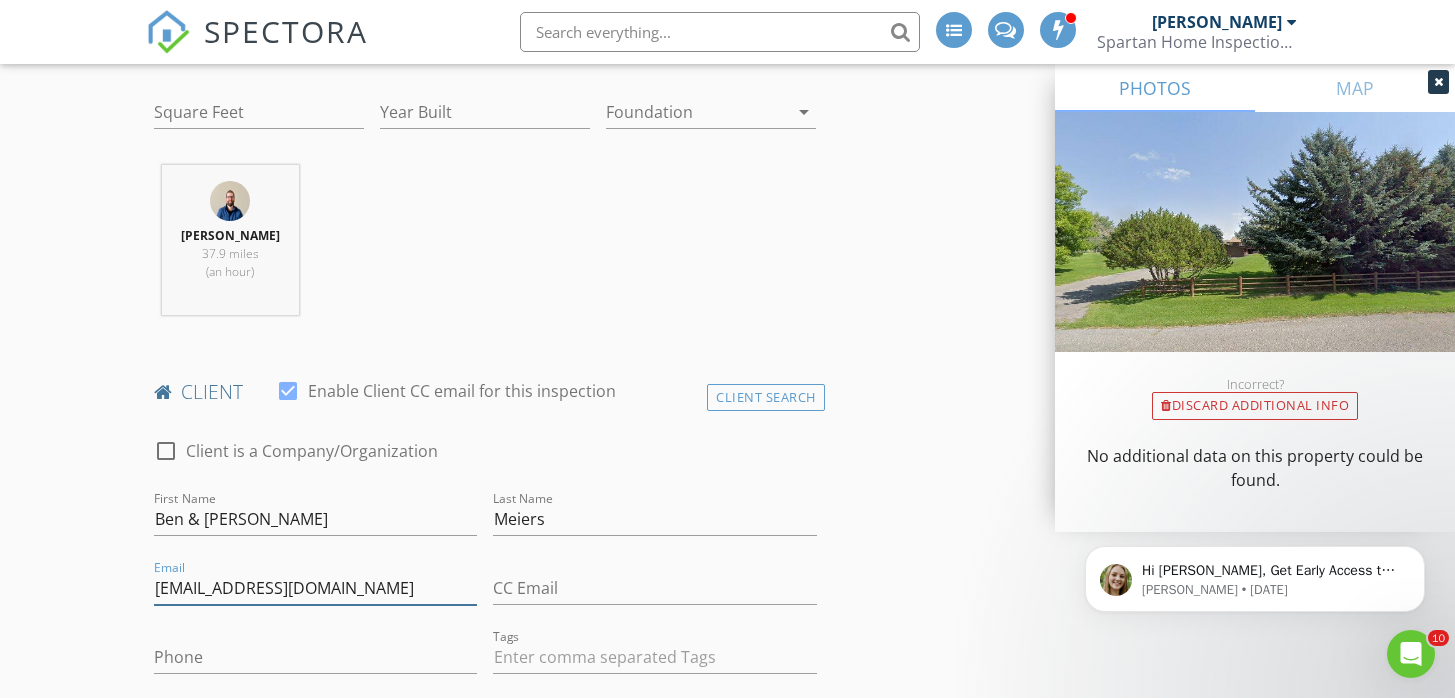 type on "benmeiers94@gmail.com" 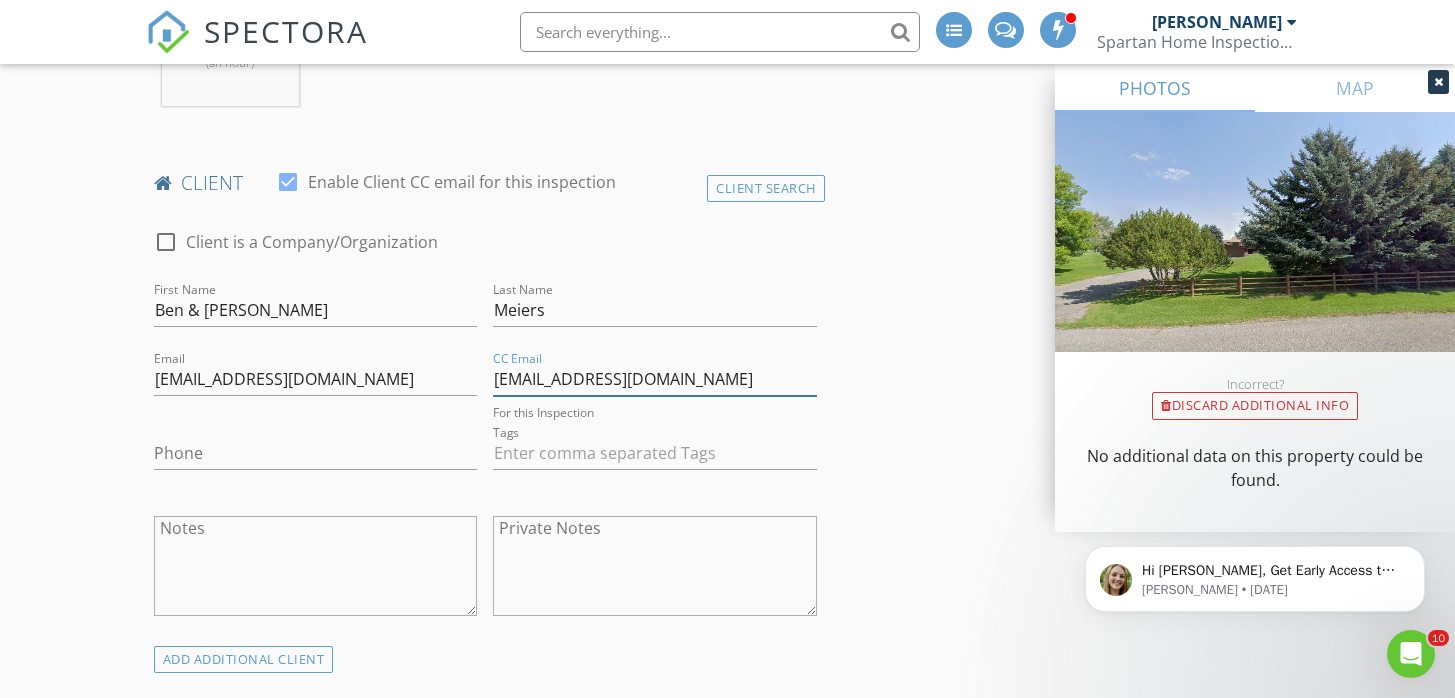 scroll, scrollTop: 905, scrollLeft: 0, axis: vertical 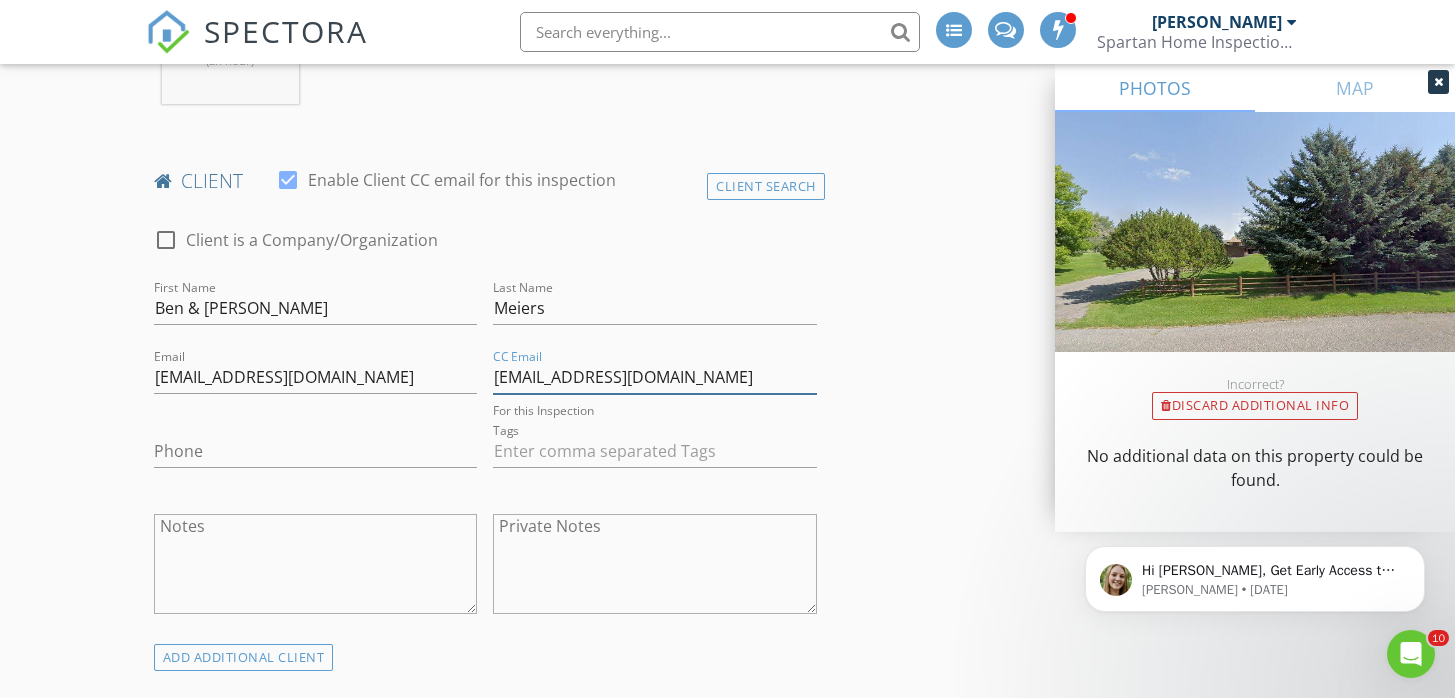 type on "war11021@hotmail.com" 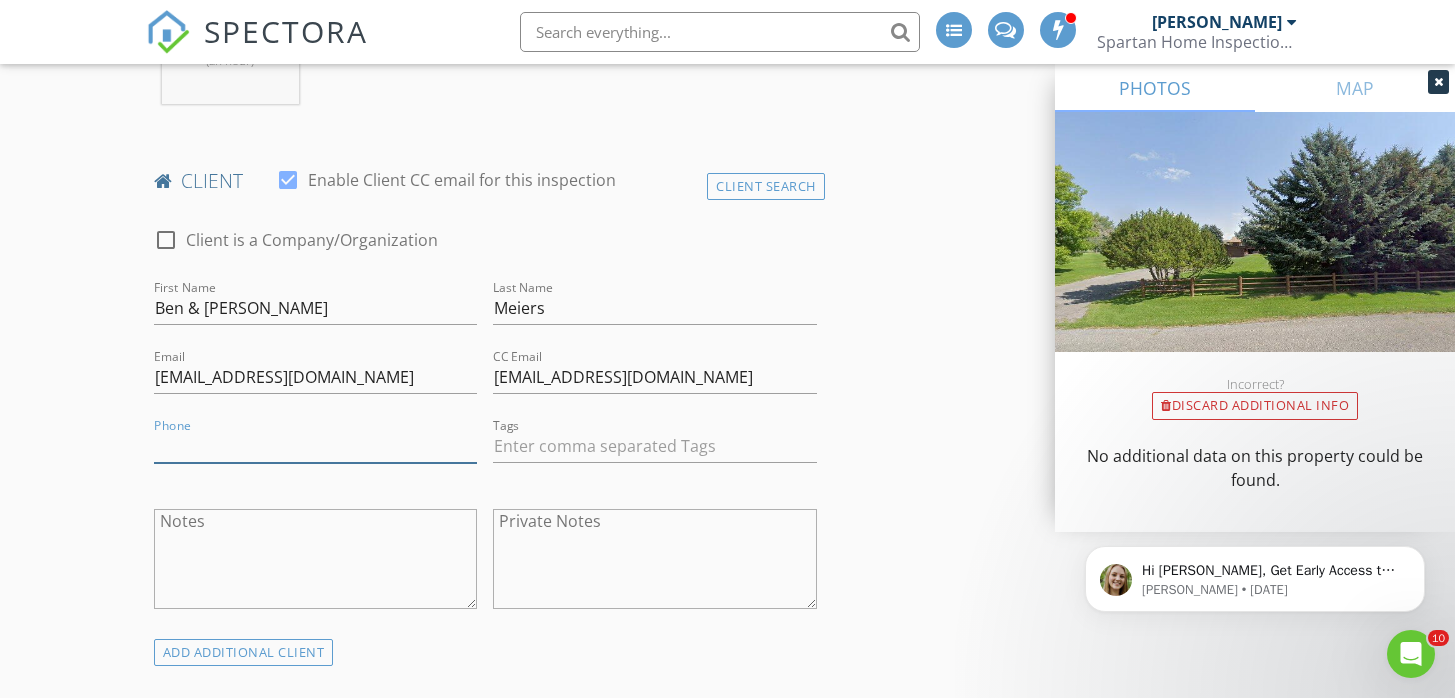 click on "Phone" at bounding box center (316, 446) 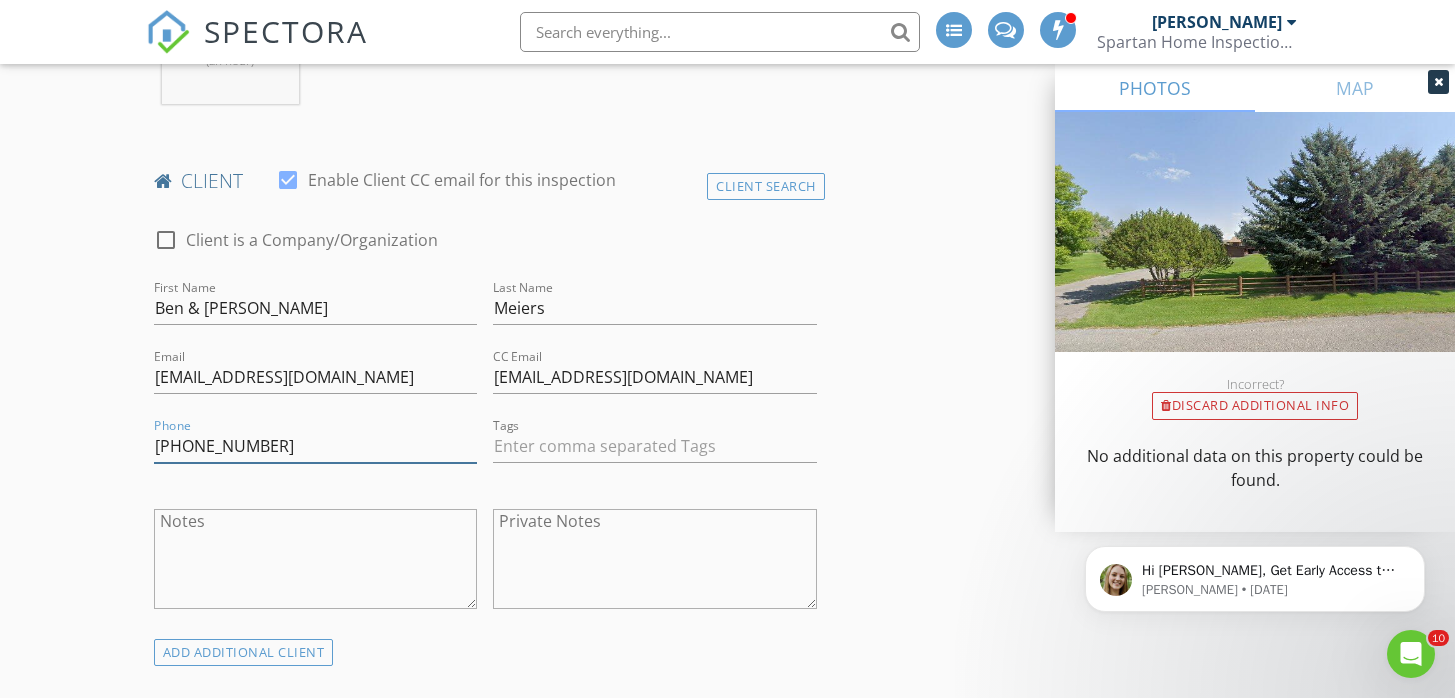 type on "208-308-5568" 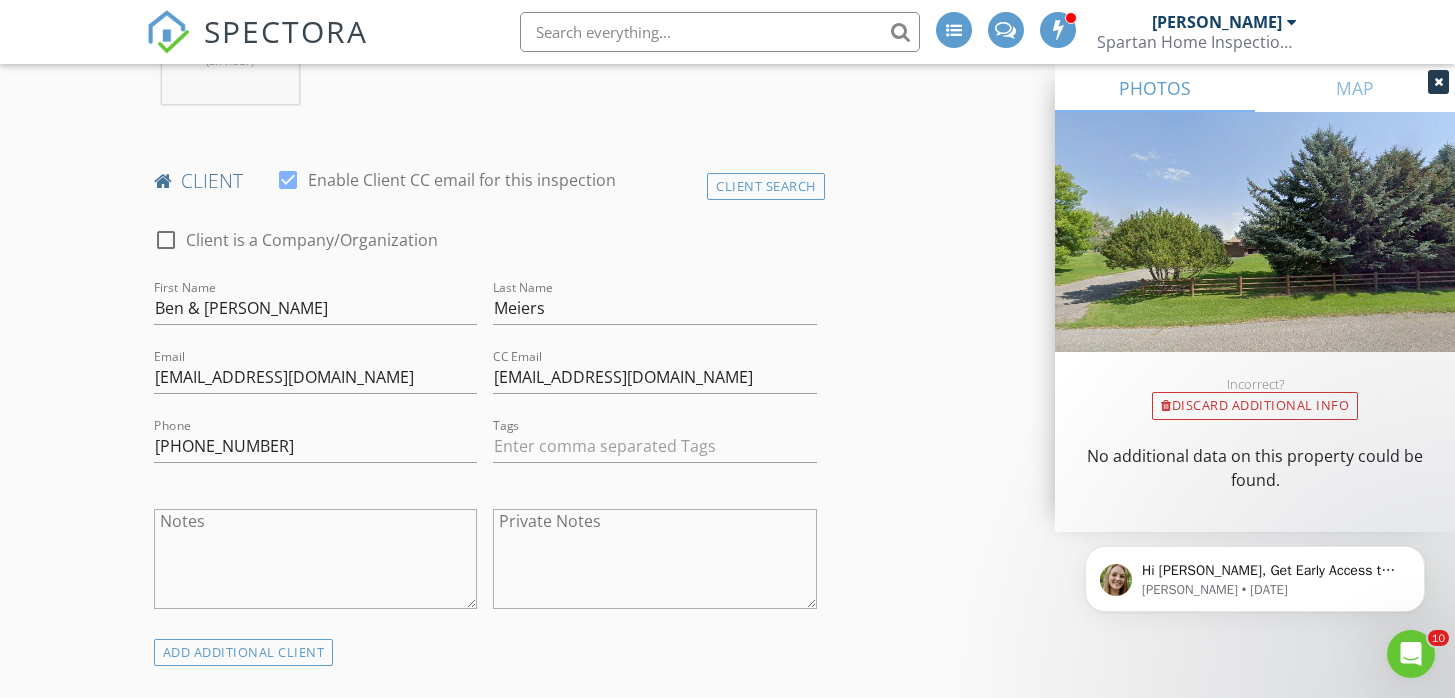 click on "INSPECTOR(S)
check_box_outline_blank   Kip Robinson     check_box   Thurman Pratt   PRIMARY   Thurman Pratt arrow_drop_down   check_box_outline_blank Thurman Pratt specifically requested
Date/Time
07/14/2025 10:00 AM
Location
Address Search       Address 6075 S Marbrisa Ln   Unit   City Idaho Falls   State ID   Zip 83406   County Bonneville     Square Feet   Year Built   Foundation arrow_drop_down     Thurman Pratt     37.9 miles     (an hour)
client
check_box Enable Client CC email for this inspection   Client Search     check_box_outline_blank Client is a Company/Organization     First Name Ben & Jessica   Last Name Meiers   Email benmeiers94@gmail.com   CC Email war11021@hotmail.com   Phone 208-308-5568         Tags         Notes   Private Notes
ADD ADDITIONAL client
check_box_outline_blank" at bounding box center [728, 1103] 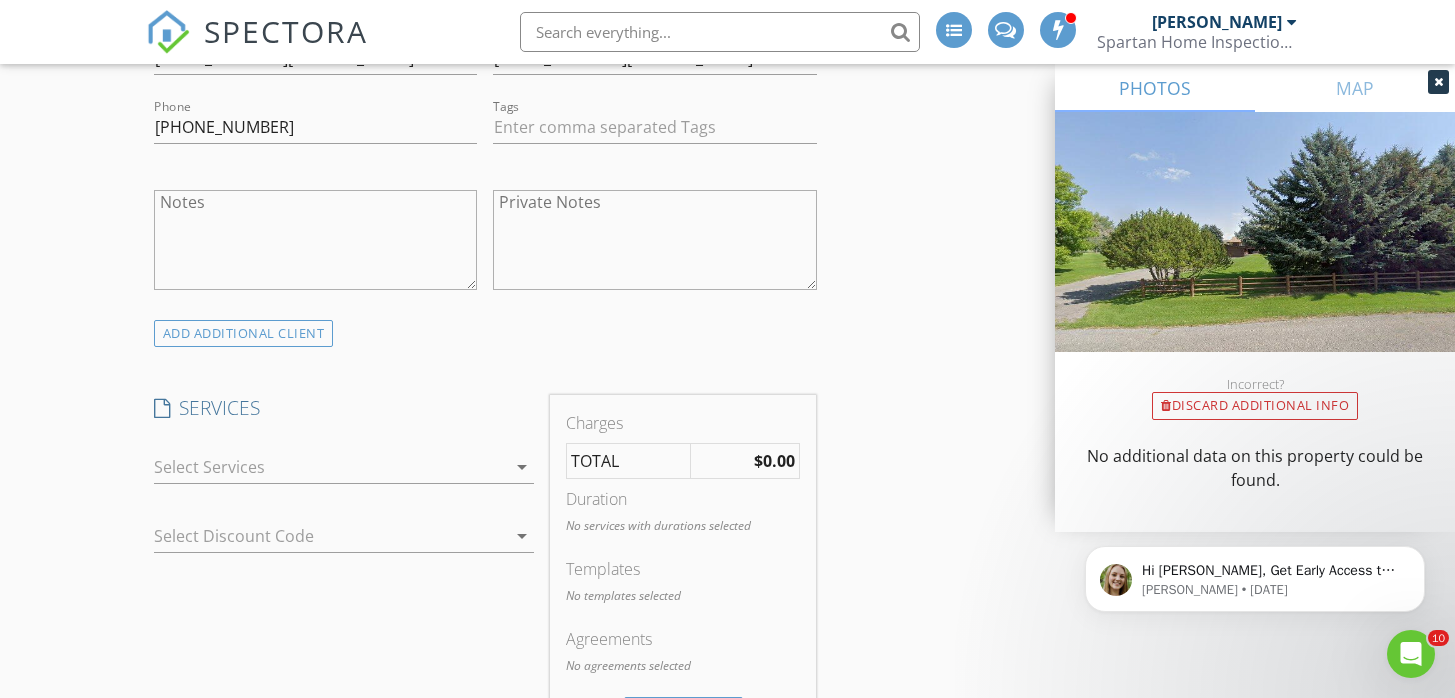 scroll, scrollTop: 1225, scrollLeft: 0, axis: vertical 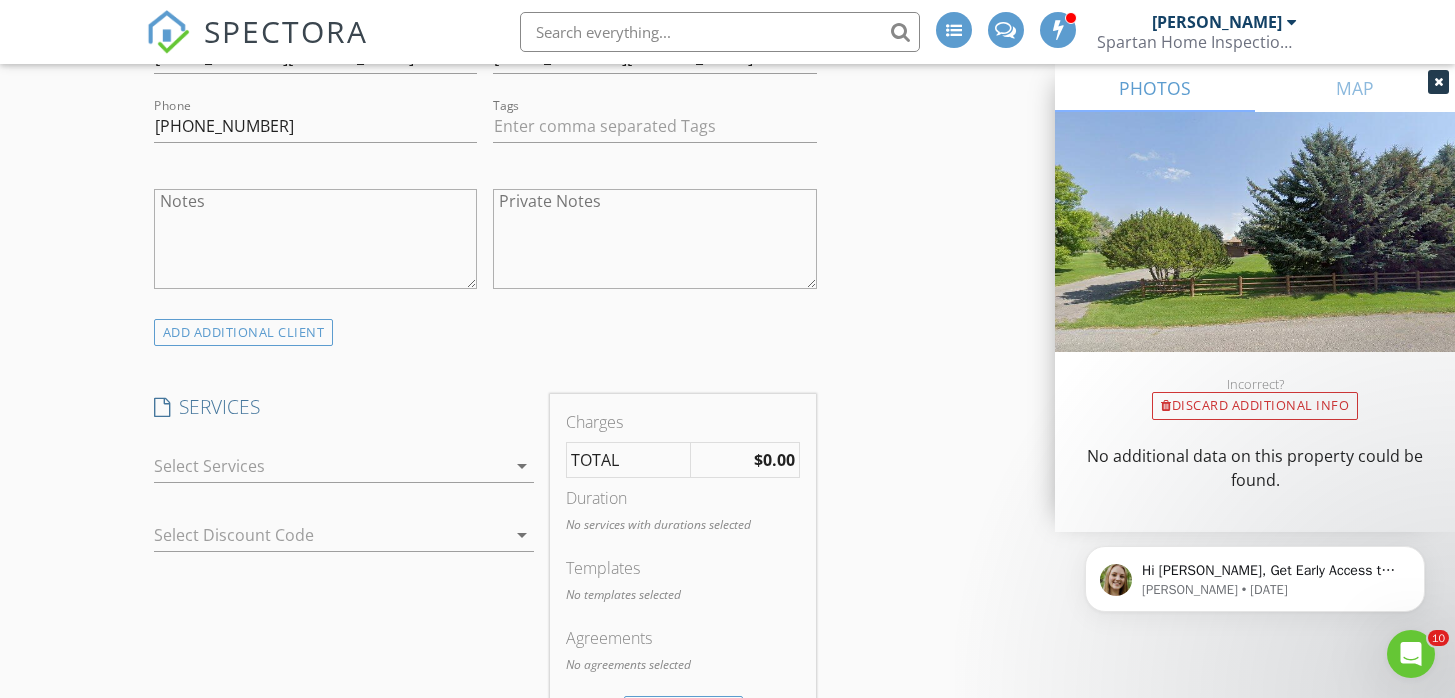click at bounding box center (330, 466) 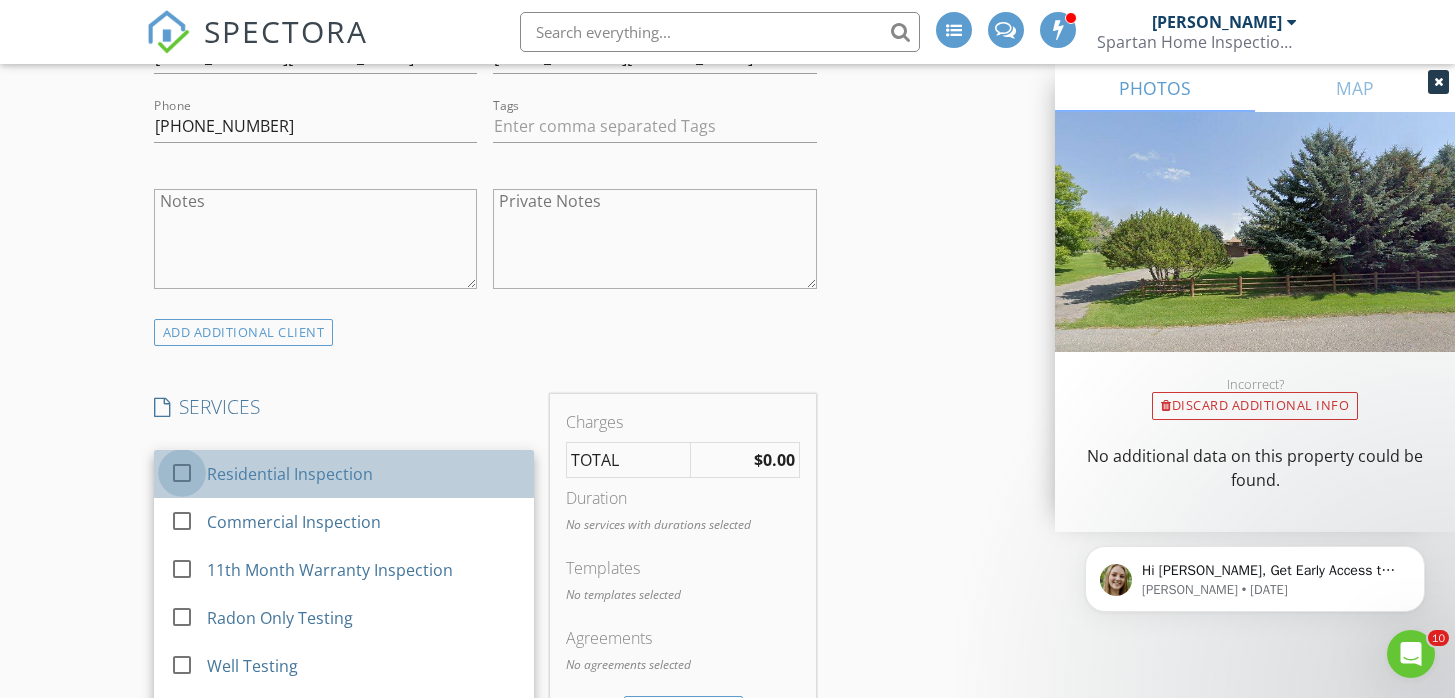 click at bounding box center (182, 473) 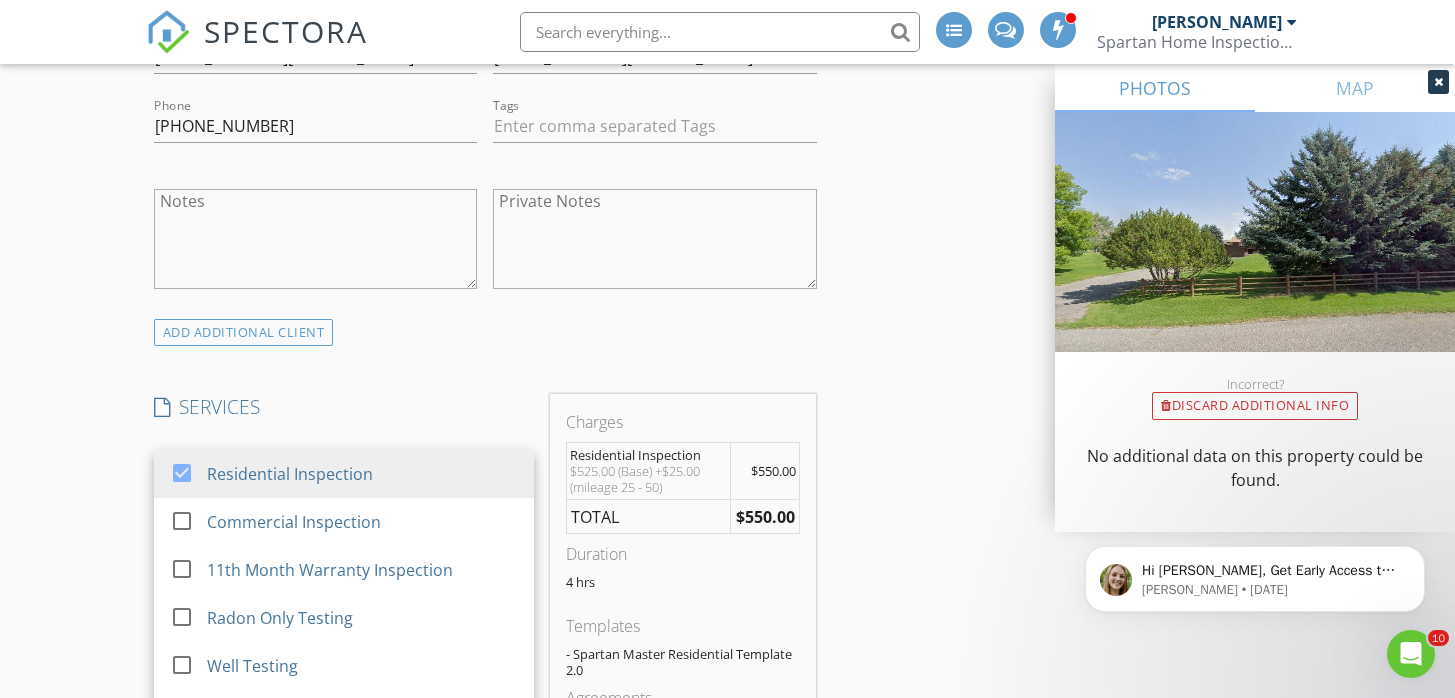 click on "INSPECTOR(S)
check_box_outline_blank   Kip Robinson     check_box   Thurman Pratt   PRIMARY   Thurman Pratt arrow_drop_down   check_box_outline_blank Thurman Pratt specifically requested
Date/Time
07/14/2025 10:00 AM
Location
Address Search       Address 6075 S Marbrisa Ln   Unit   City Idaho Falls   State ID   Zip 83406   County Bonneville     Square Feet   Year Built   Foundation arrow_drop_down     Thurman Pratt     37.9 miles     (an hour)
client
check_box Enable Client CC email for this inspection   Client Search     check_box_outline_blank Client is a Company/Organization     First Name Ben & Jessica   Last Name Meiers   Email benmeiers94@gmail.com   CC Email war11021@hotmail.com   Phone 208-308-5568         Tags         Notes   Private Notes
ADD ADDITIONAL client
check_box   Residential Inspection" at bounding box center (728, 806) 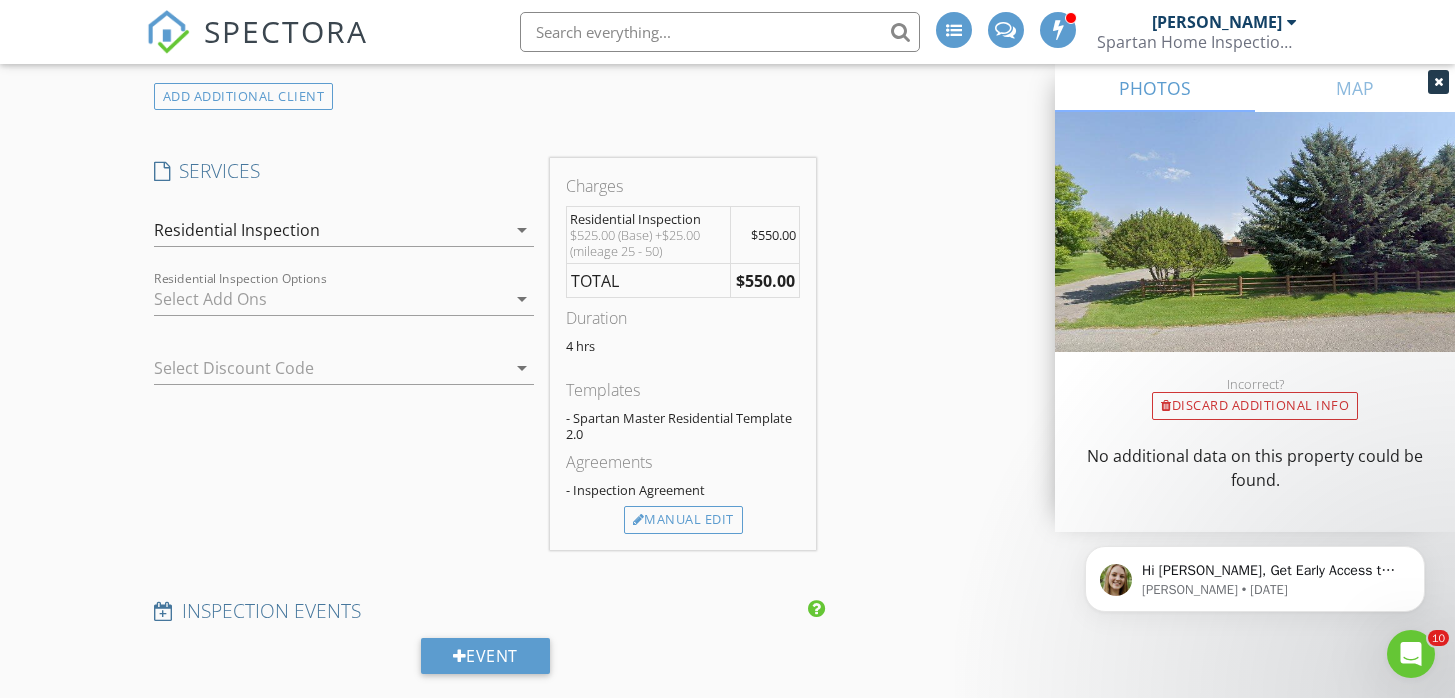 scroll, scrollTop: 1472, scrollLeft: 0, axis: vertical 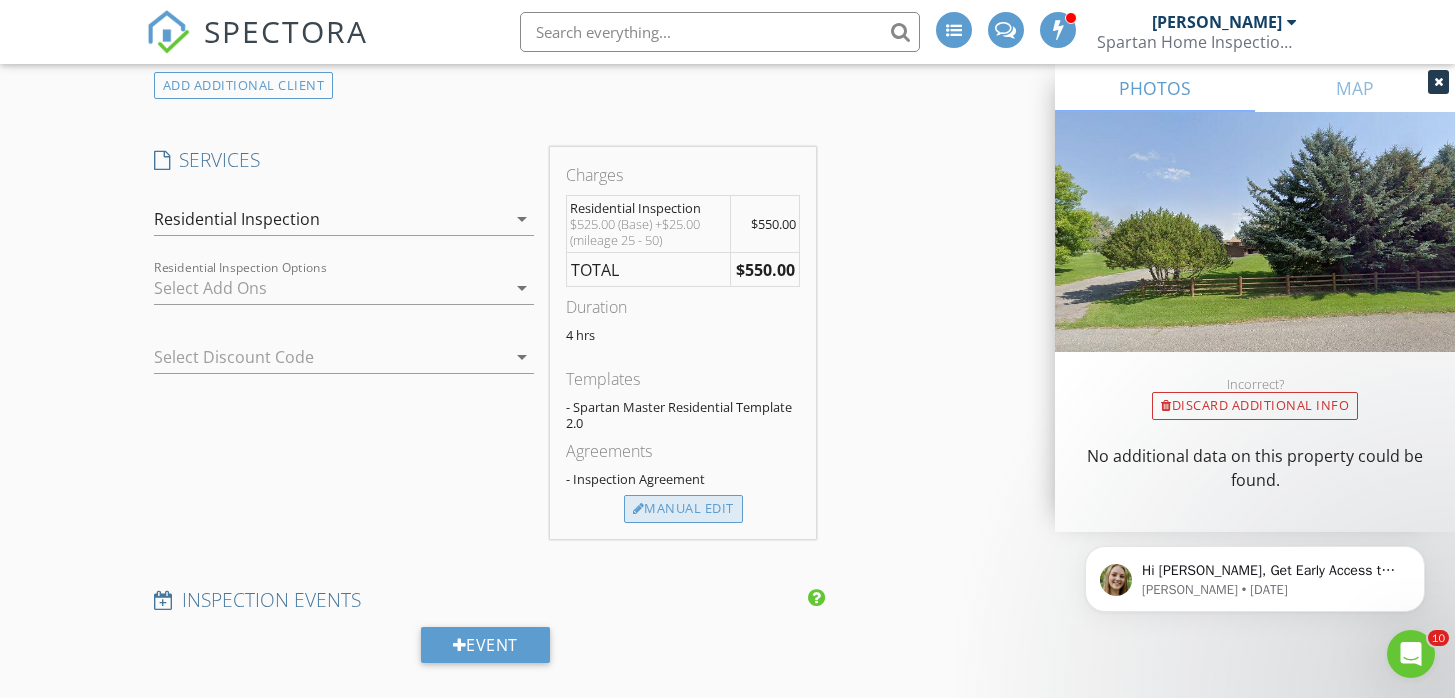 click on "Manual Edit" at bounding box center [683, 509] 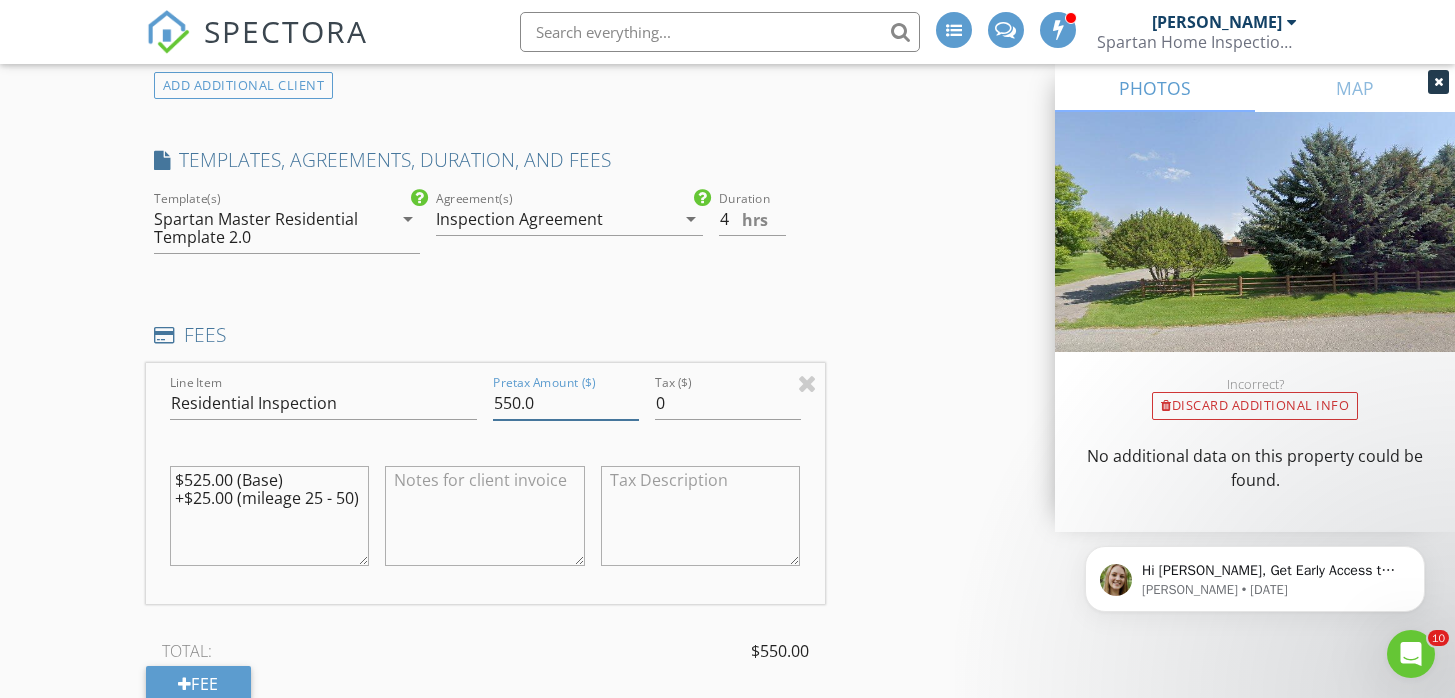 drag, startPoint x: 520, startPoint y: 405, endPoint x: 508, endPoint y: 406, distance: 12.0415945 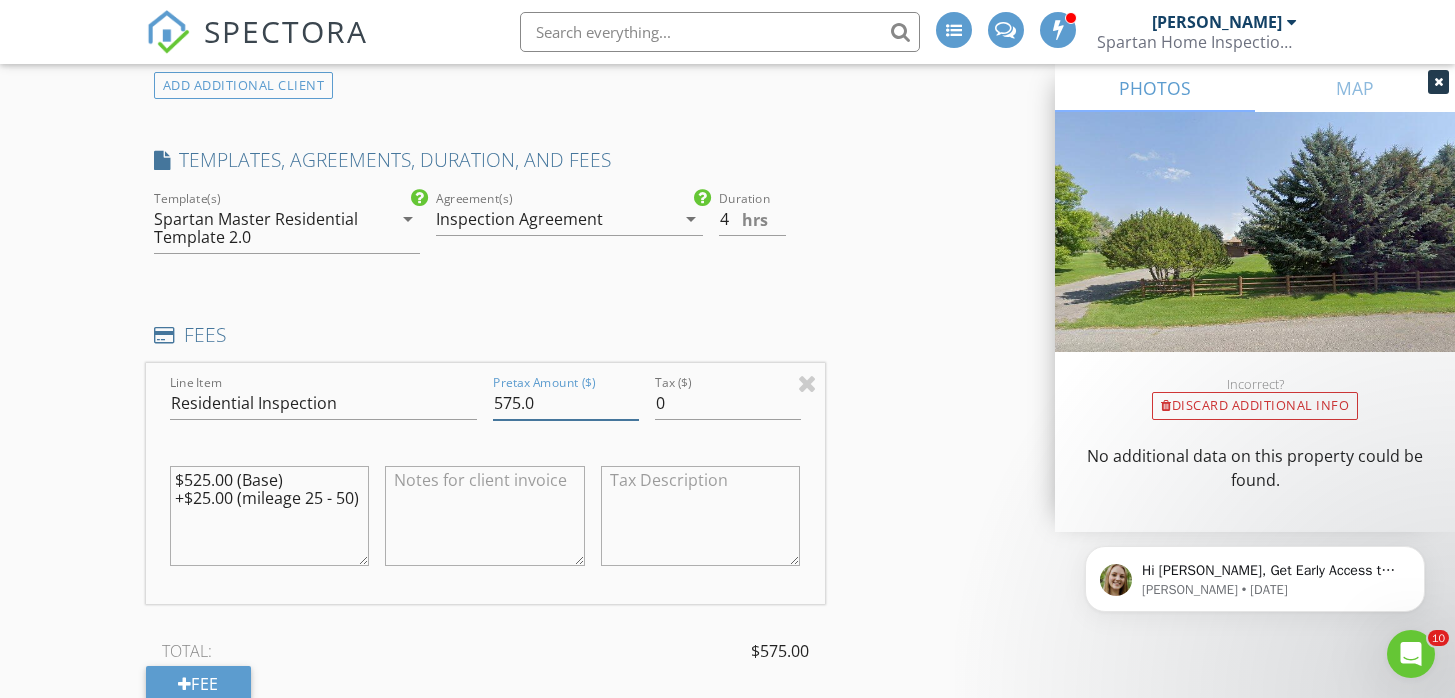 type on "575.0" 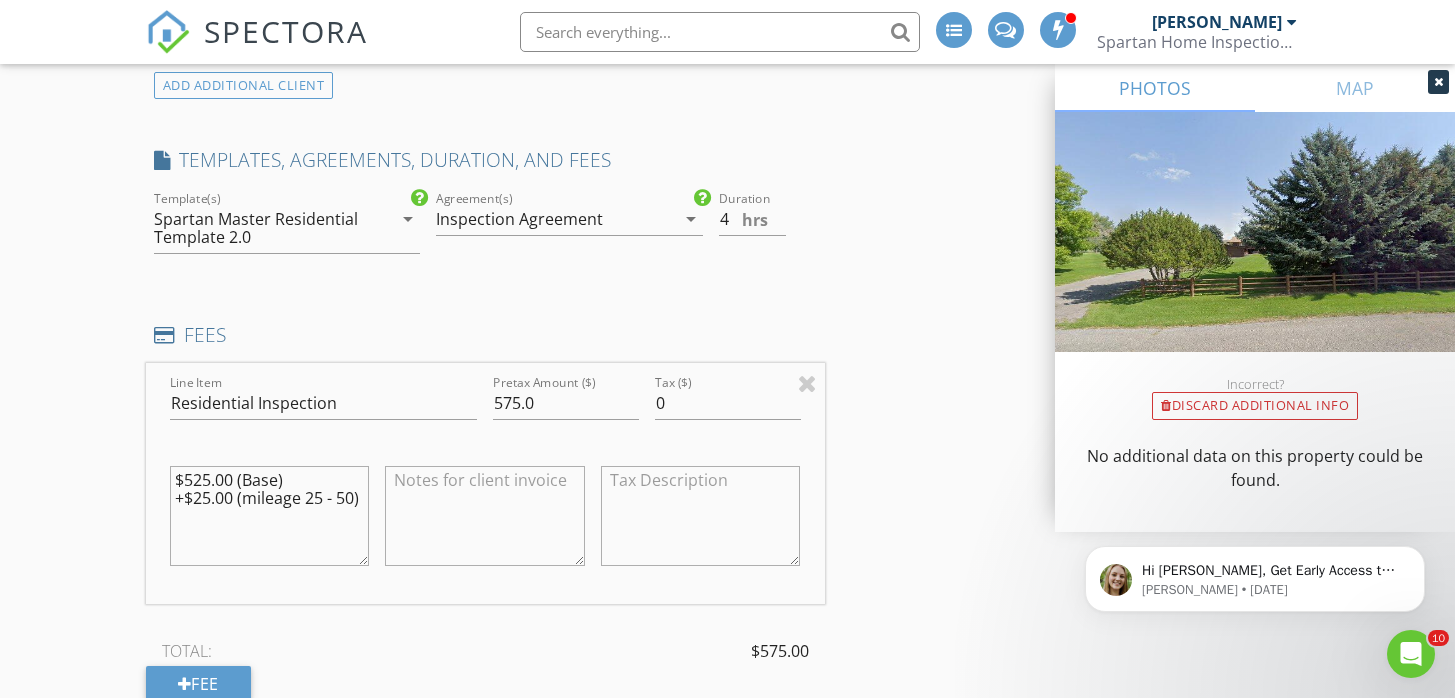 drag, startPoint x: 361, startPoint y: 500, endPoint x: 104, endPoint y: 514, distance: 257.38104 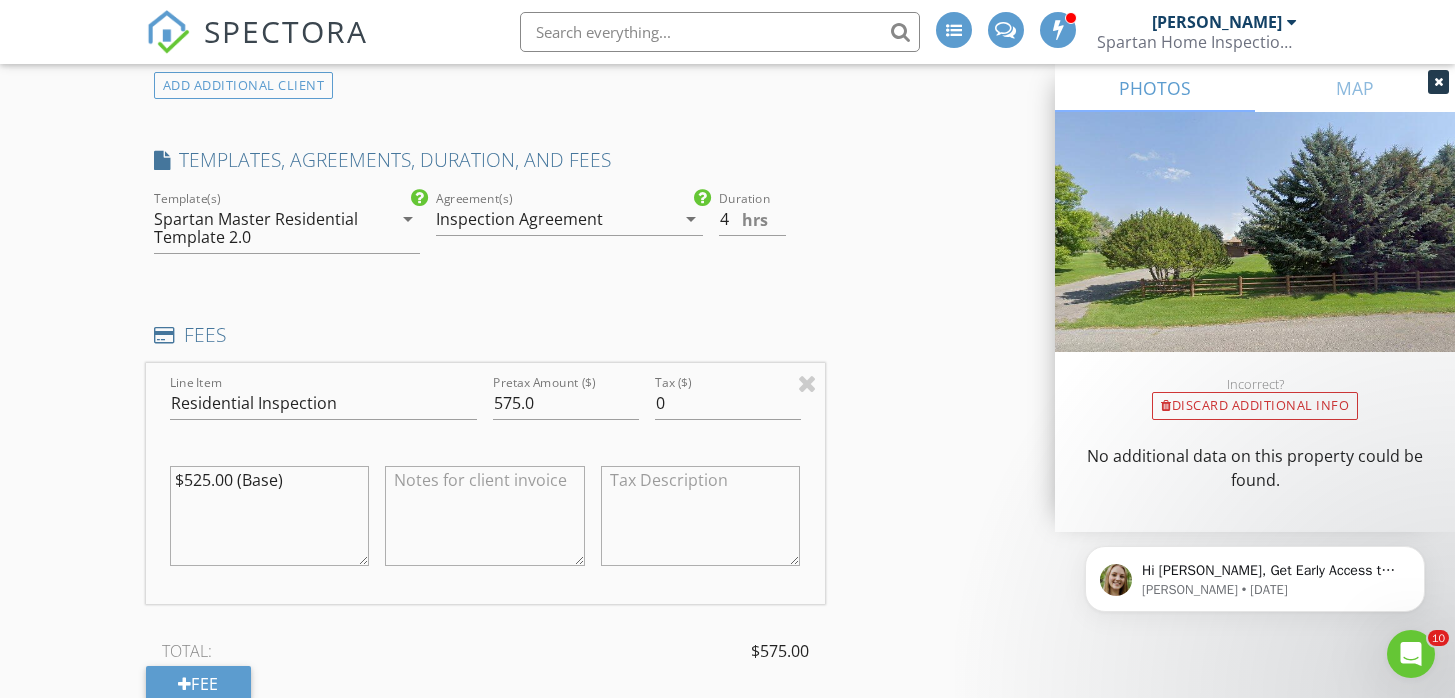 click on "$525.00 (Base)" at bounding box center (270, 516) 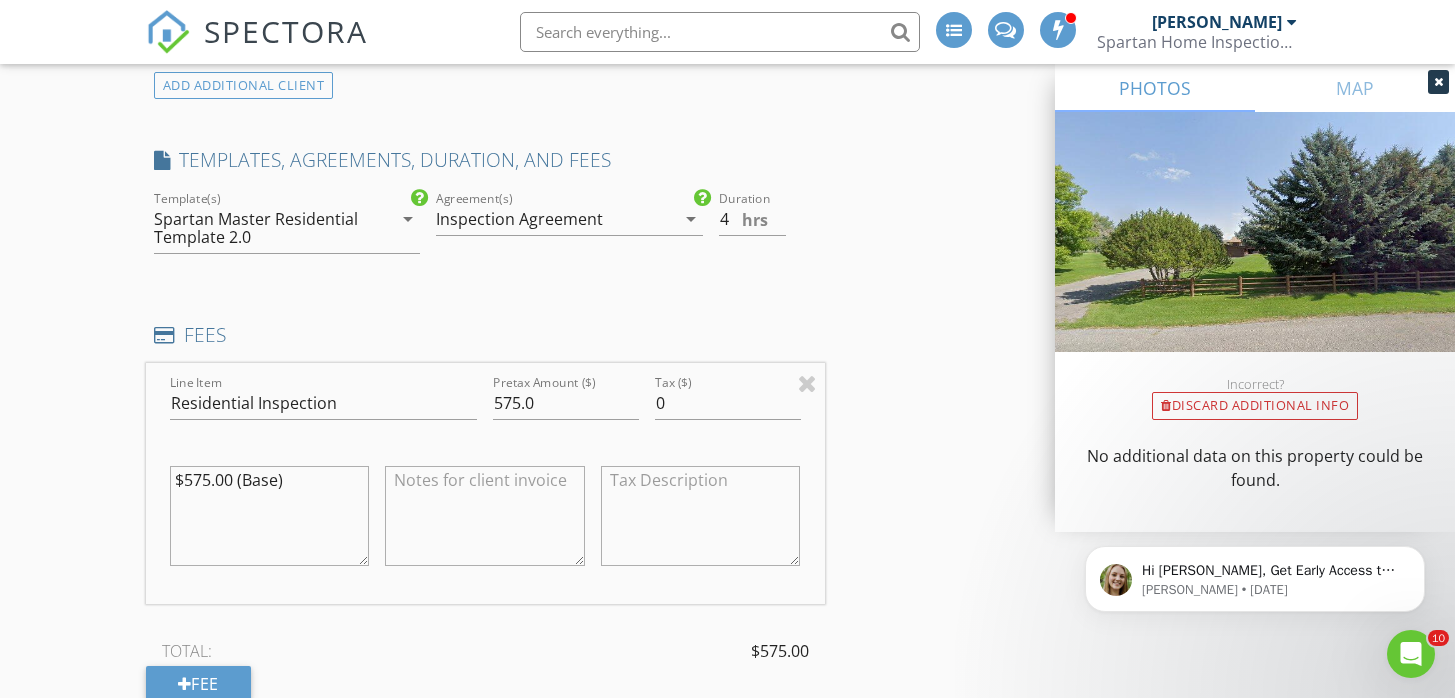 type on "$575.00 (Base)" 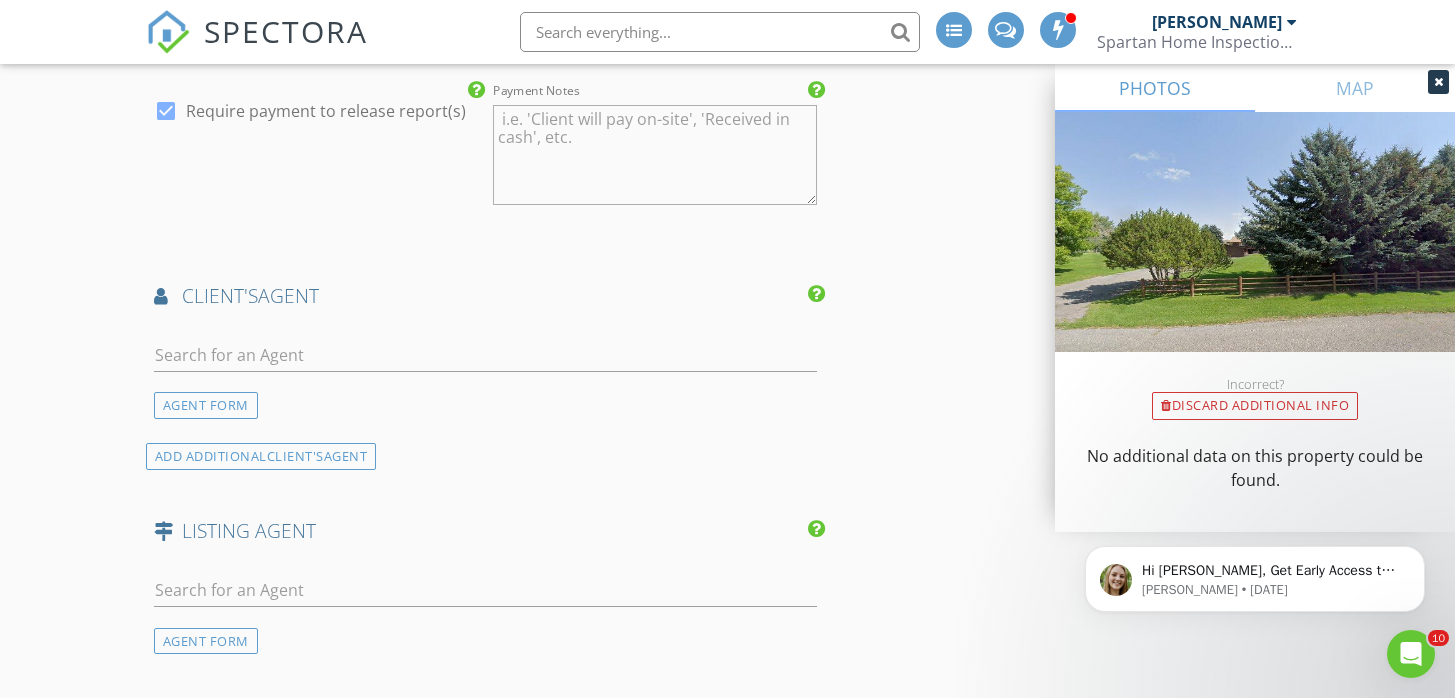 scroll, scrollTop: 2352, scrollLeft: 0, axis: vertical 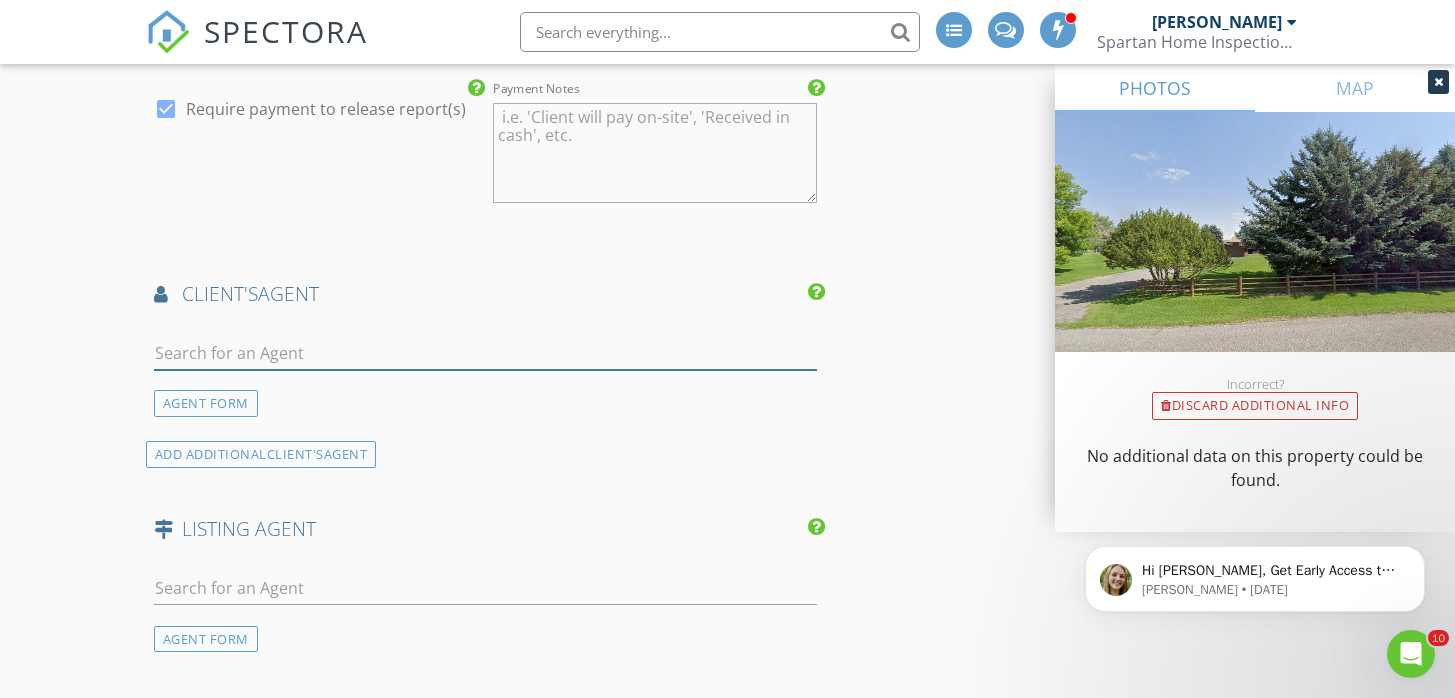 click at bounding box center (485, 353) 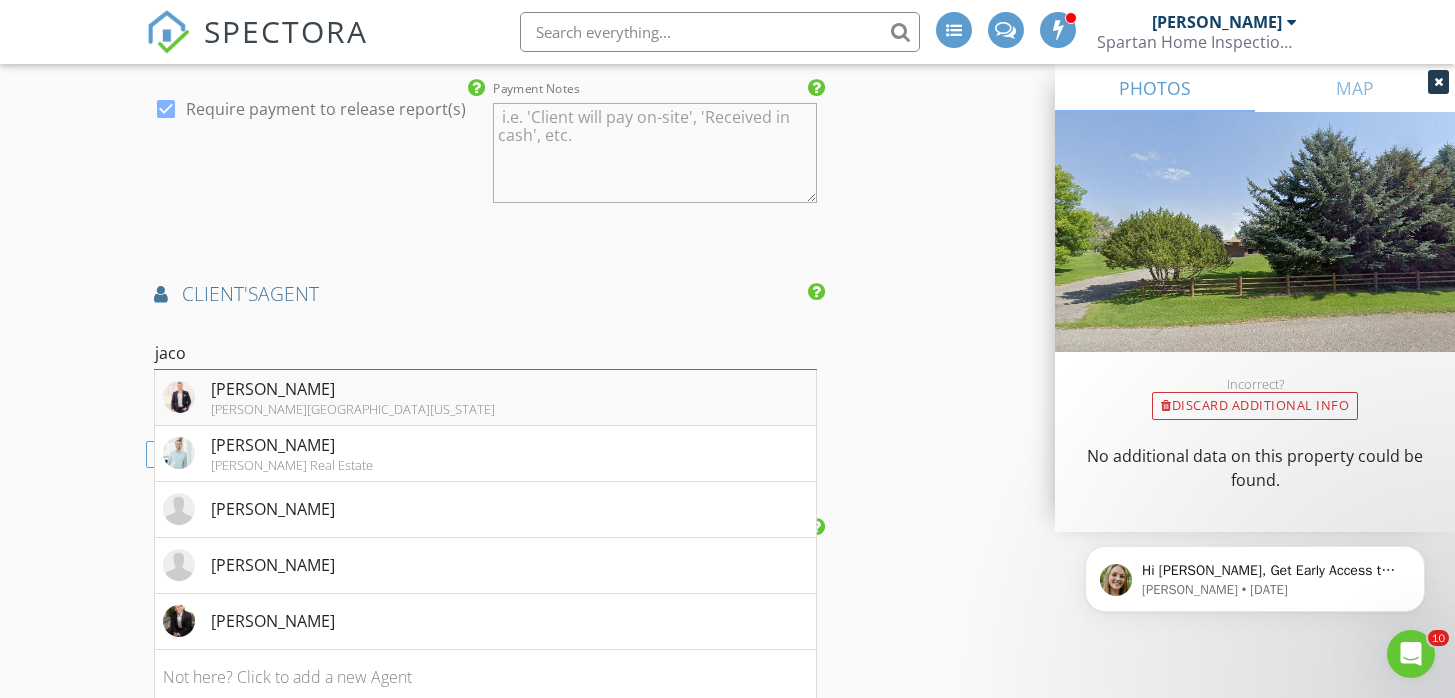 type on "jaco" 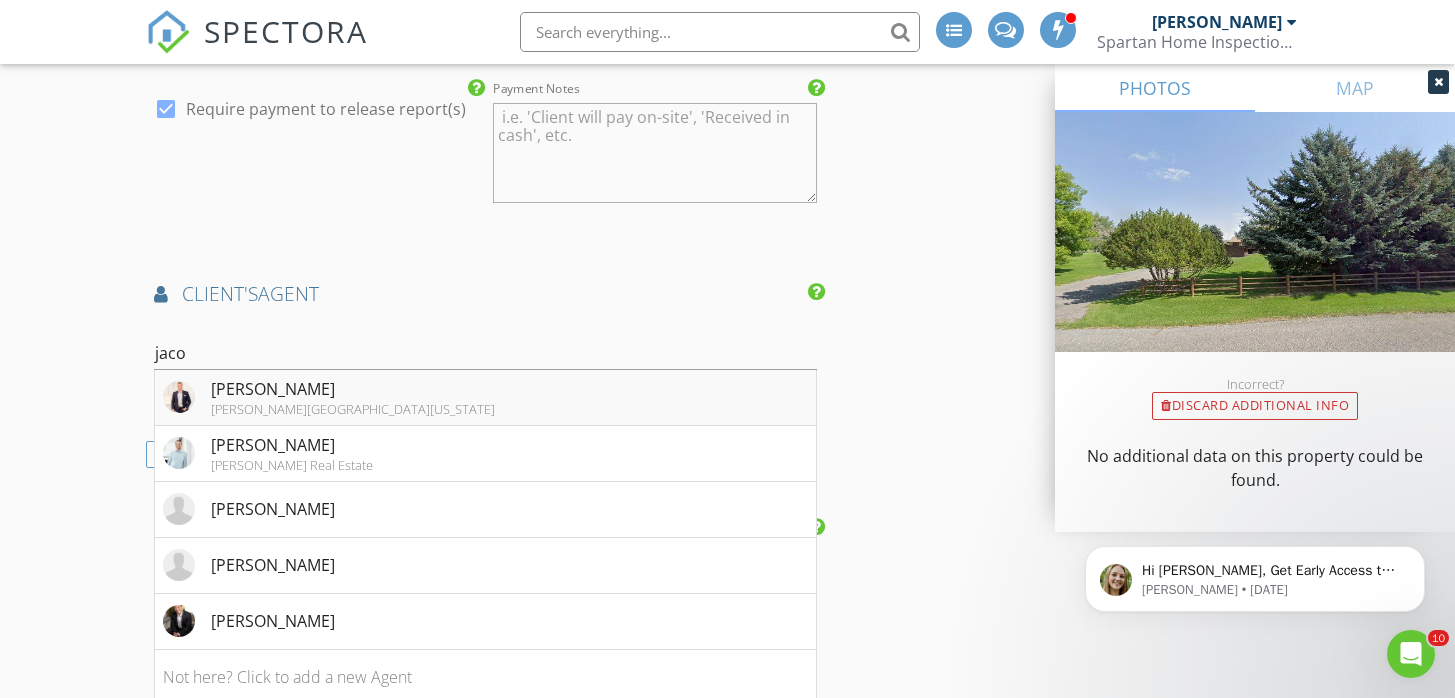 click on "Jacob Marcovitz
Keller Williams East Idaho" at bounding box center [485, 398] 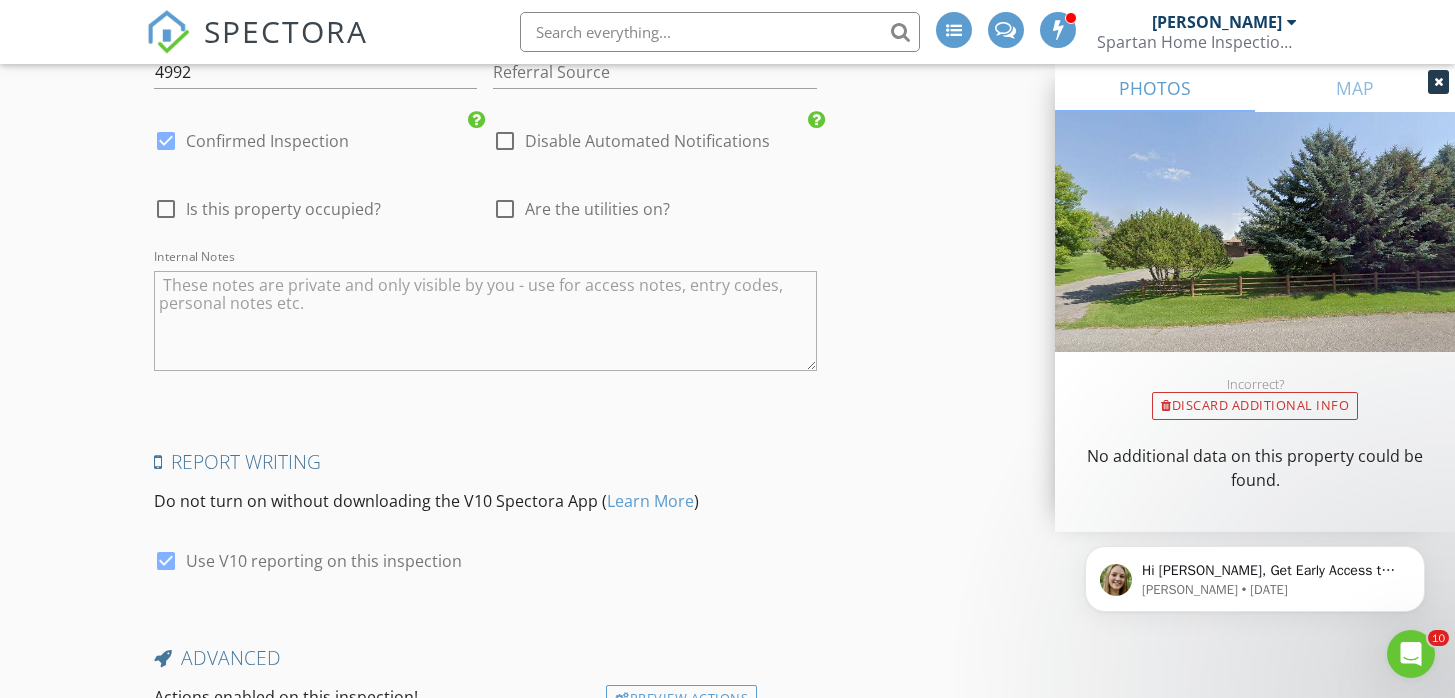 scroll, scrollTop: 3750, scrollLeft: 0, axis: vertical 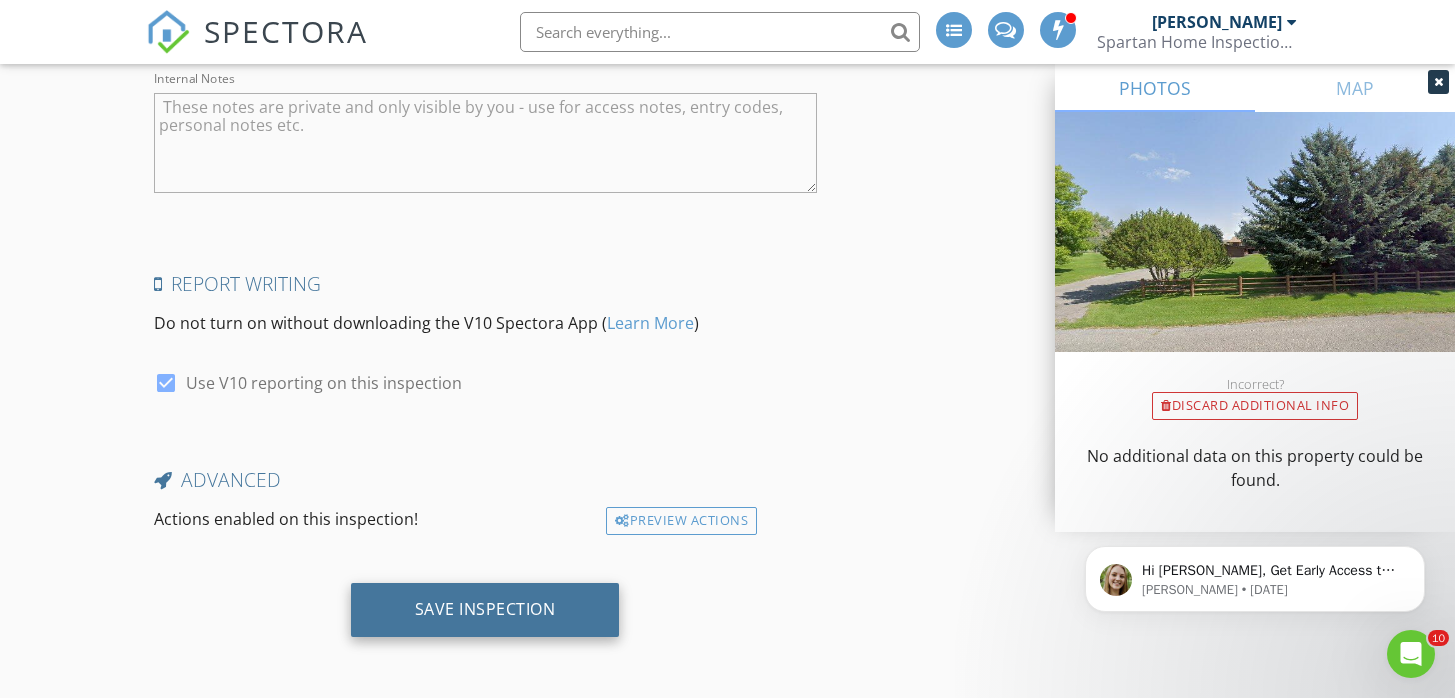click on "Save Inspection" at bounding box center (485, 609) 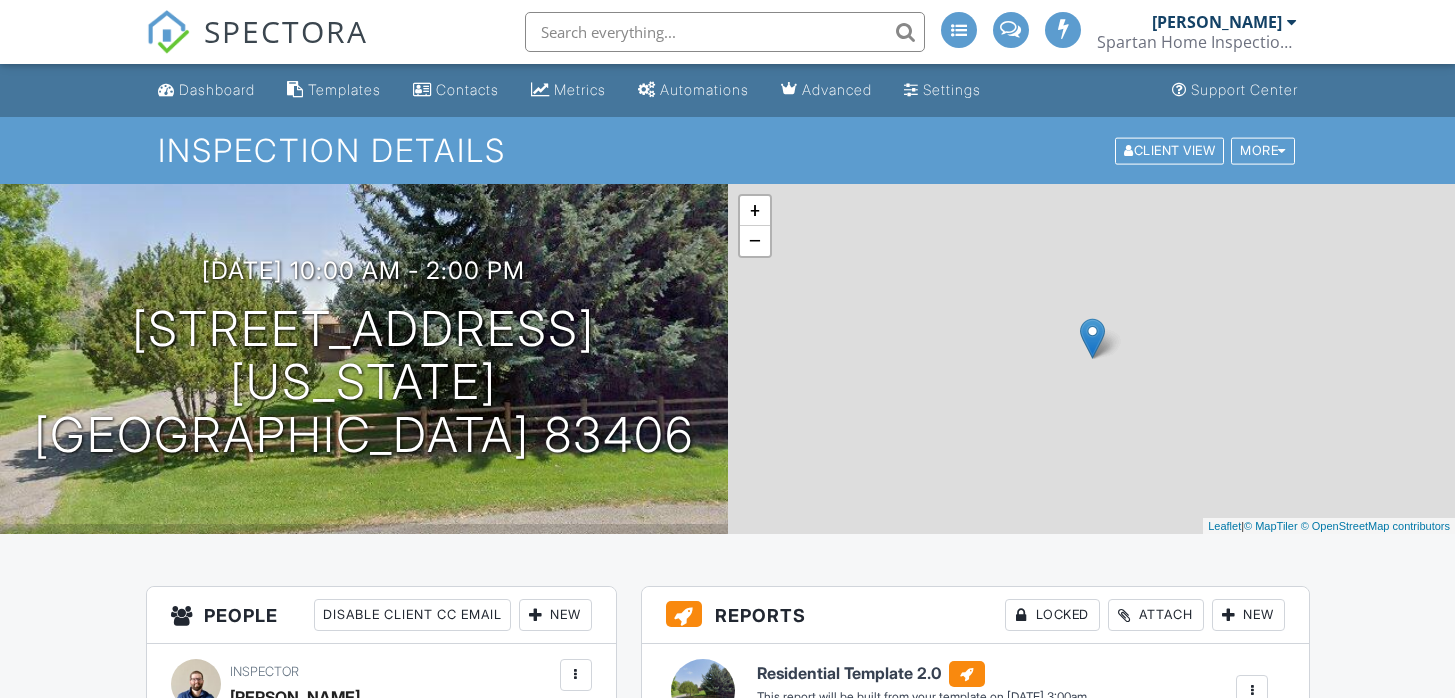 scroll, scrollTop: 0, scrollLeft: 0, axis: both 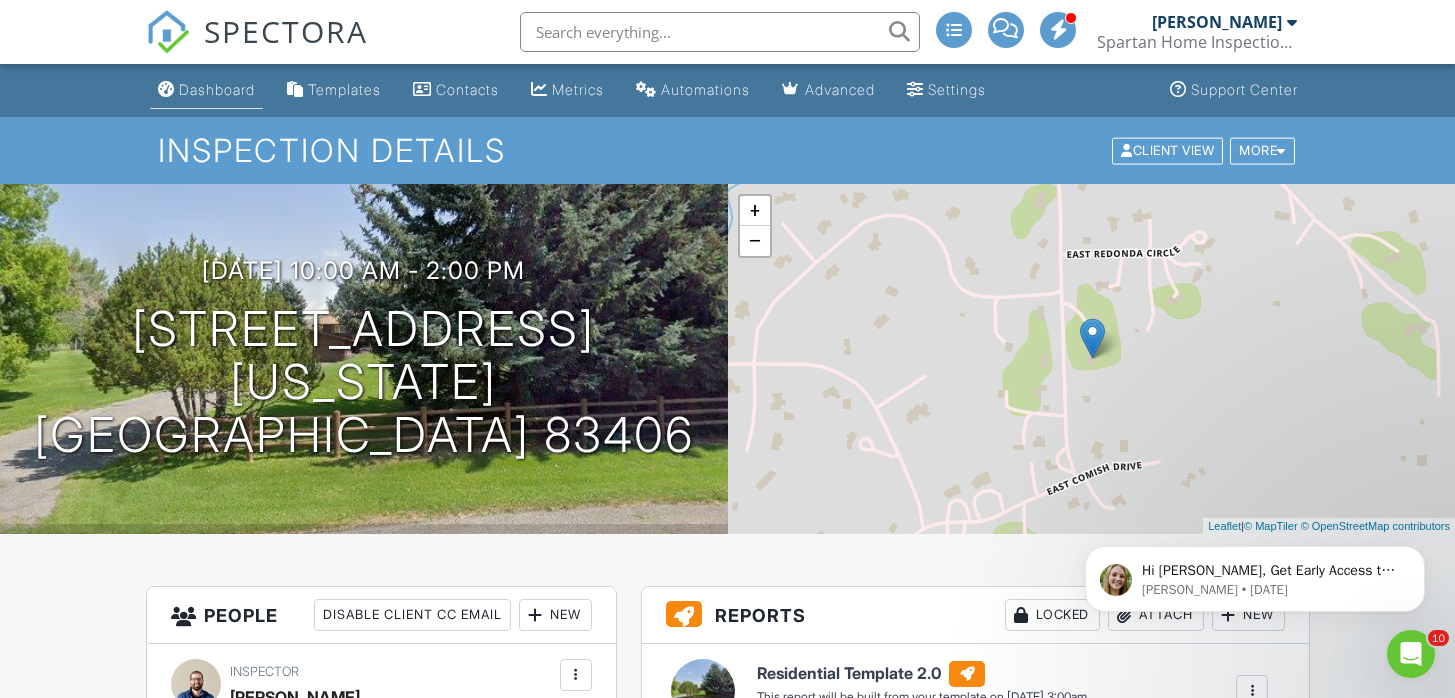 click on "Dashboard" at bounding box center (206, 90) 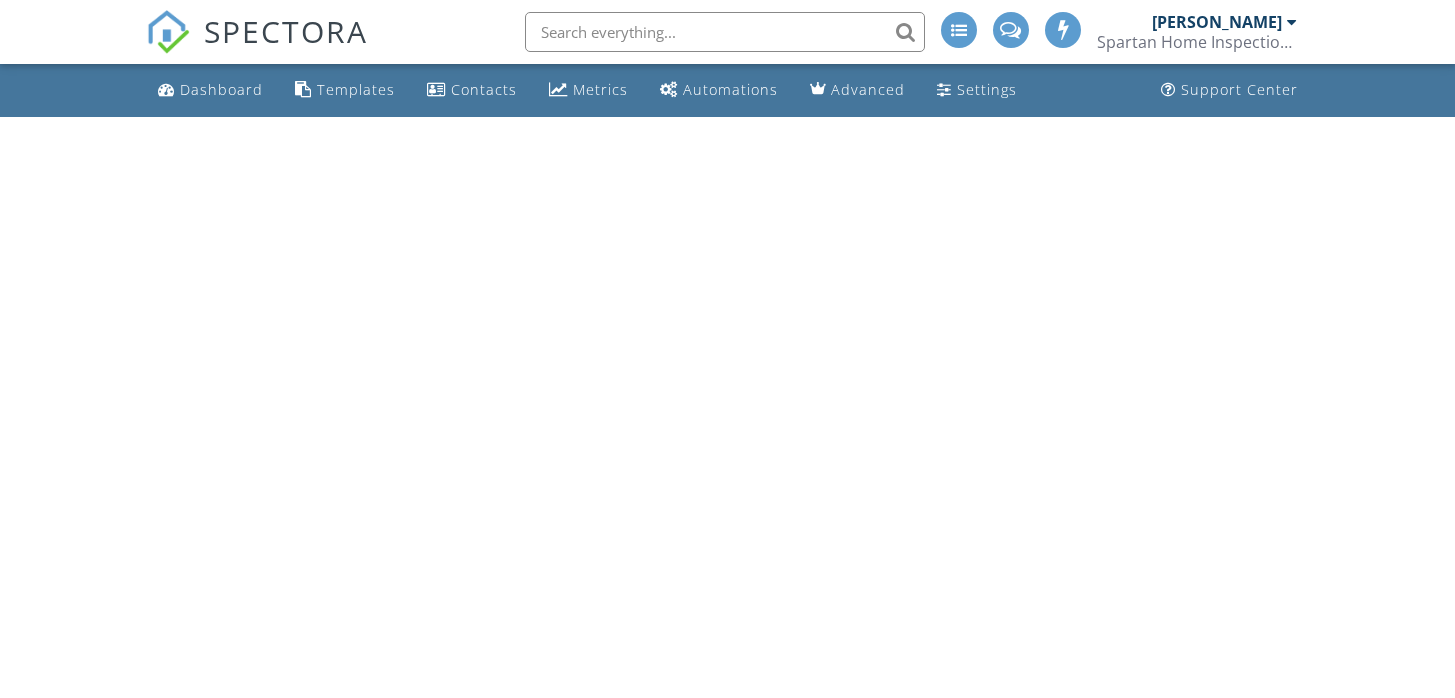 scroll, scrollTop: 0, scrollLeft: 0, axis: both 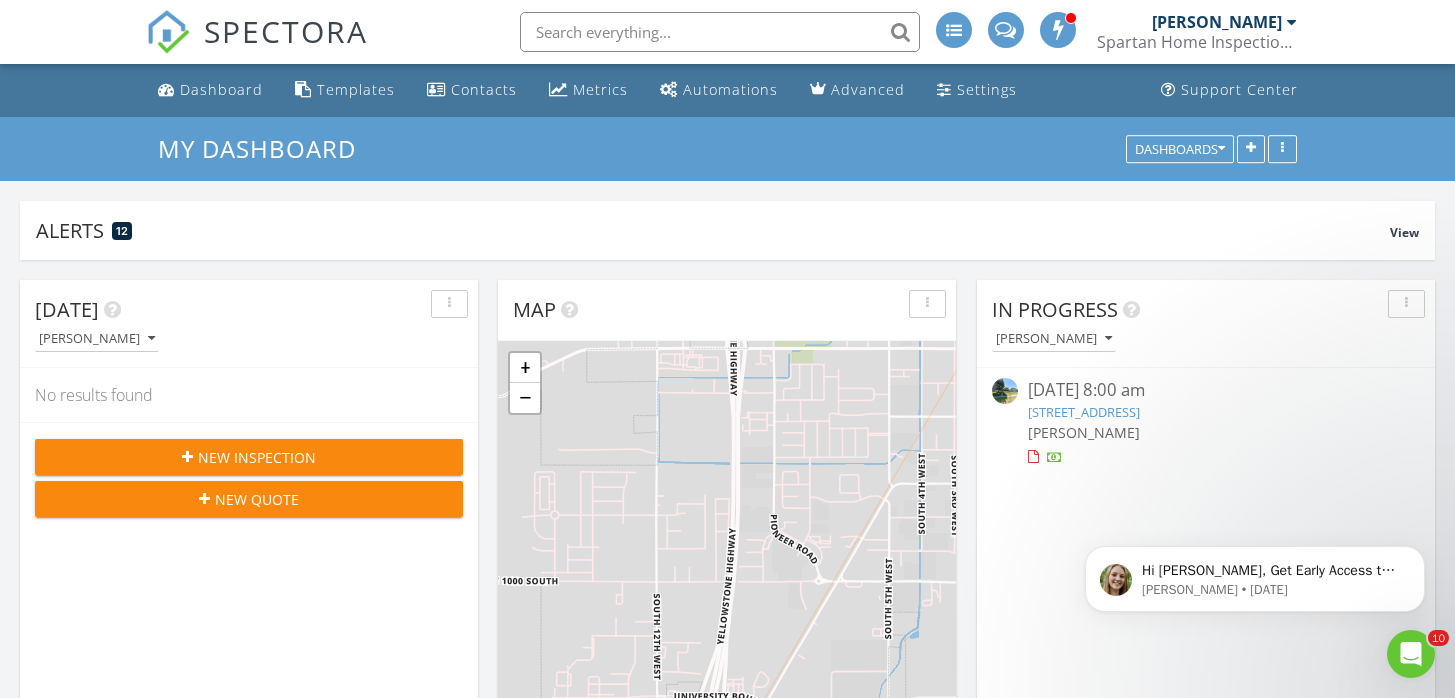 click on "New Inspection" at bounding box center (257, 457) 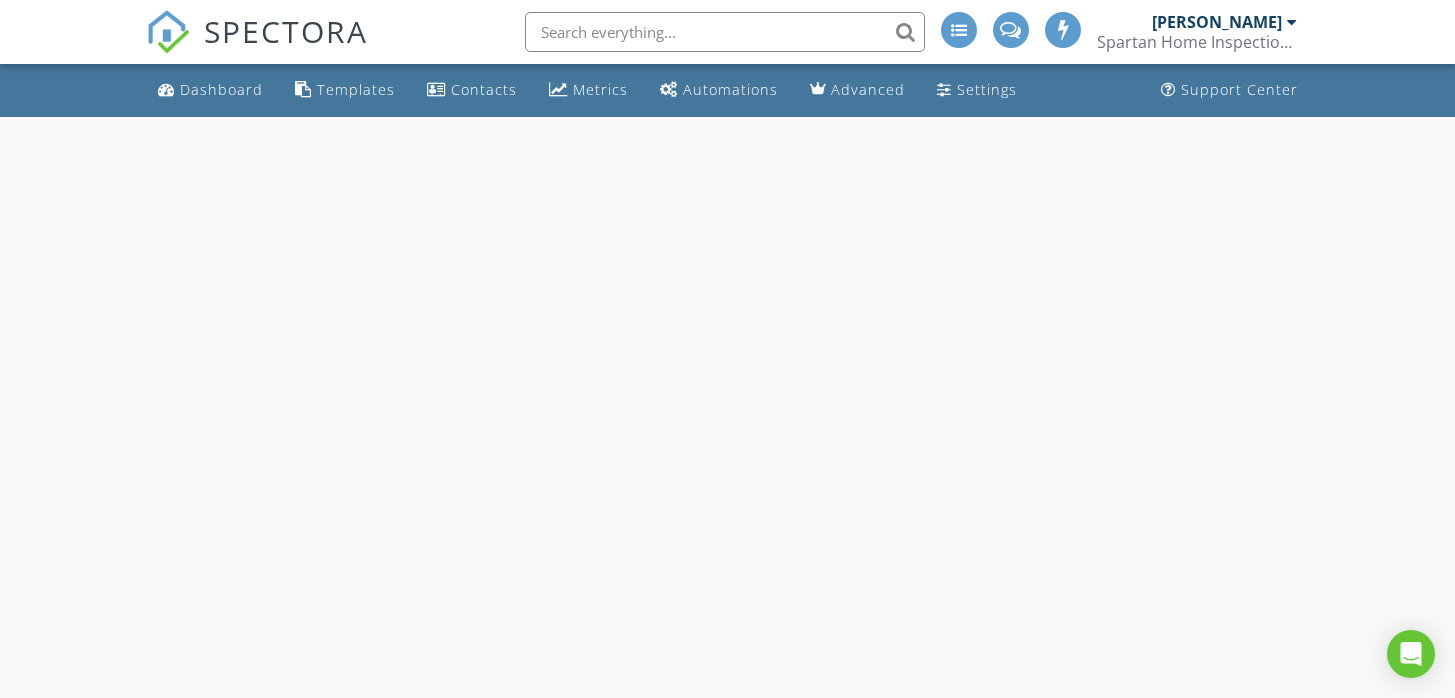 scroll, scrollTop: 0, scrollLeft: 0, axis: both 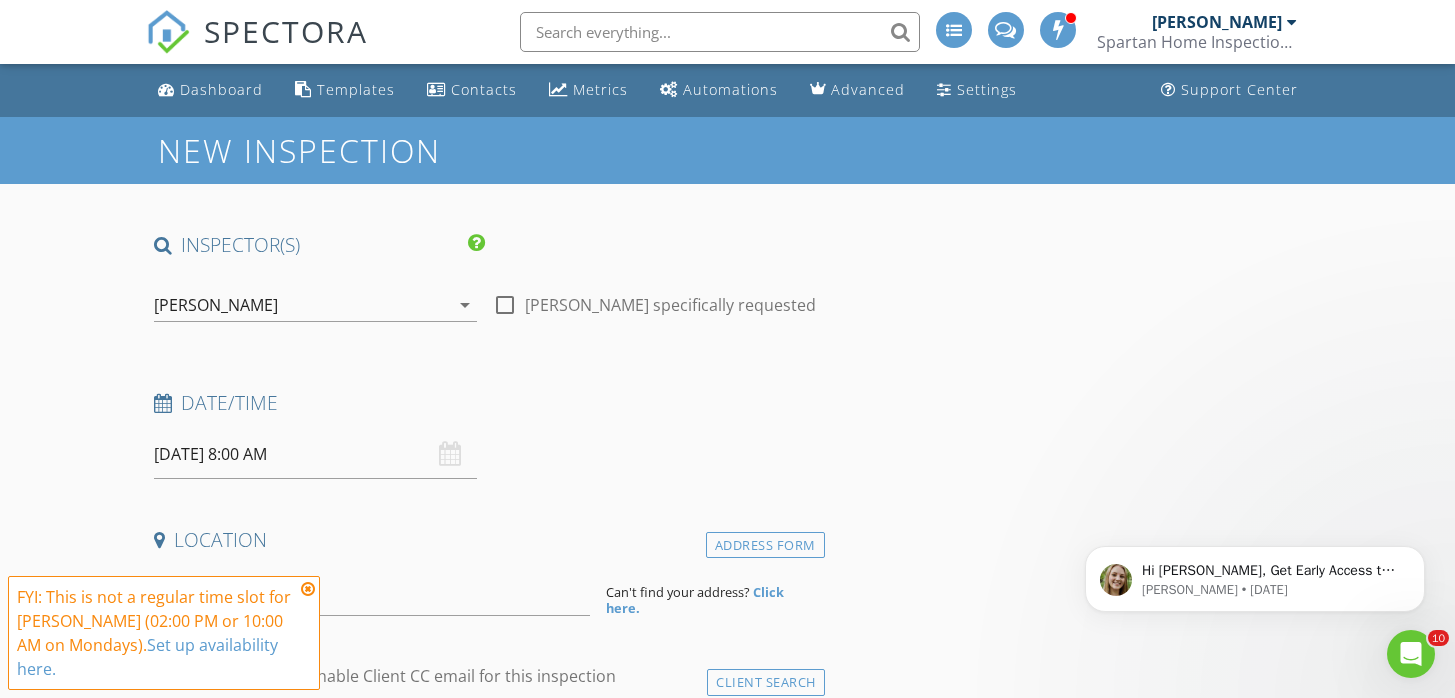 click on "[PERSON_NAME]" at bounding box center [302, 305] 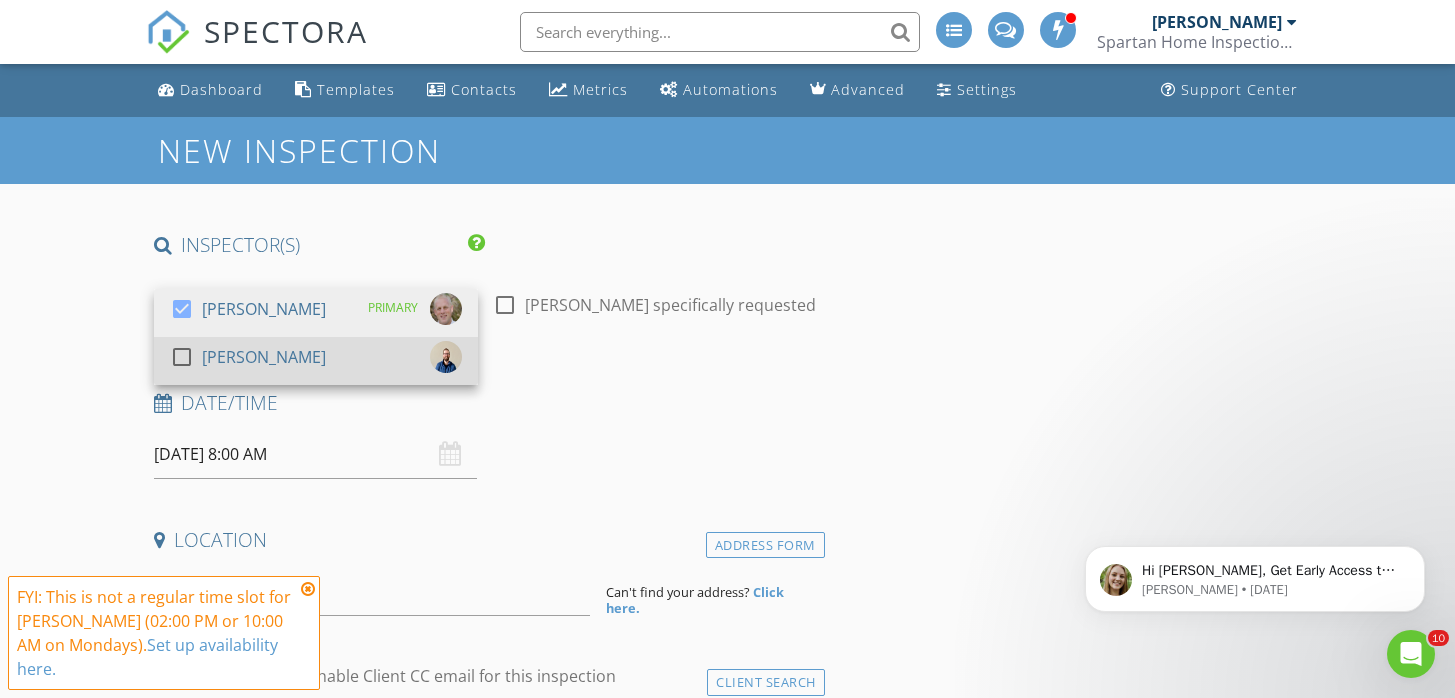 click at bounding box center [182, 357] 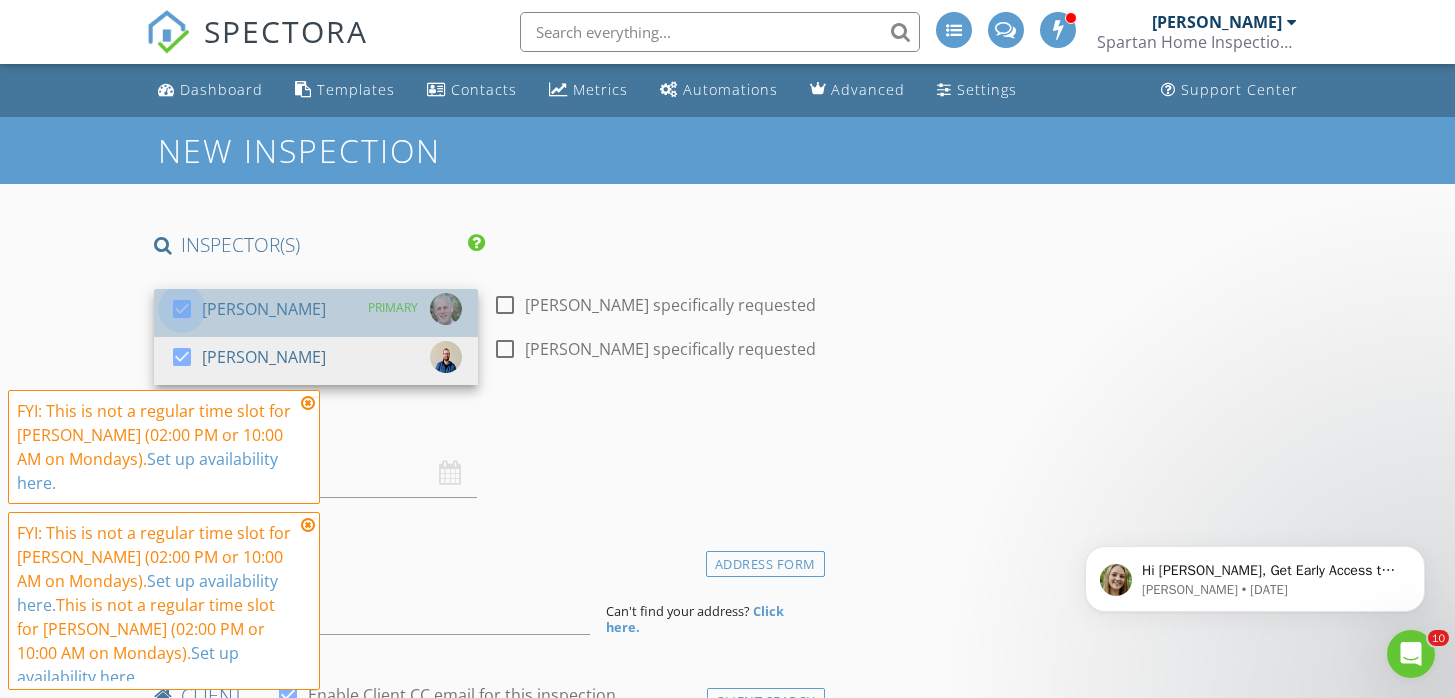 click at bounding box center (182, 309) 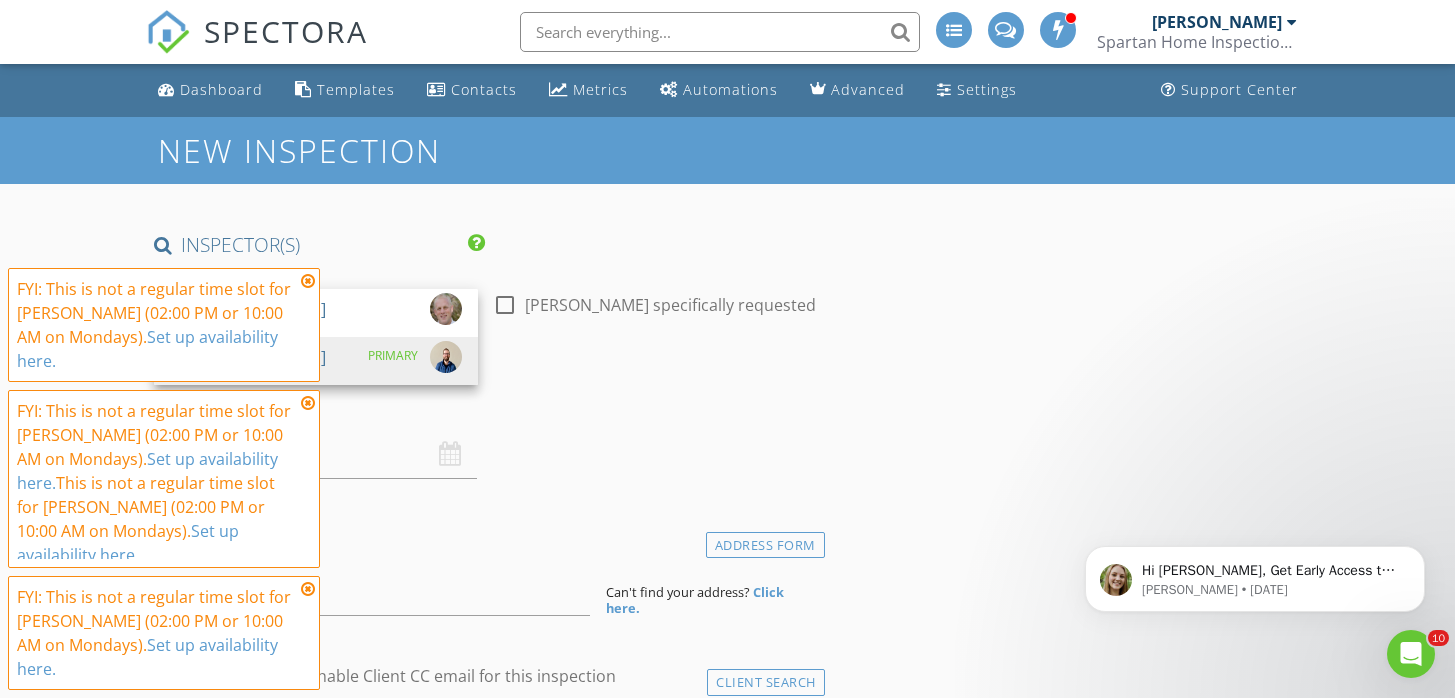 click at bounding box center (308, 281) 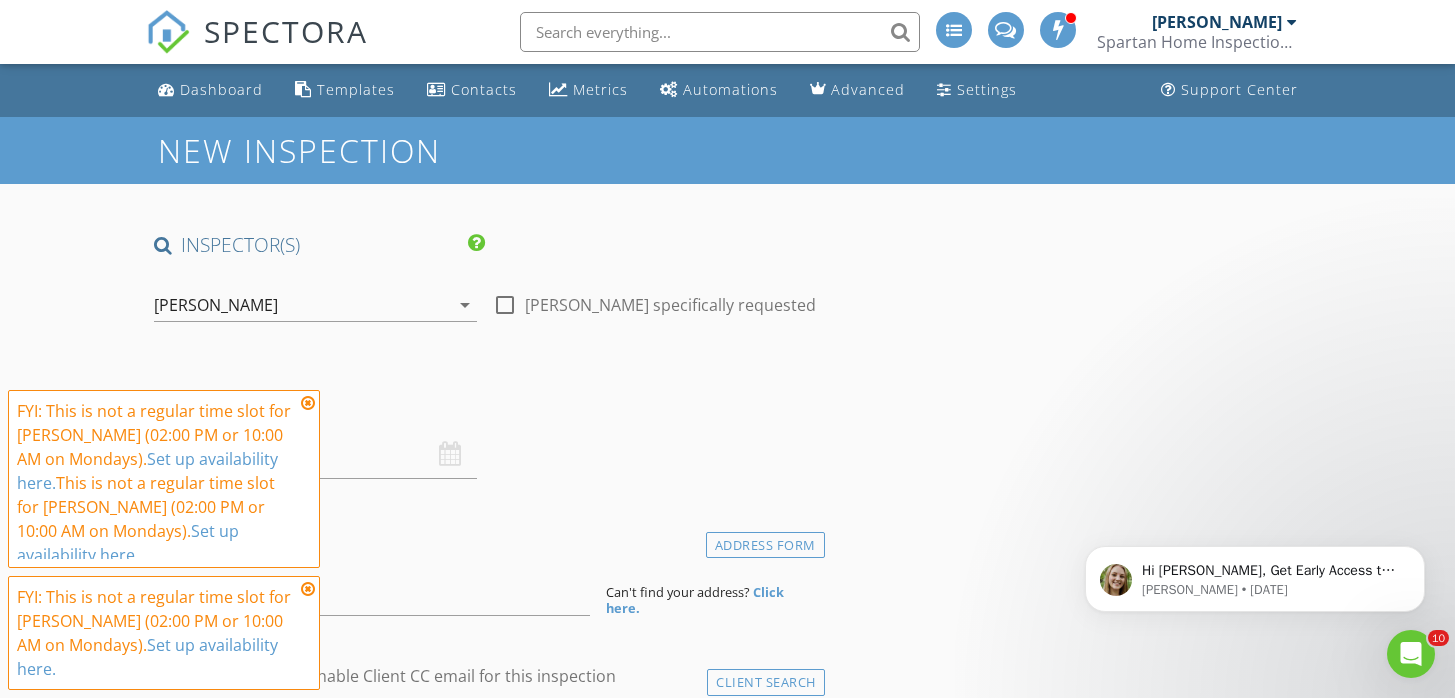 click at bounding box center [308, 403] 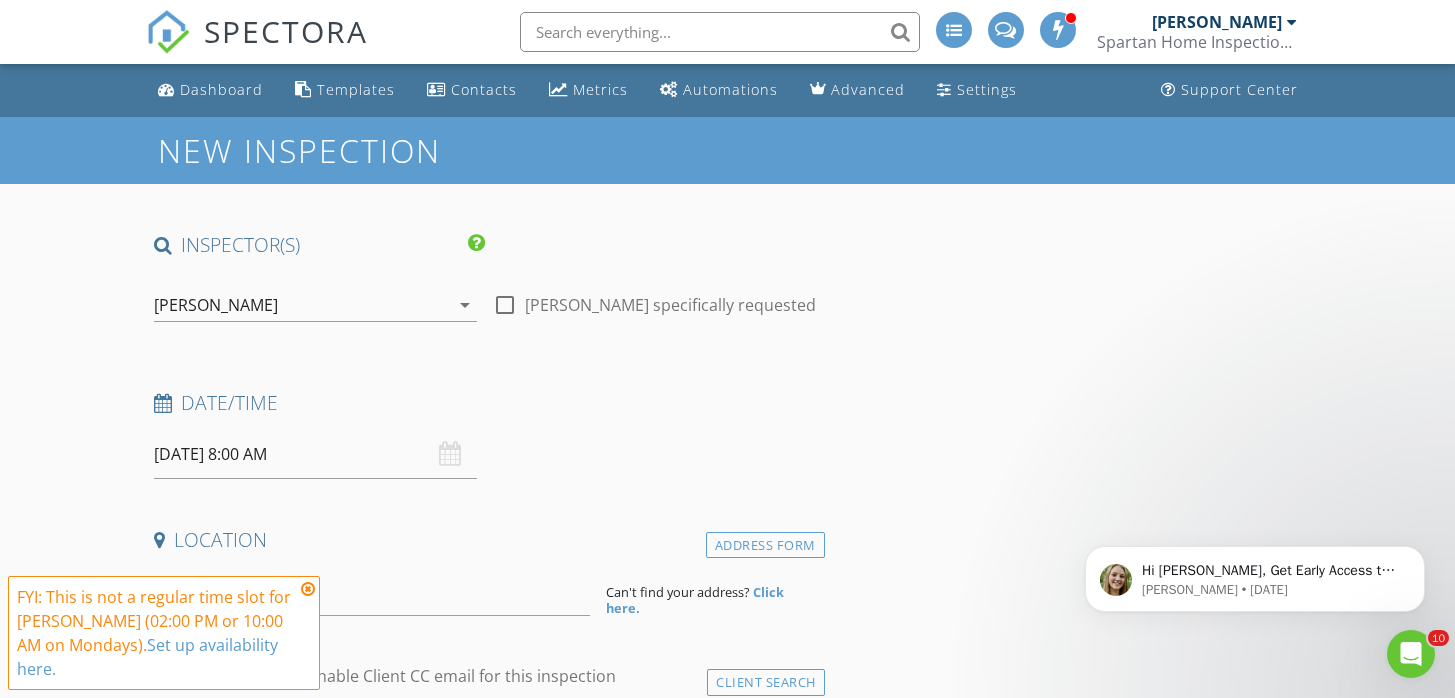 click at bounding box center (308, 589) 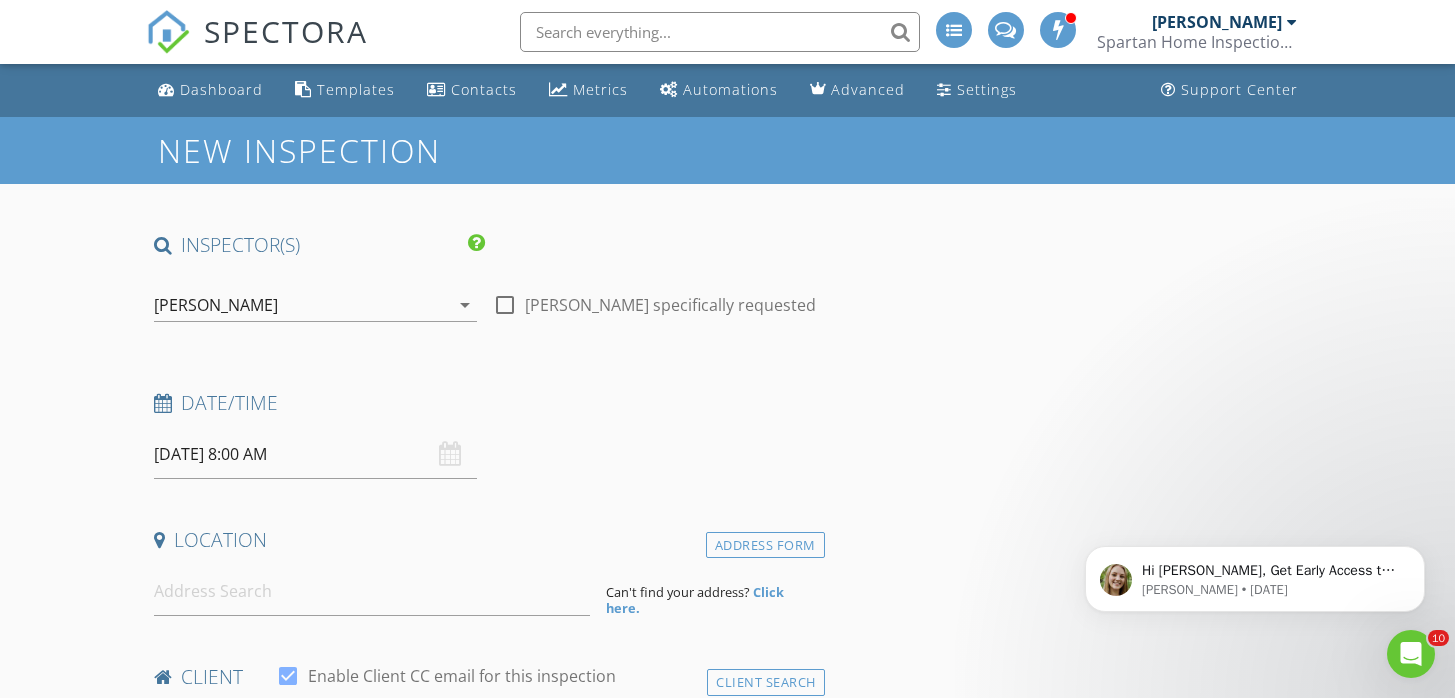 click on "07/14/2025 8:00 AM" at bounding box center (316, 454) 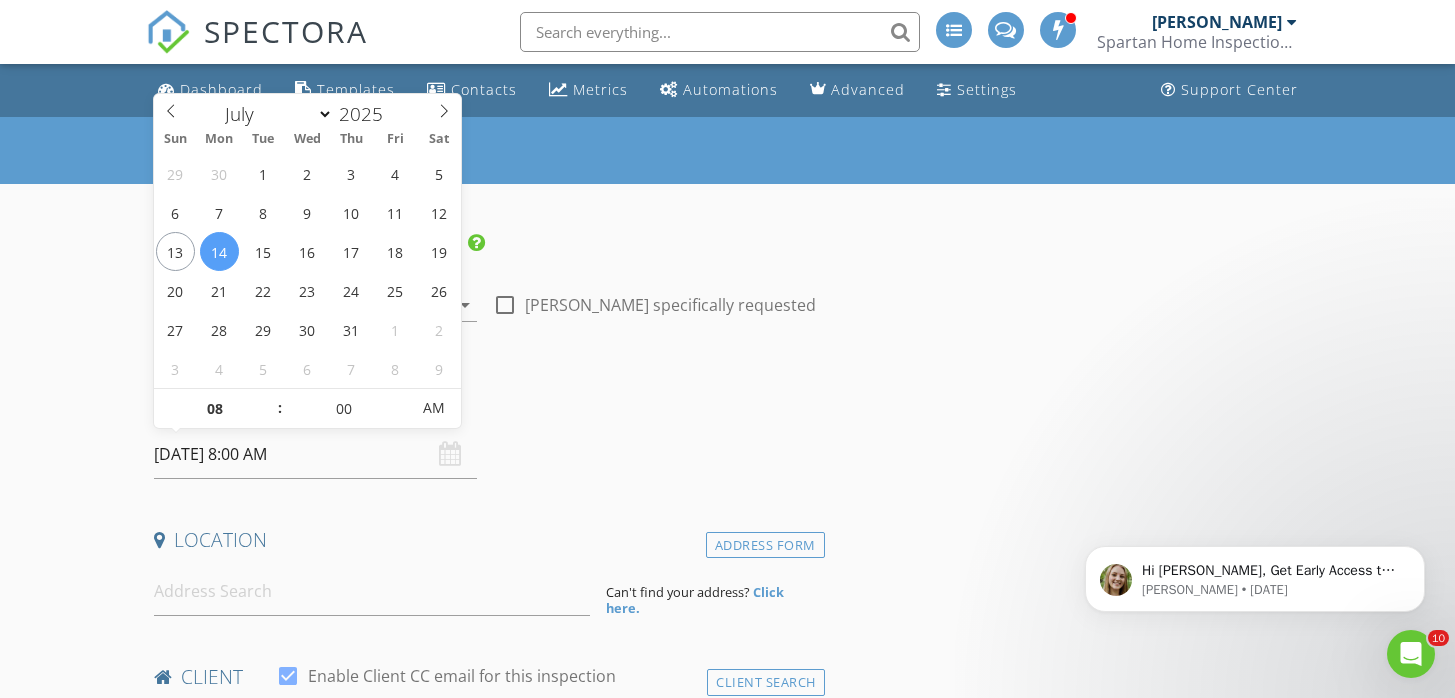 click on "07/14/2025 8:00 AM" at bounding box center [316, 454] 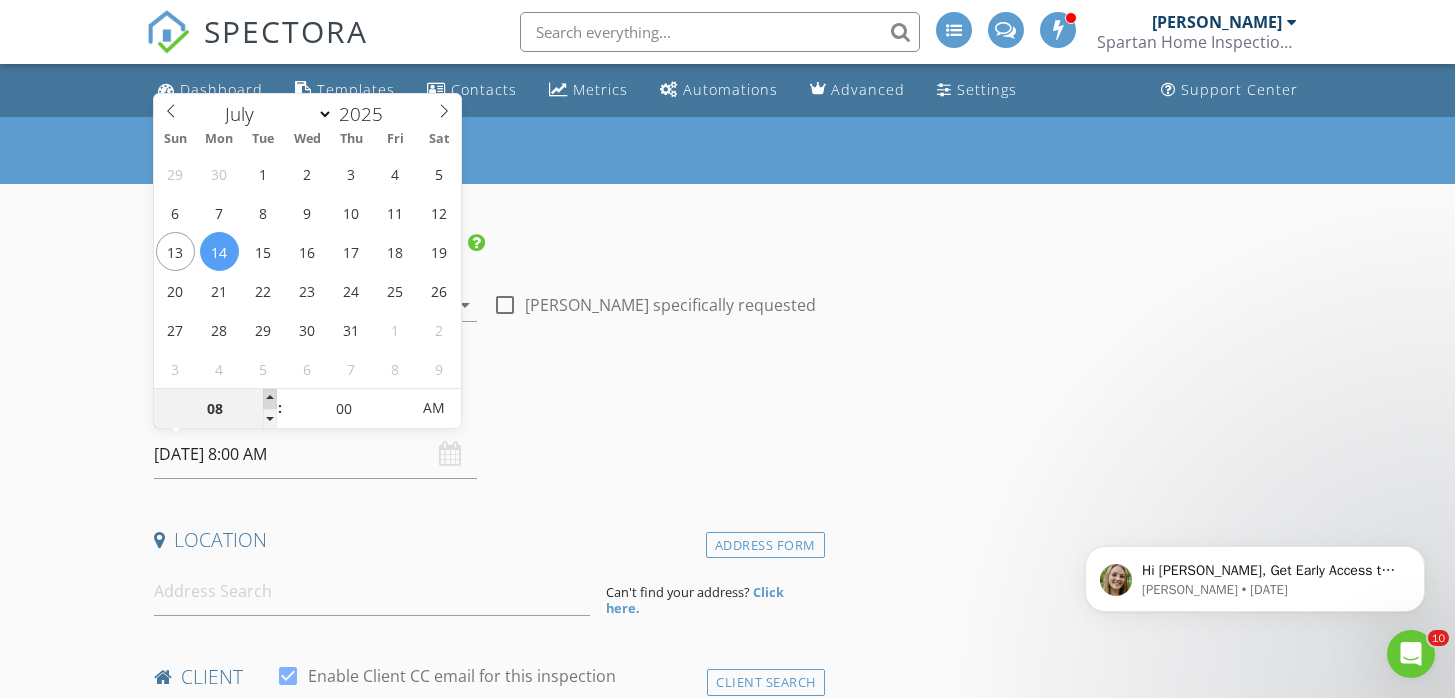 type on "07/14/2025 9:00 AM" 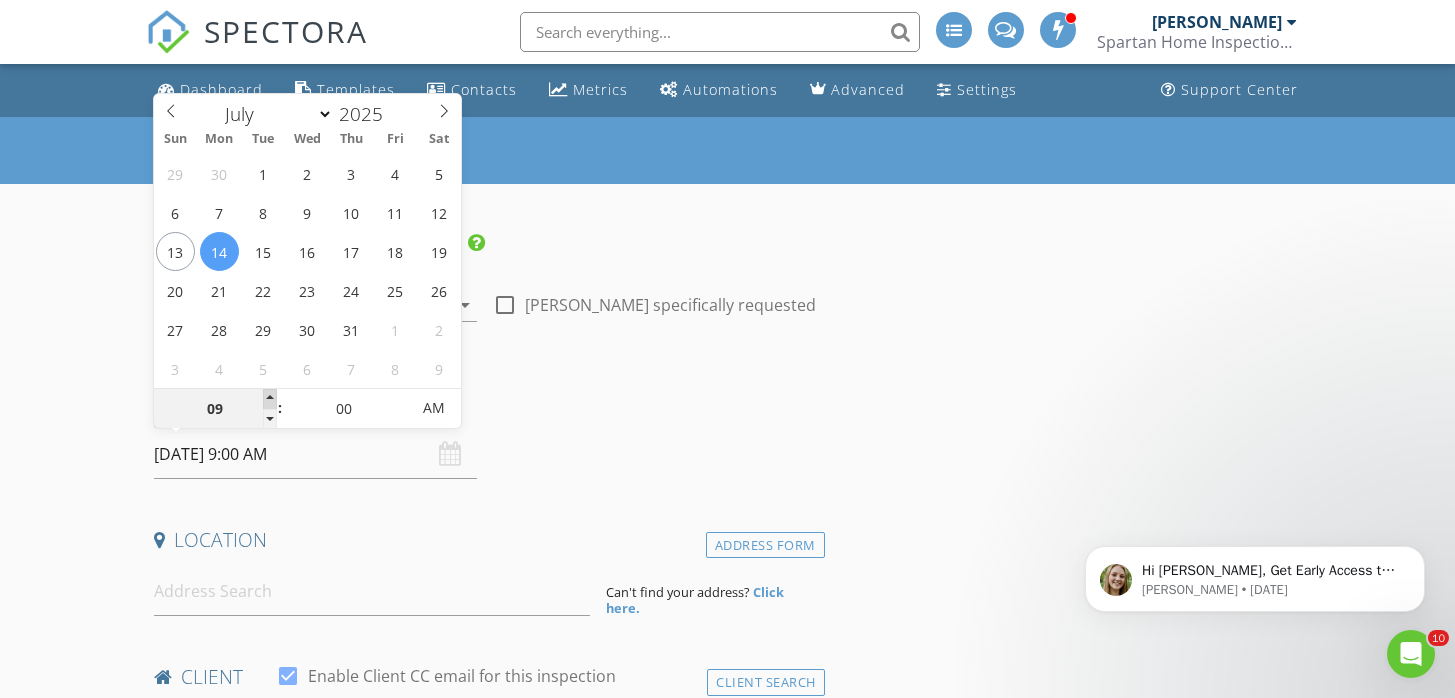 click at bounding box center [270, 399] 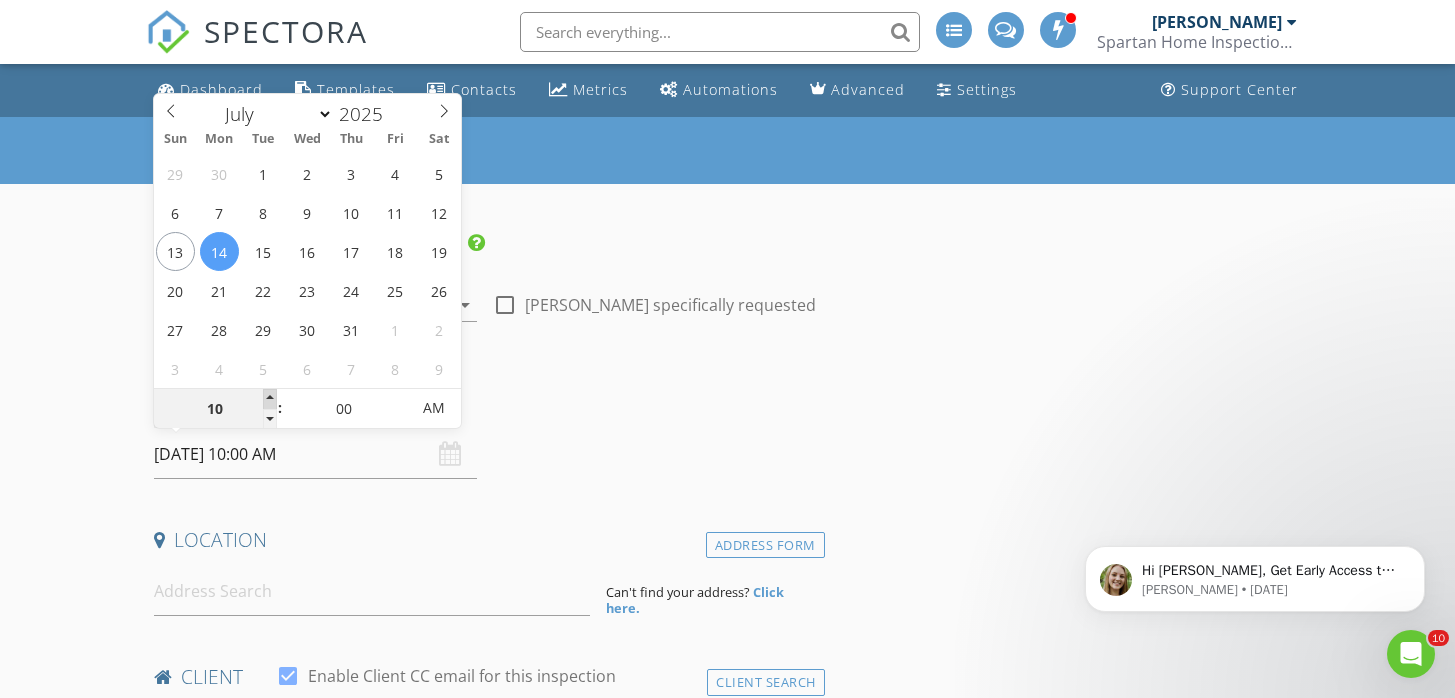 click at bounding box center (270, 399) 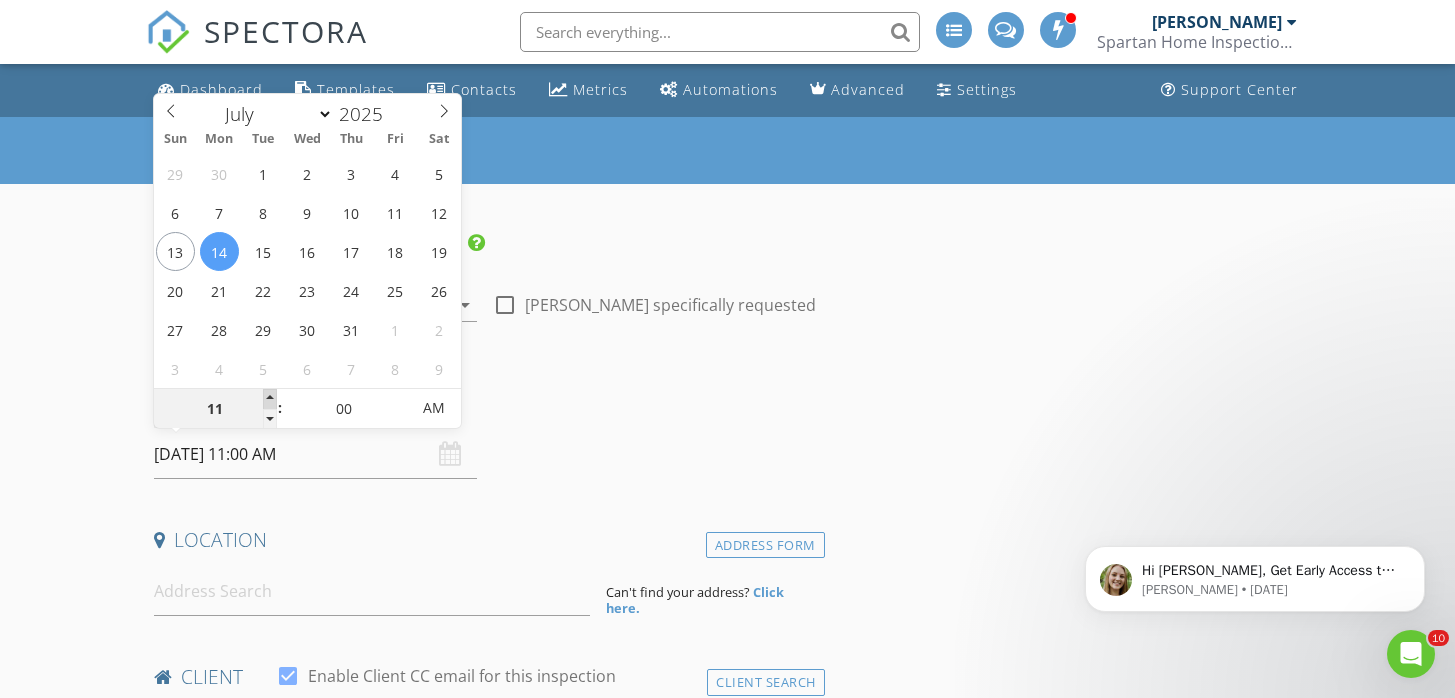 click at bounding box center (270, 399) 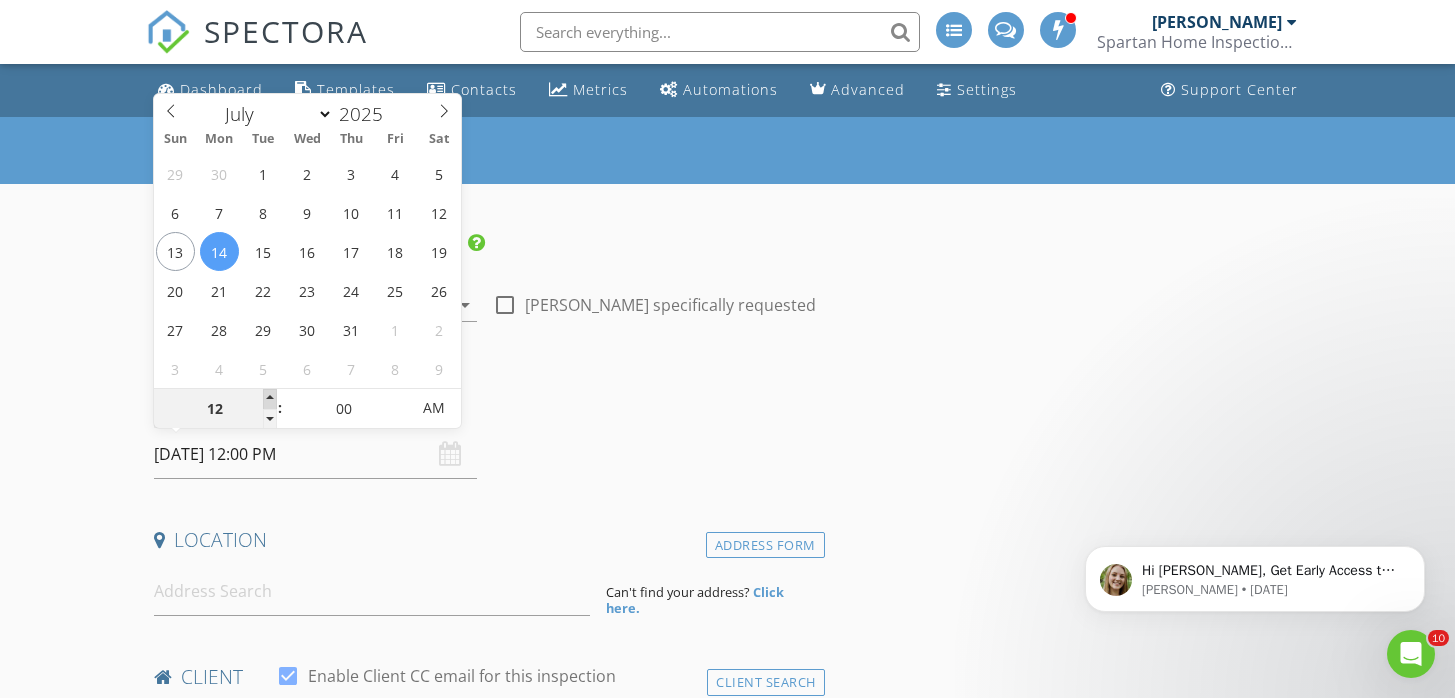 click at bounding box center [270, 399] 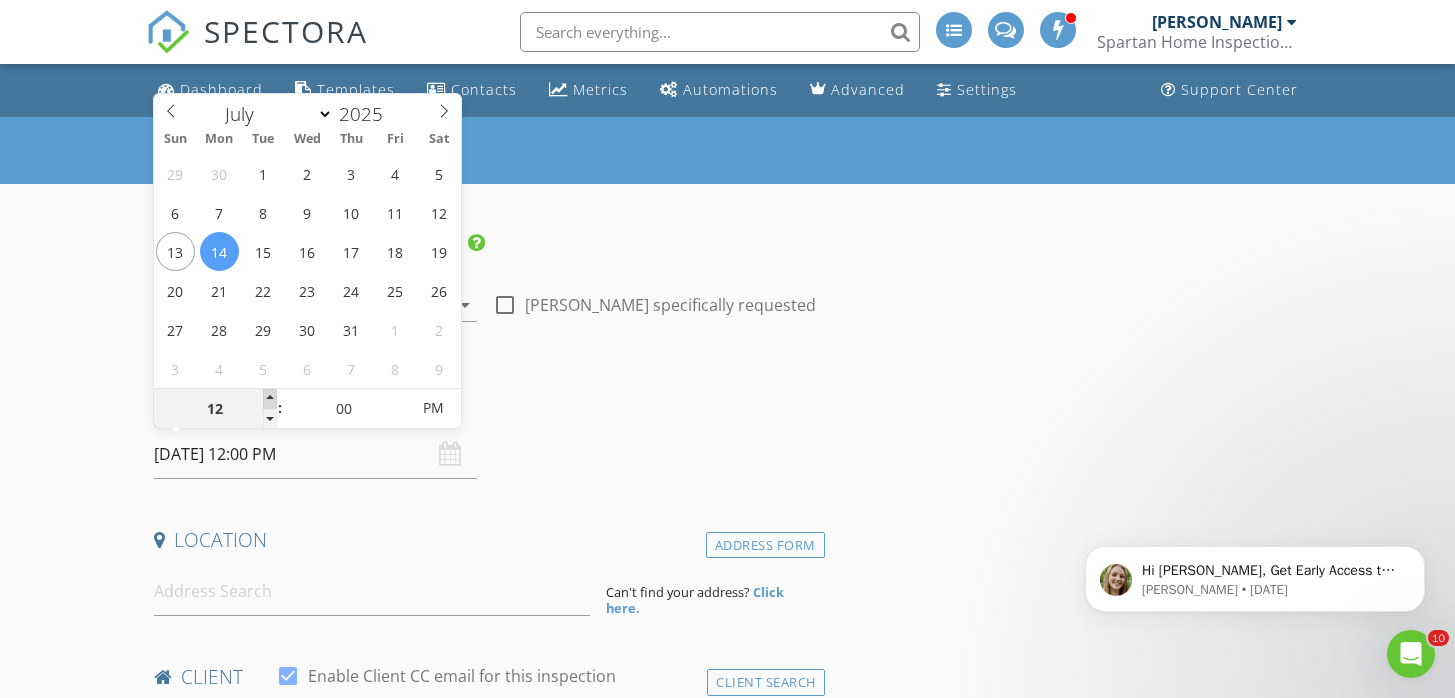 type on "01" 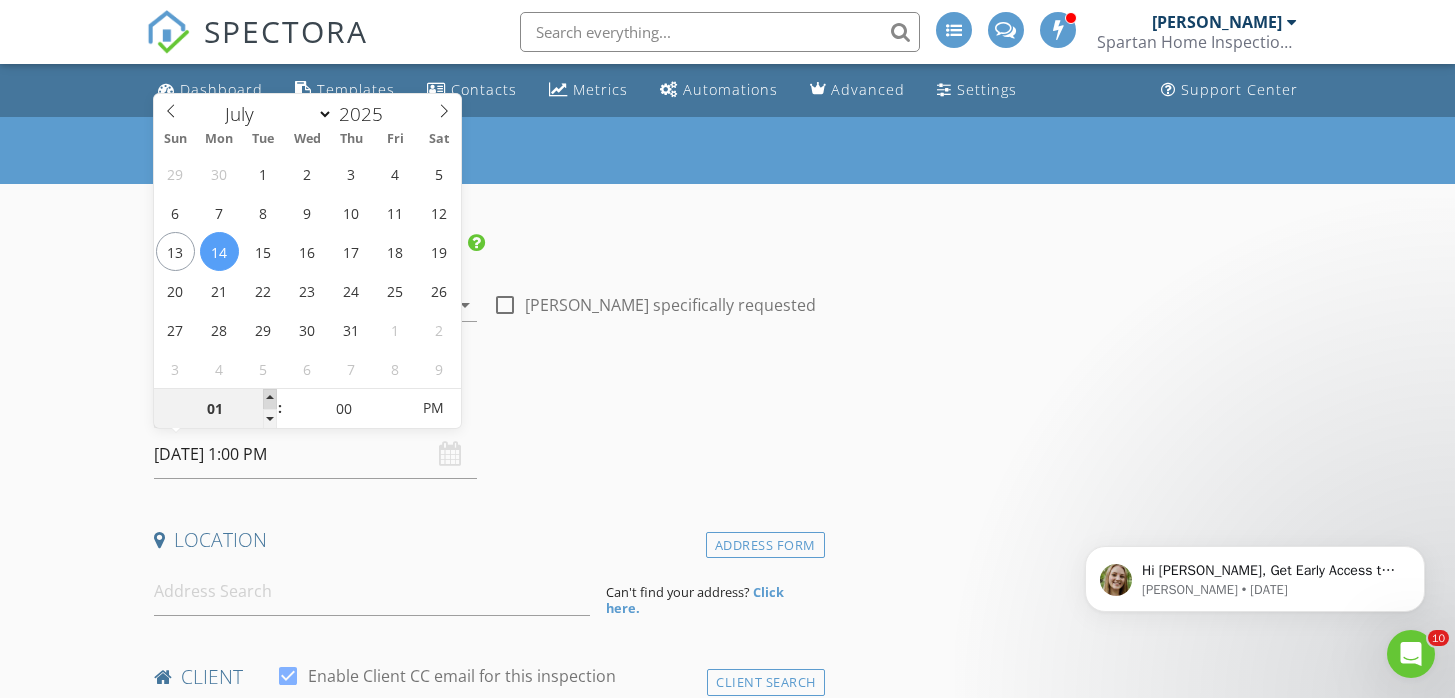 click at bounding box center (270, 399) 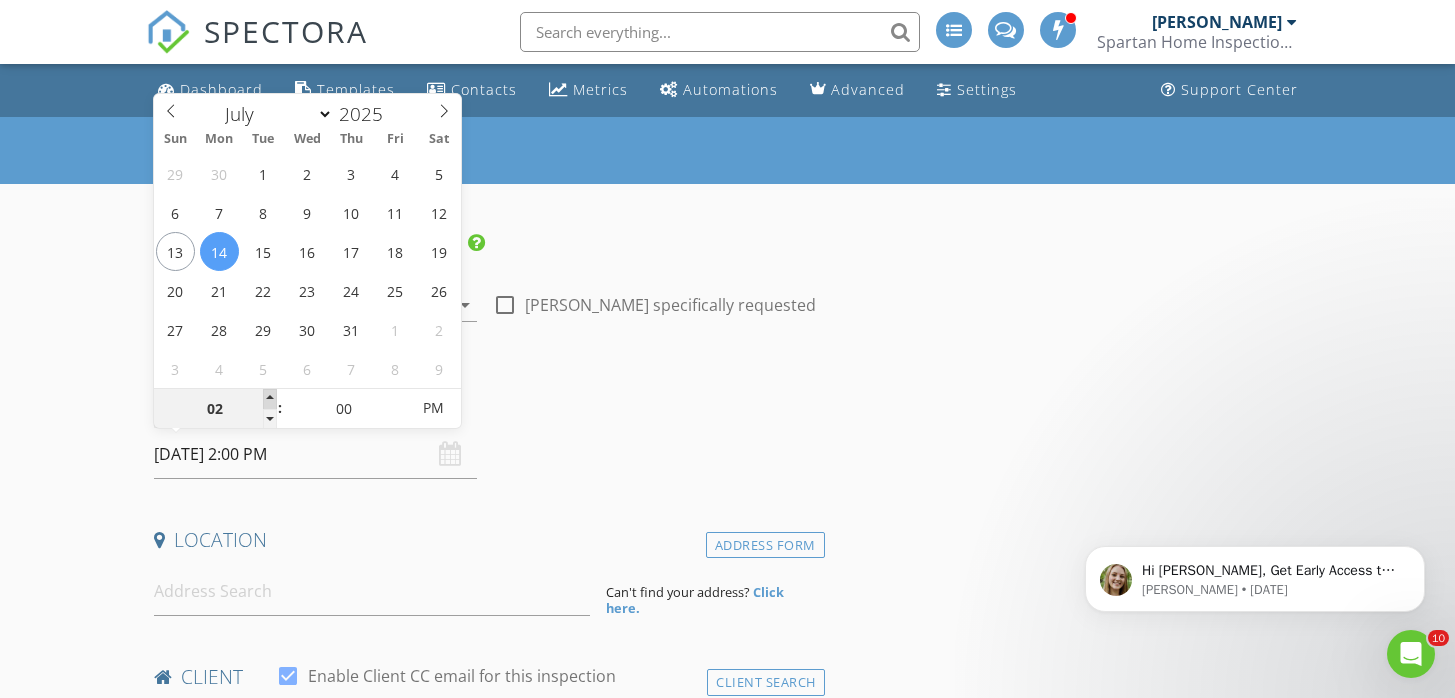 click at bounding box center [270, 399] 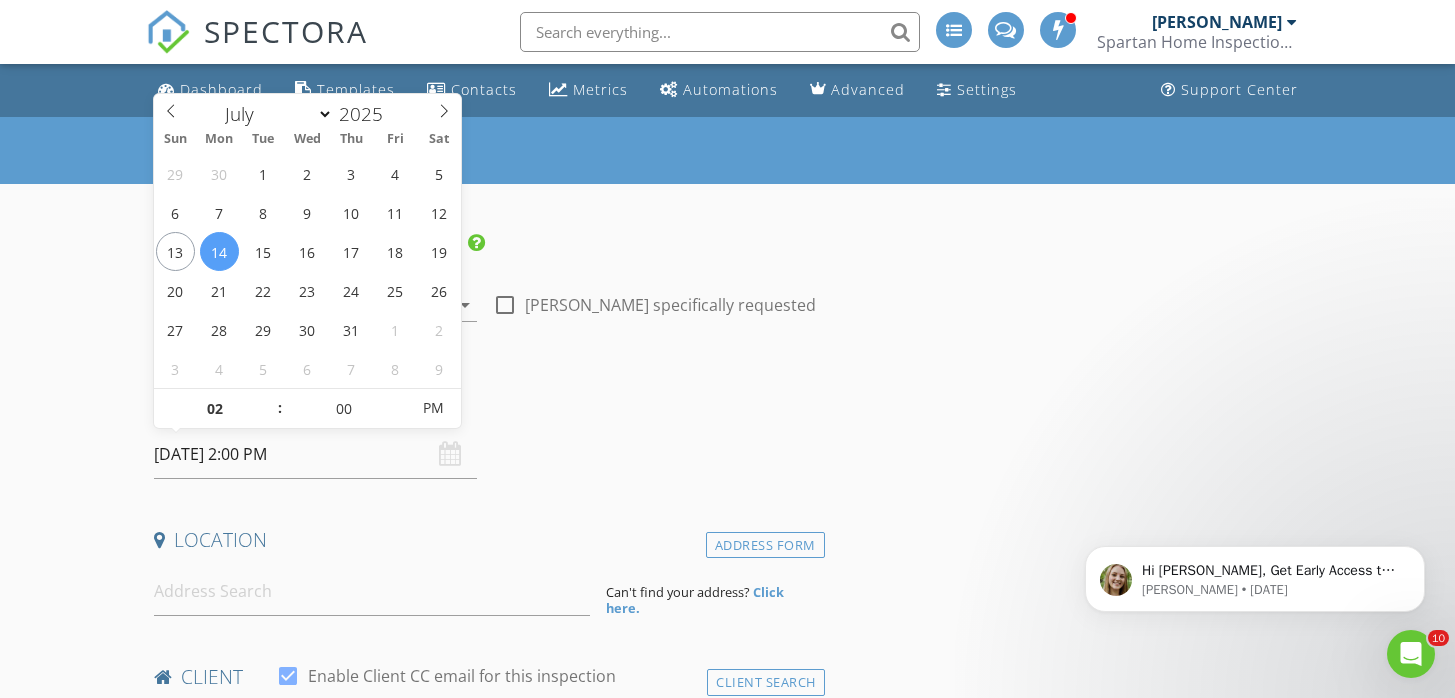 click on "Date/Time
07/14/2025 2:00 PM" at bounding box center [485, 434] 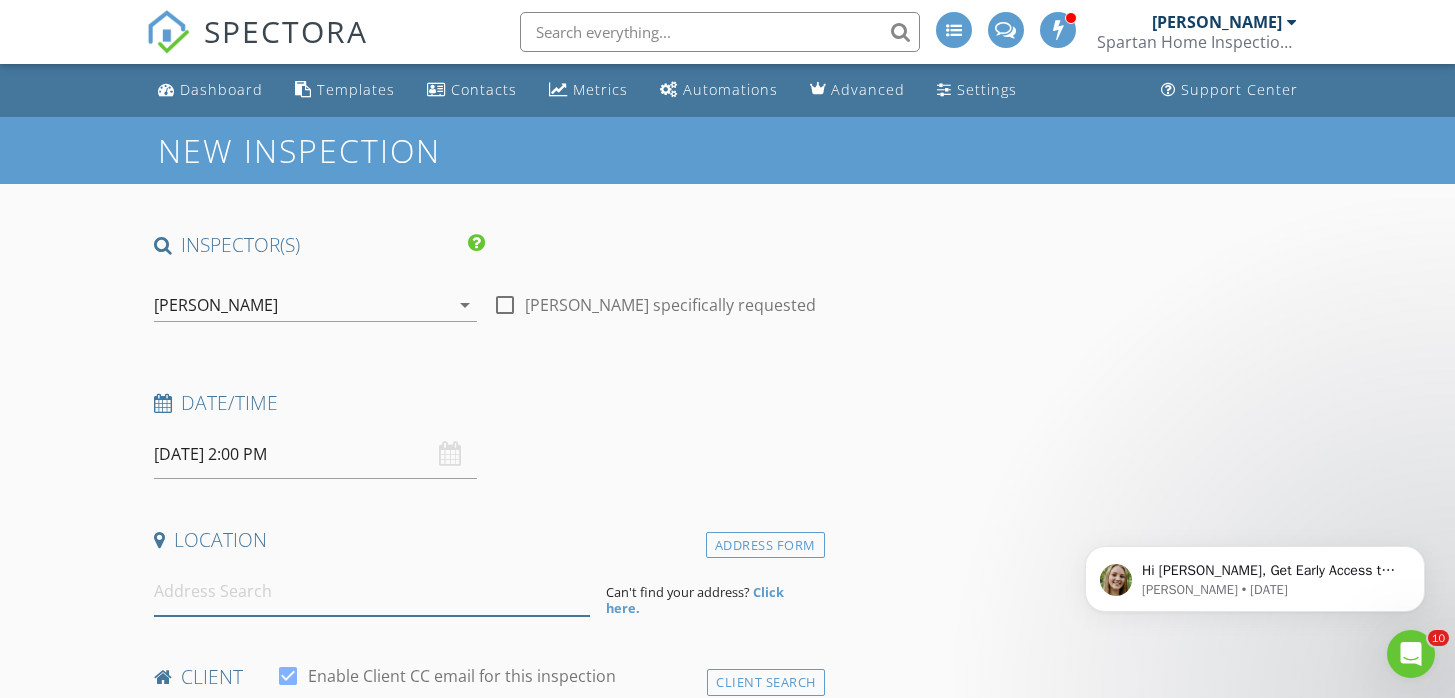click at bounding box center (372, 591) 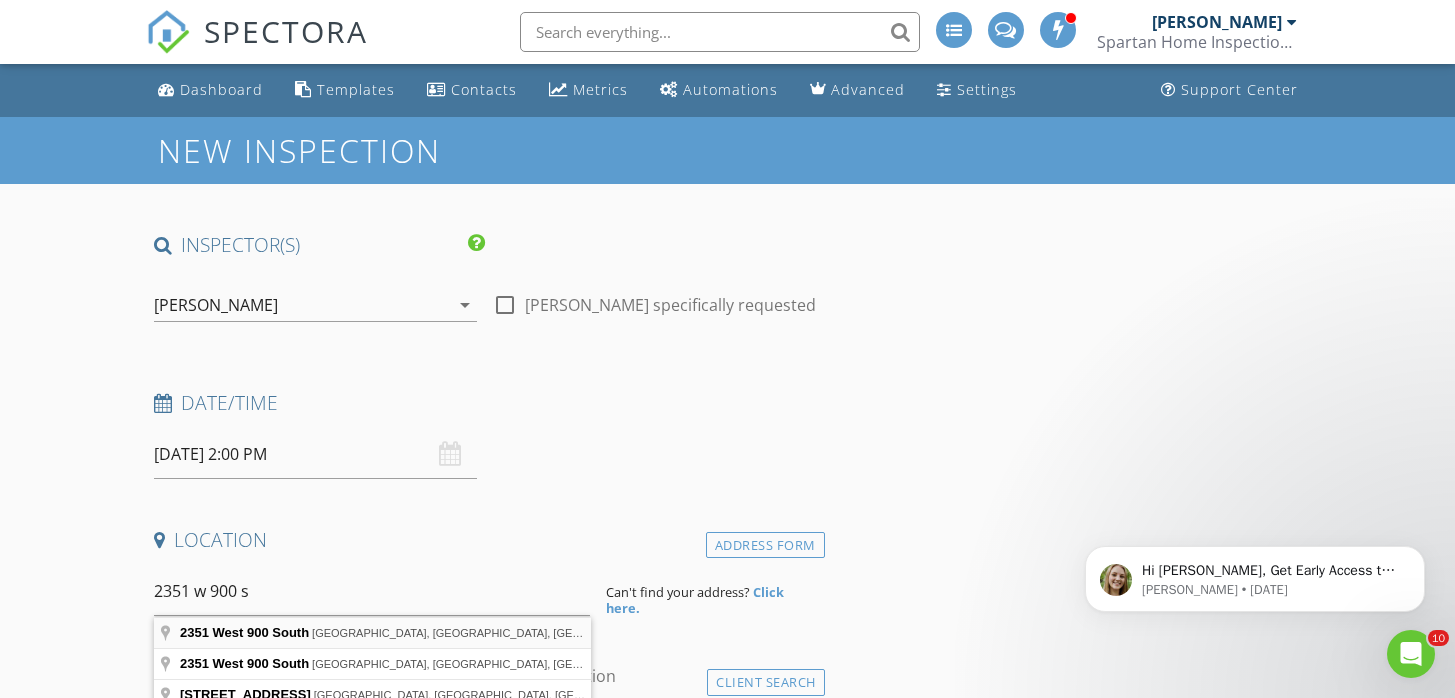 type on "2351 West 900 South, Rexburg, ID, USA" 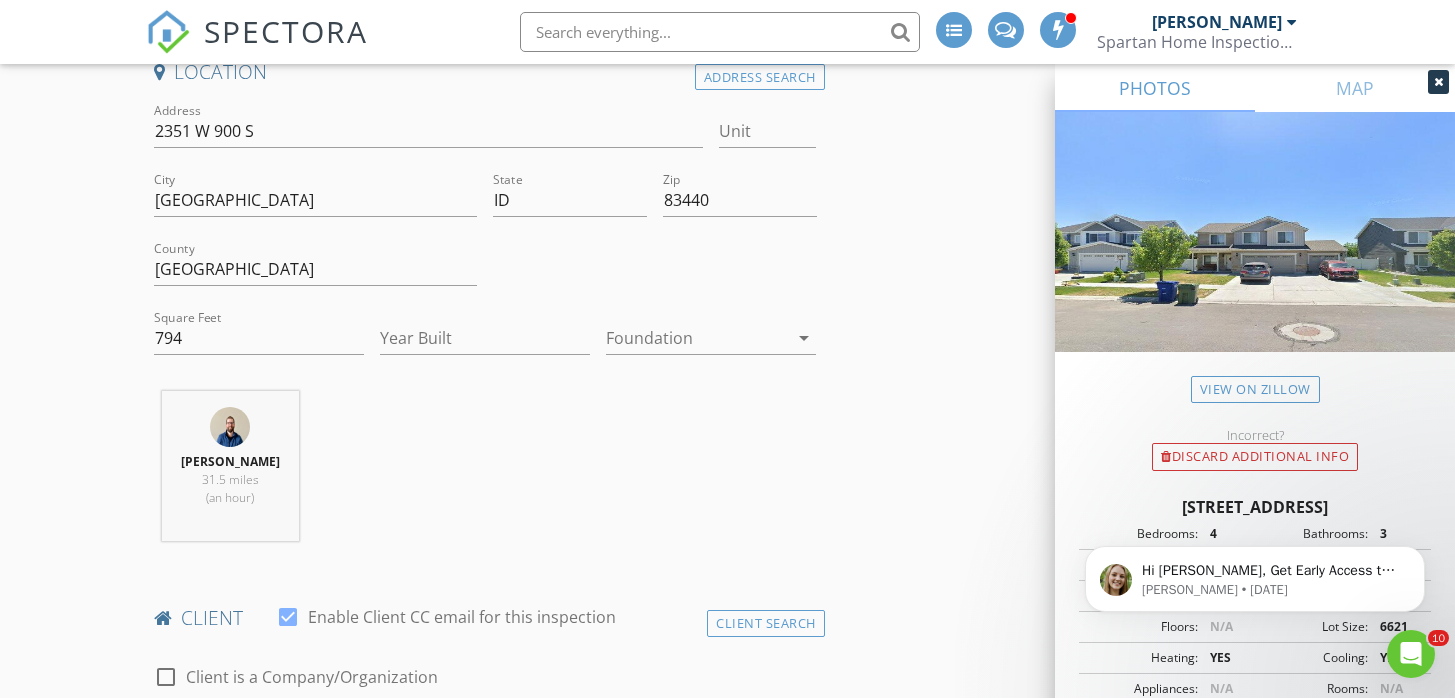 scroll, scrollTop: 480, scrollLeft: 0, axis: vertical 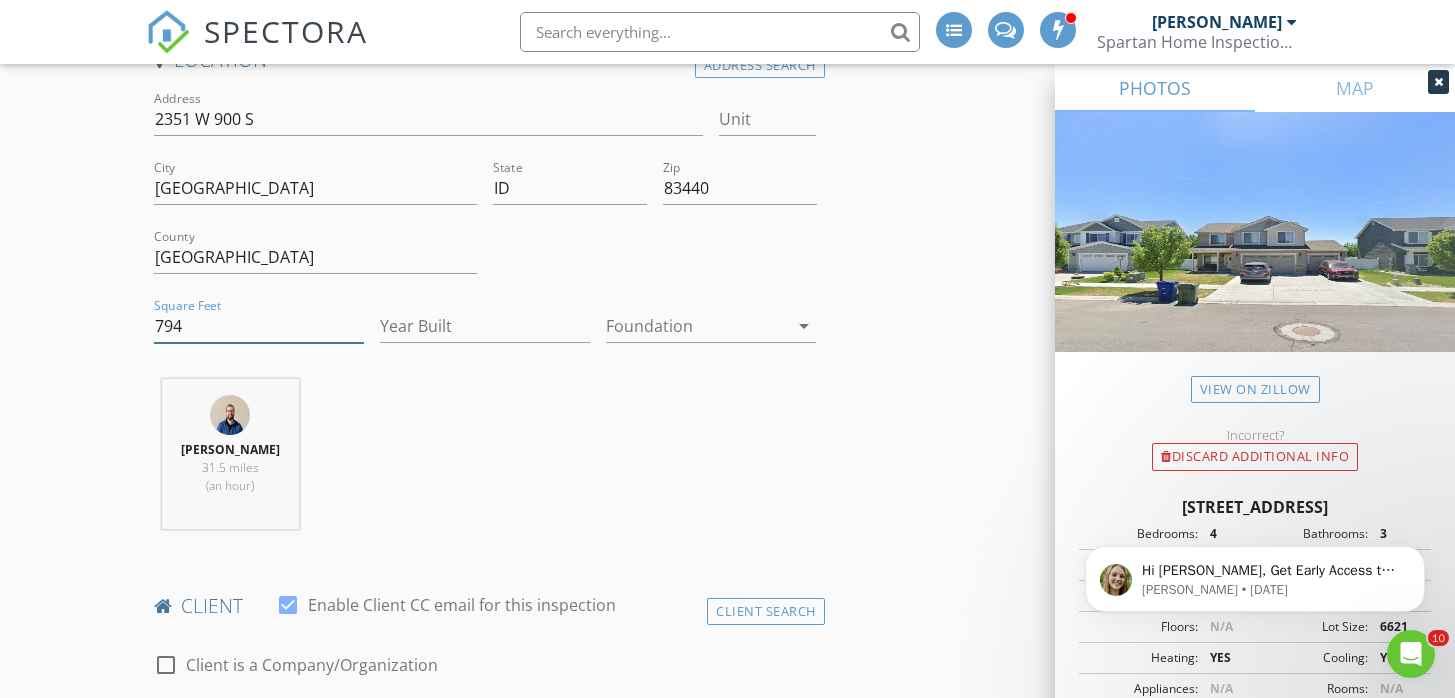 drag, startPoint x: 190, startPoint y: 327, endPoint x: 111, endPoint y: 319, distance: 79.40403 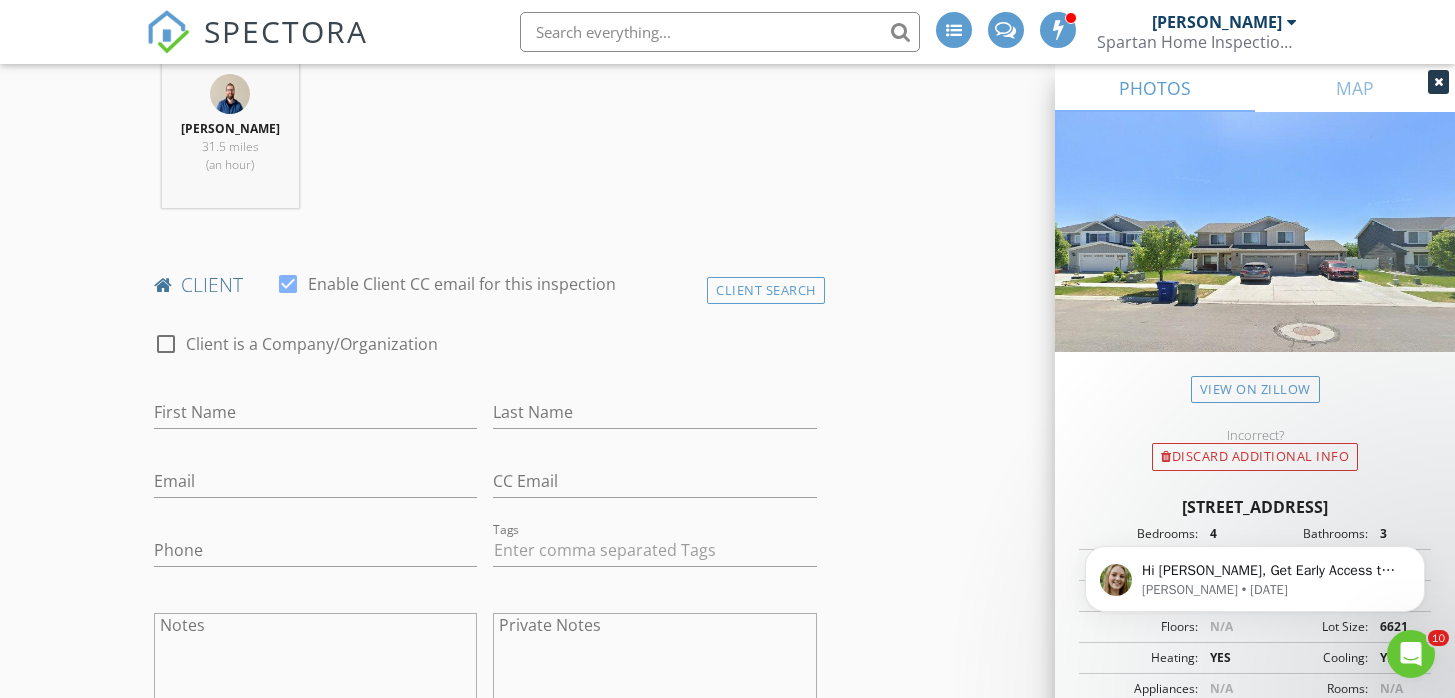 scroll, scrollTop: 807, scrollLeft: 0, axis: vertical 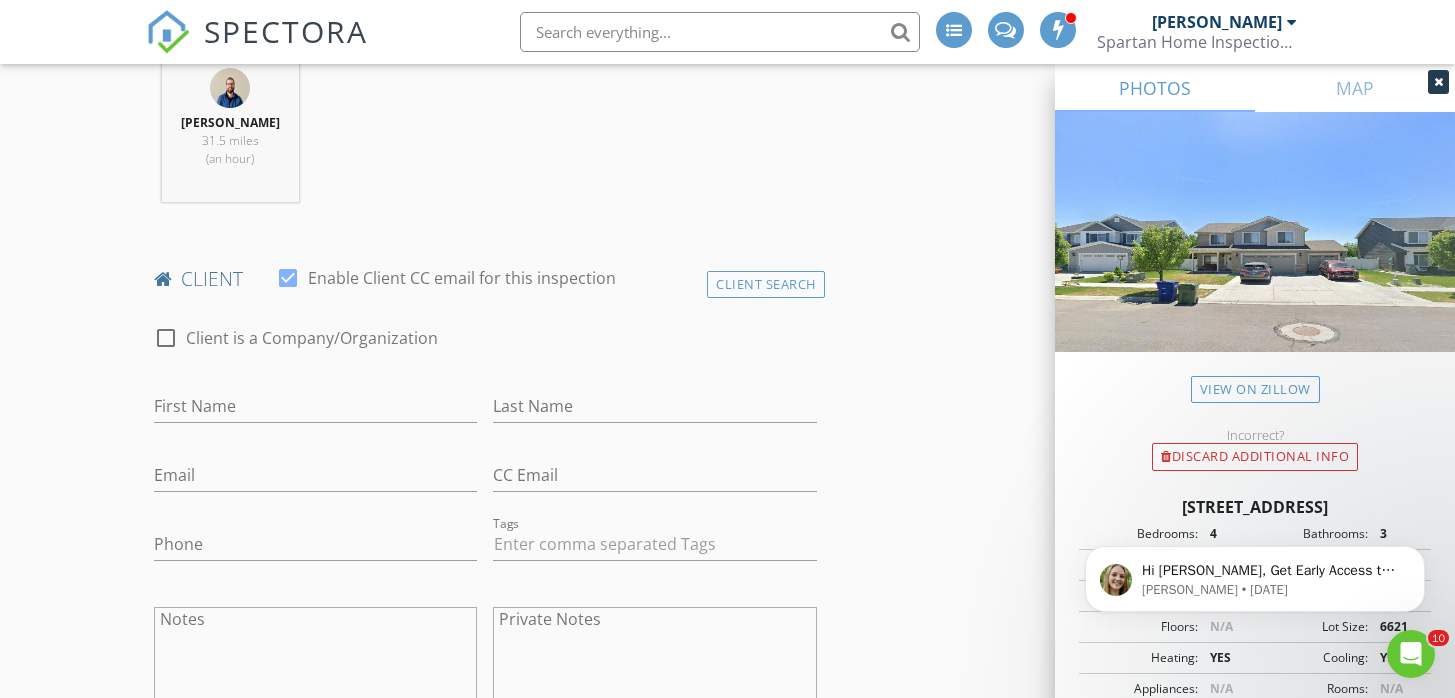 type 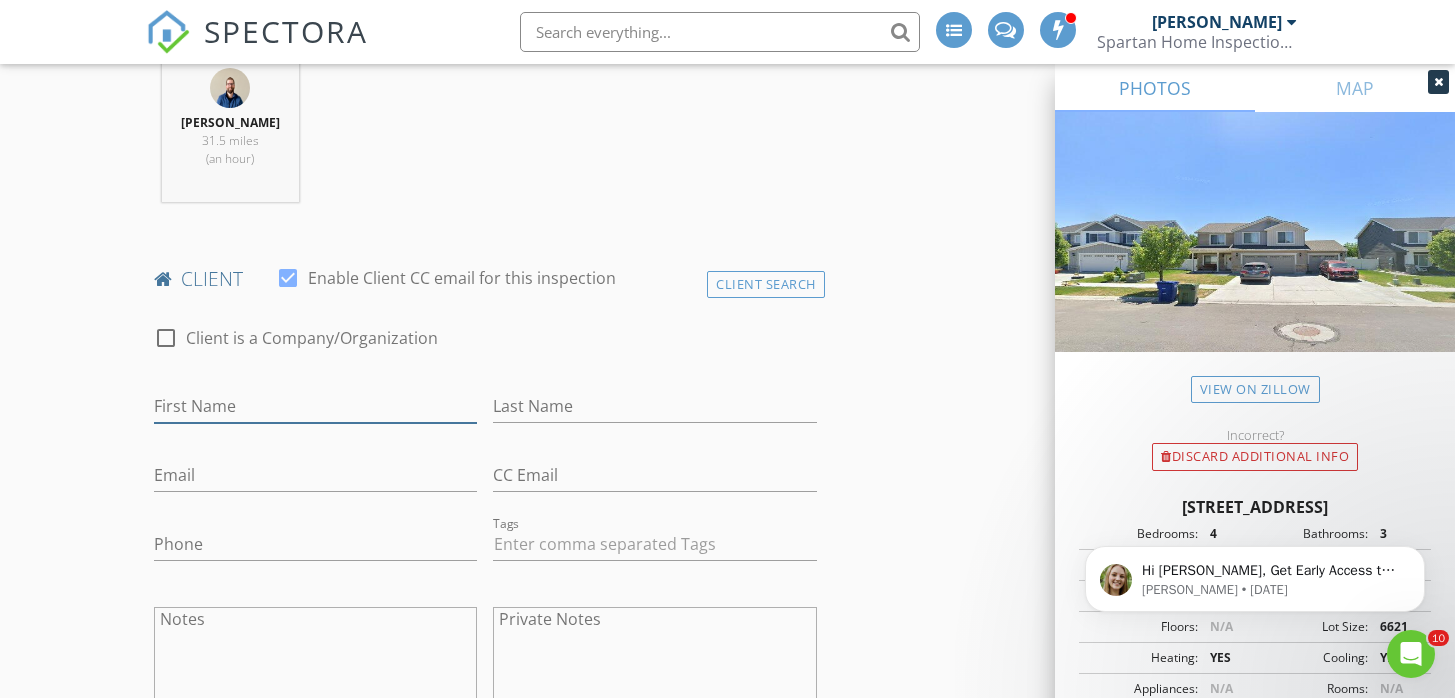 click on "First Name" at bounding box center (316, 406) 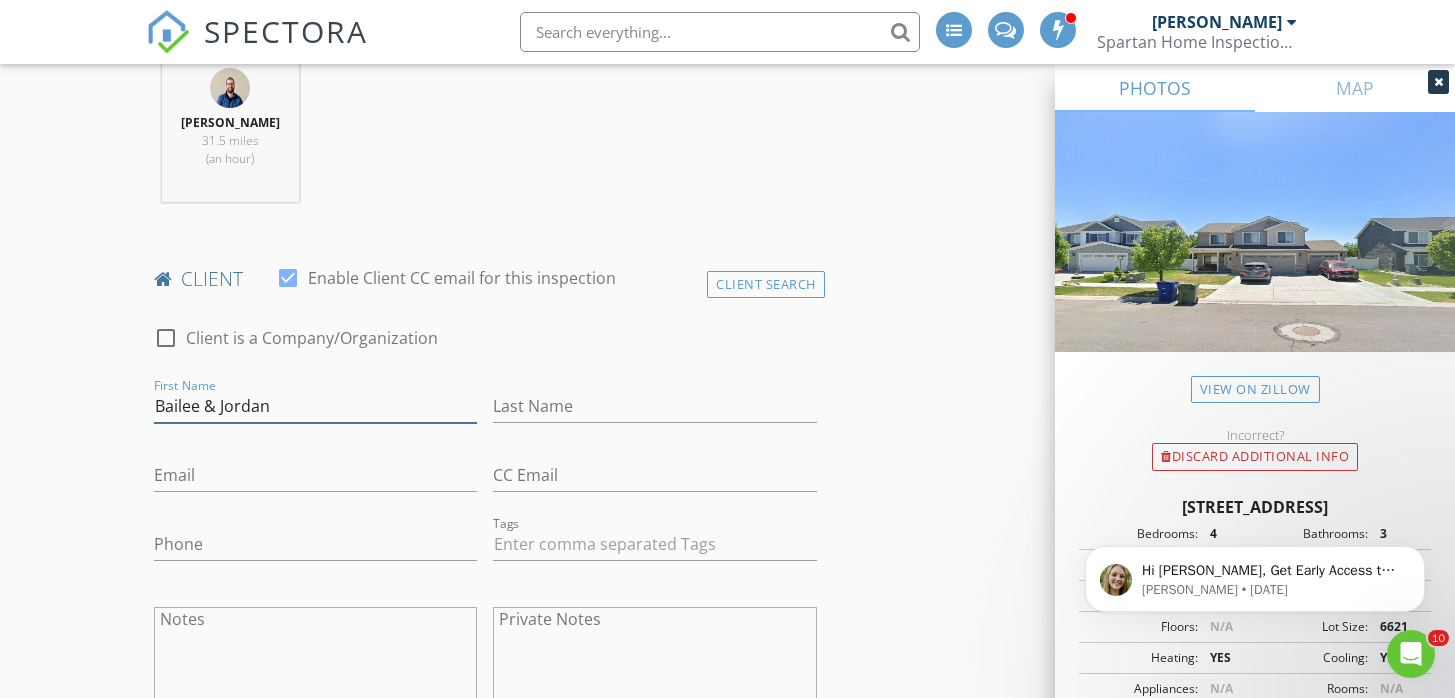 type on "Bailee & Jordan" 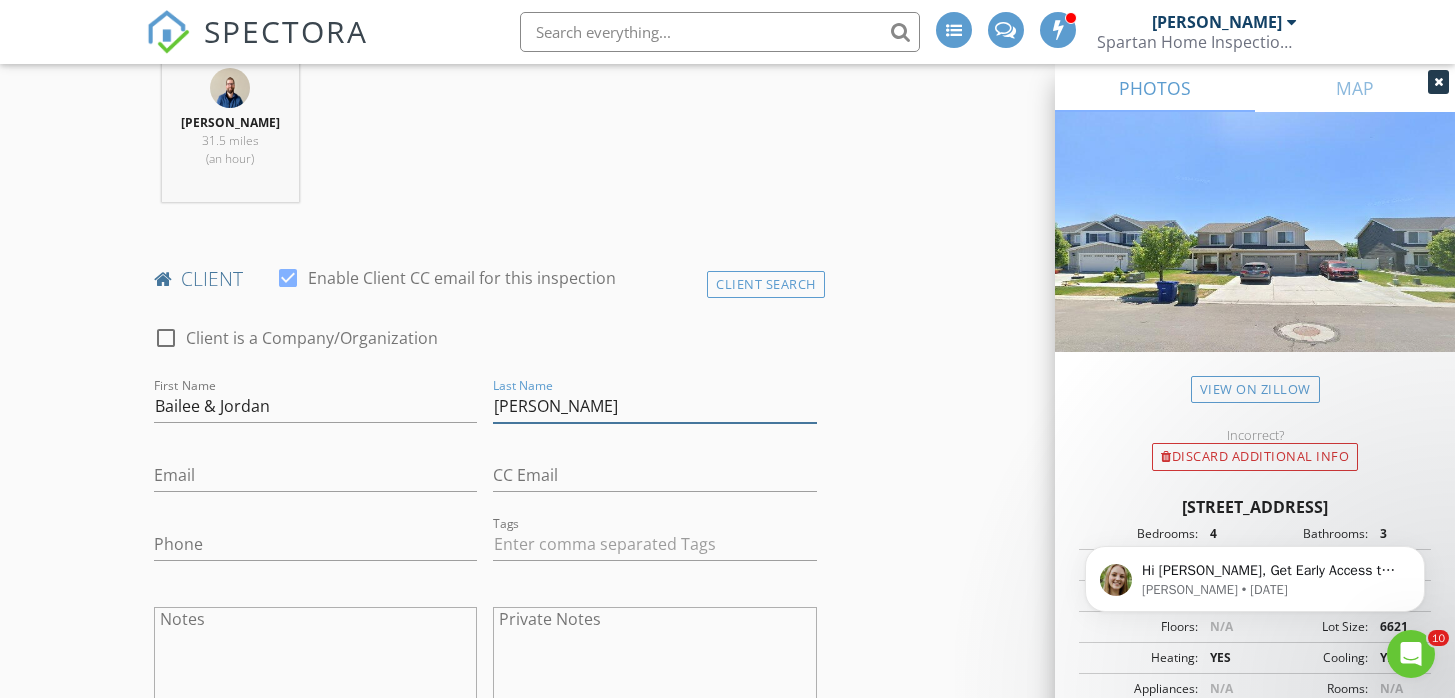 type on "Freeman" 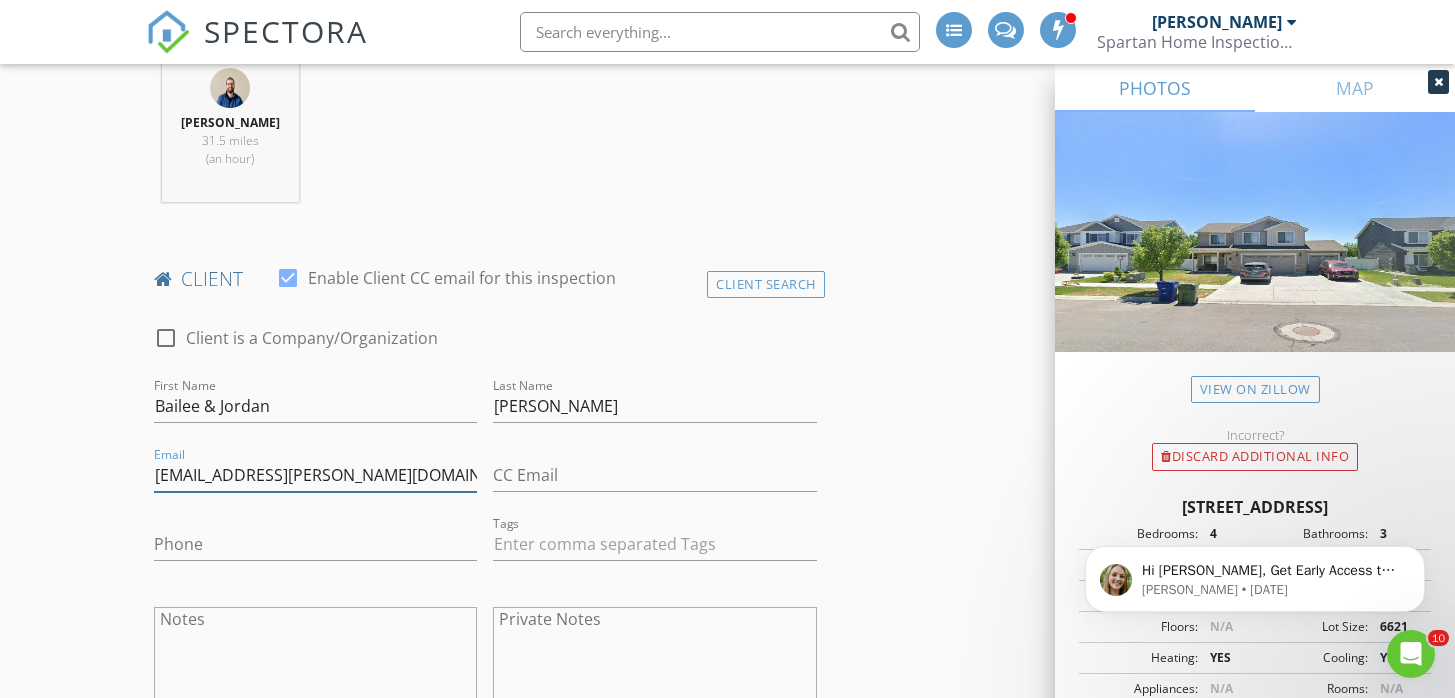 type on "bailee.m.freeman@gmail.com" 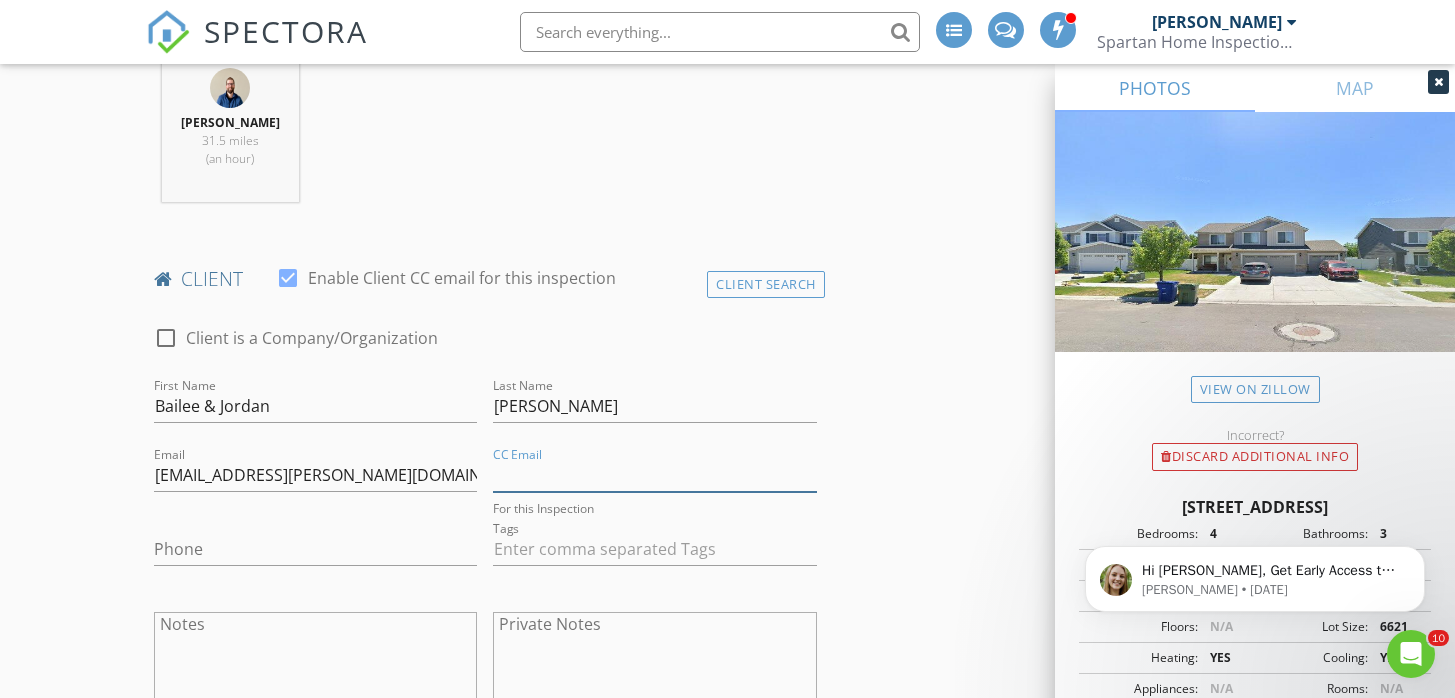 type on "f" 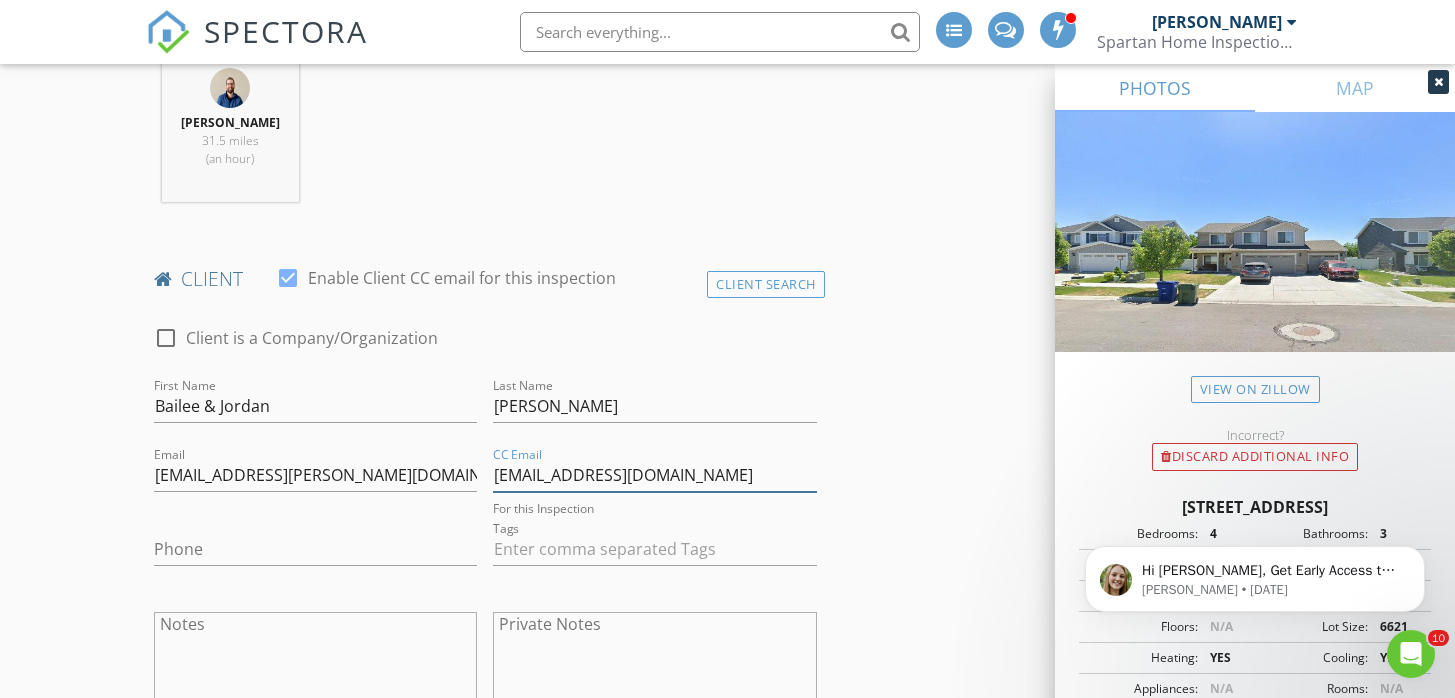 type on "southpaw653@gmail.com" 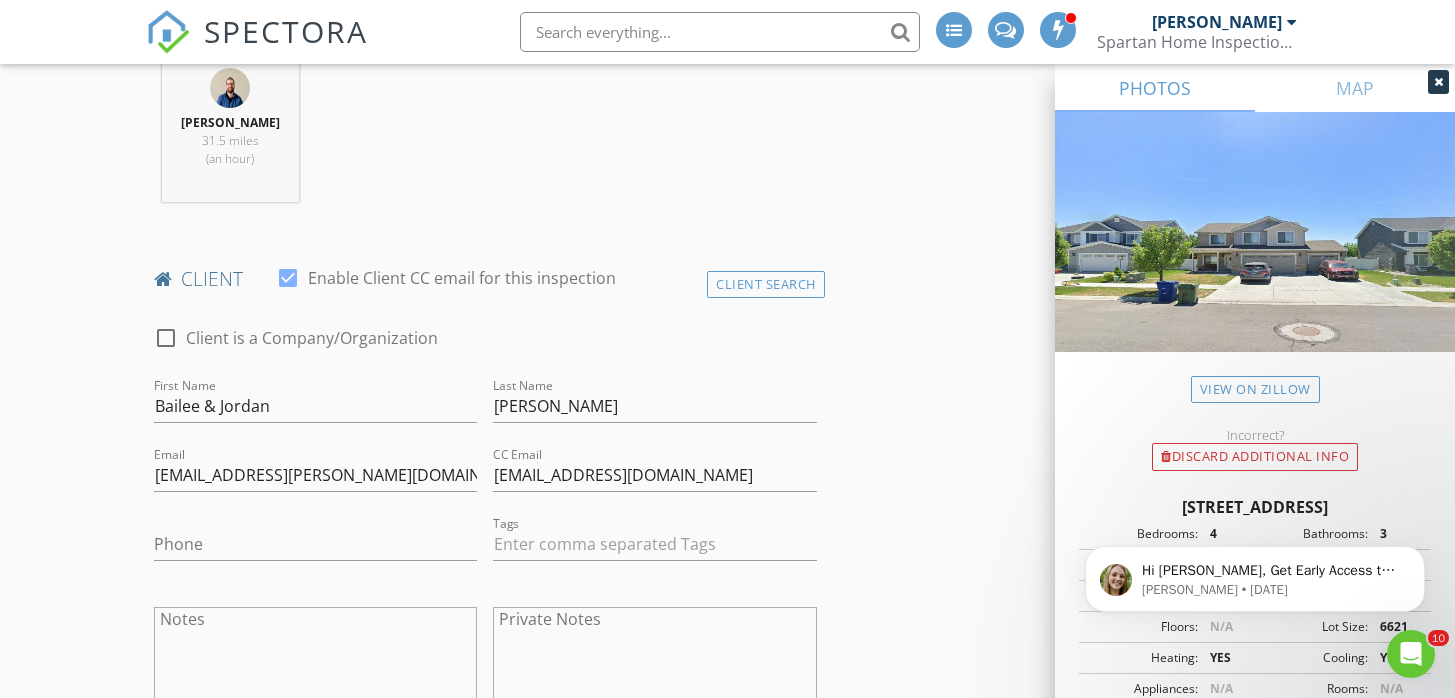 click on "INSPECTOR(S)
check_box_outline_blank   Kip Robinson     check_box   Thurman Pratt   PRIMARY   Thurman Pratt arrow_drop_down   check_box_outline_blank Thurman Pratt specifically requested
Date/Time
07/14/2025 2:00 PM
Location
Address Search       Address 2351 W 900 S   Unit   City Rexburg   State ID   Zip 83440   County Madison     Square Feet   Year Built   Foundation arrow_drop_down     Thurman Pratt     31.5 miles     (an hour)
client
check_box Enable Client CC email for this inspection   Client Search     check_box_outline_blank Client is a Company/Organization     First Name Bailee & Jordan   Last Name Freeman   Email bailee.m.freeman@gmail.com   CC Email southpaw653@gmail.com For this Inspection   Phone         Tags         Notes   Private Notes
ADD ADDITIONAL client
check_box_outline_blank" at bounding box center (728, 1201) 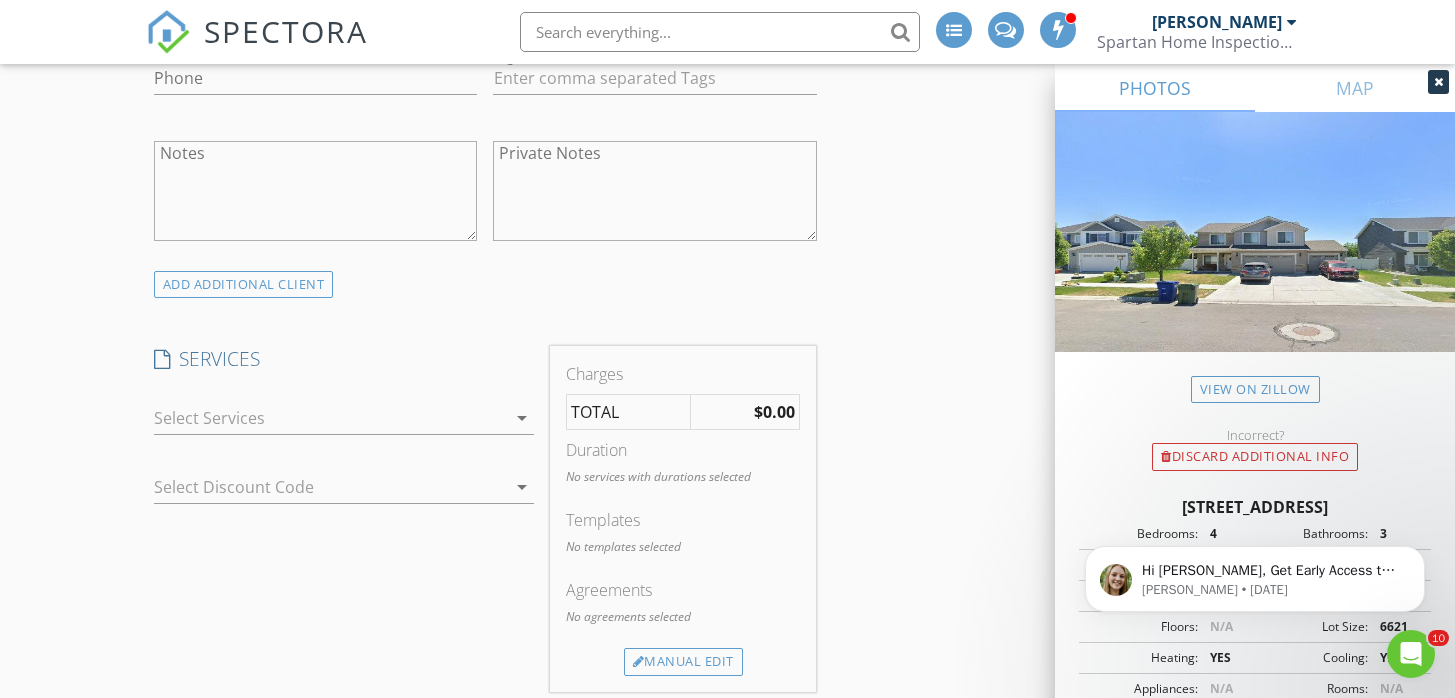 scroll, scrollTop: 1277, scrollLeft: 0, axis: vertical 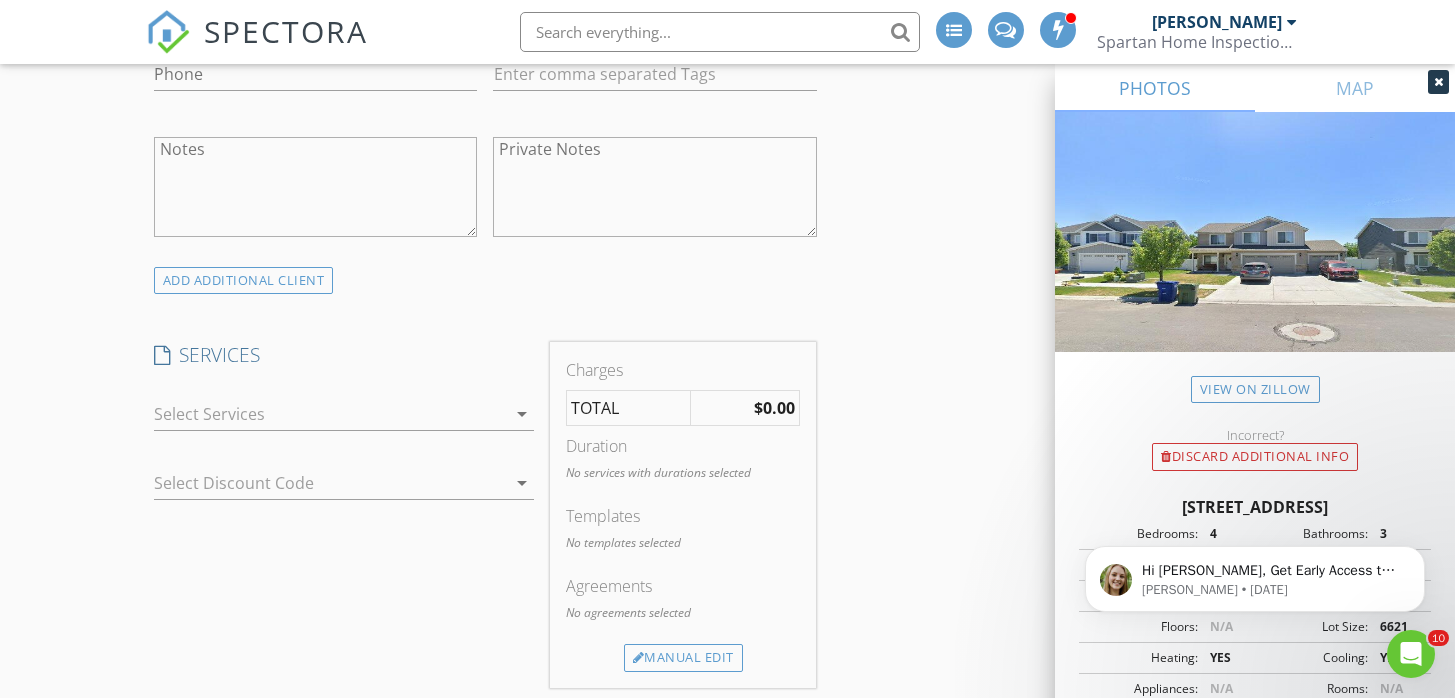 click at bounding box center [330, 414] 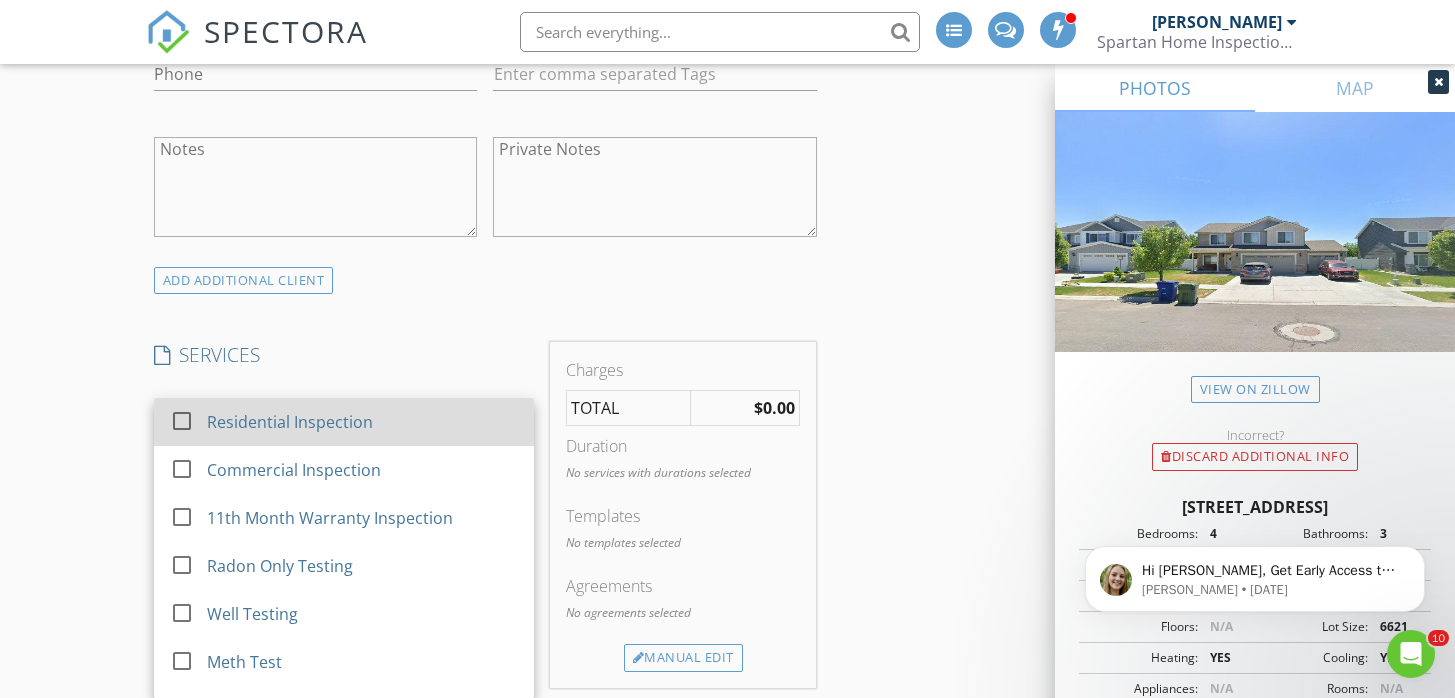 click at bounding box center (182, 421) 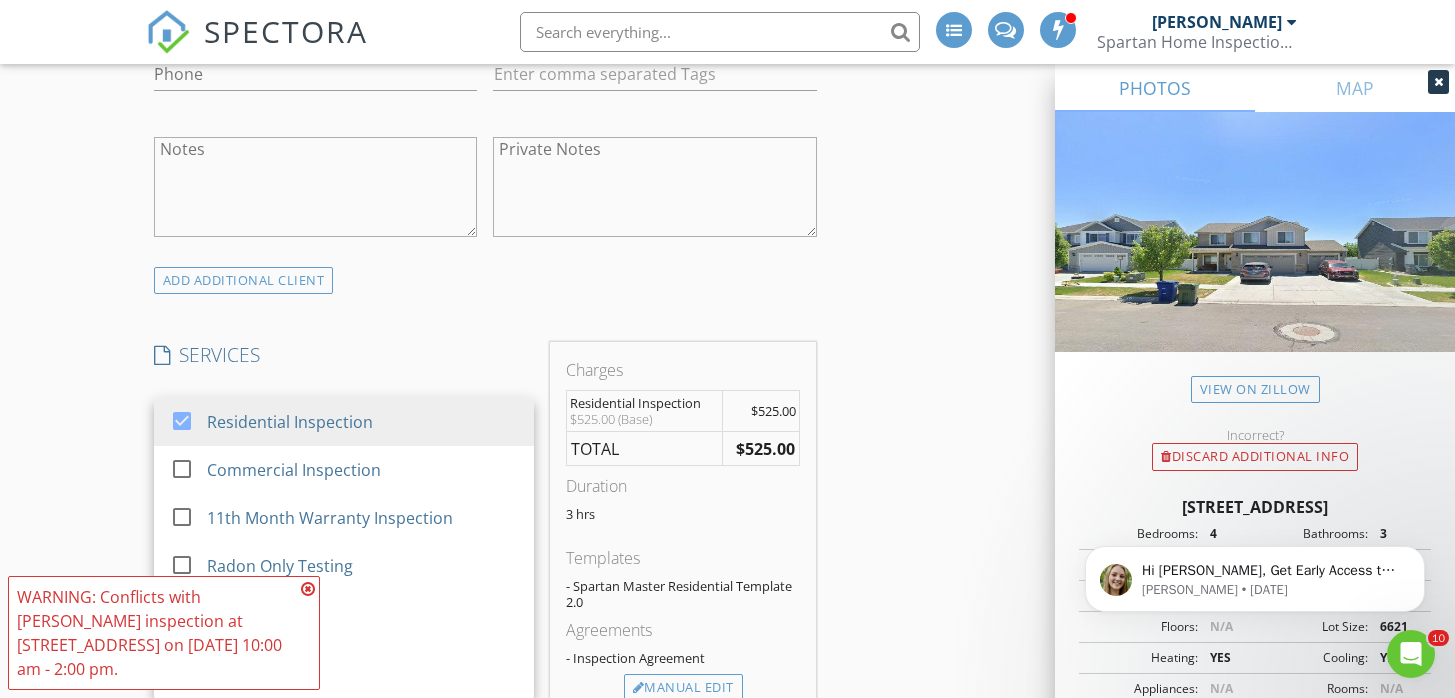 click on "INSPECTOR(S)
check_box_outline_blank   Kip Robinson     check_box   Thurman Pratt   PRIMARY   Thurman Pratt arrow_drop_down   check_box_outline_blank Thurman Pratt specifically requested
Date/Time
07/14/2025 2:00 PM
Location
Address Search       Address 2351 W 900 S   Unit   City Rexburg   State ID   Zip 83440   County Madison     Square Feet   Year Built   Foundation arrow_drop_down     Thurman Pratt     31.5 miles     (an hour)
client
check_box Enable Client CC email for this inspection   Client Search     check_box_outline_blank Client is a Company/Organization     First Name Bailee & Jordan   Last Name Freeman   Email bailee.m.freeman@gmail.com   CC Email southpaw653@gmail.com   Phone         Tags         Notes   Private Notes
ADD ADDITIONAL client
SERVICES
check_box" at bounding box center [728, 746] 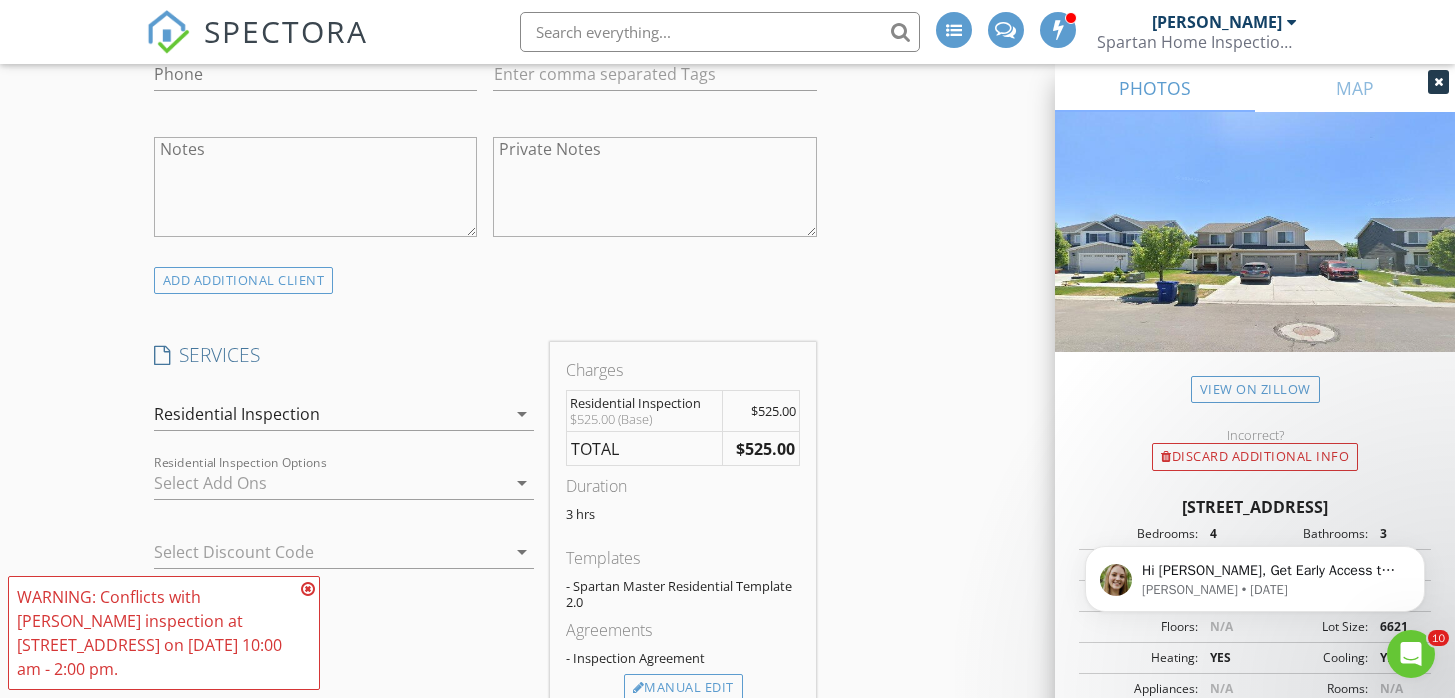 click at bounding box center [308, 589] 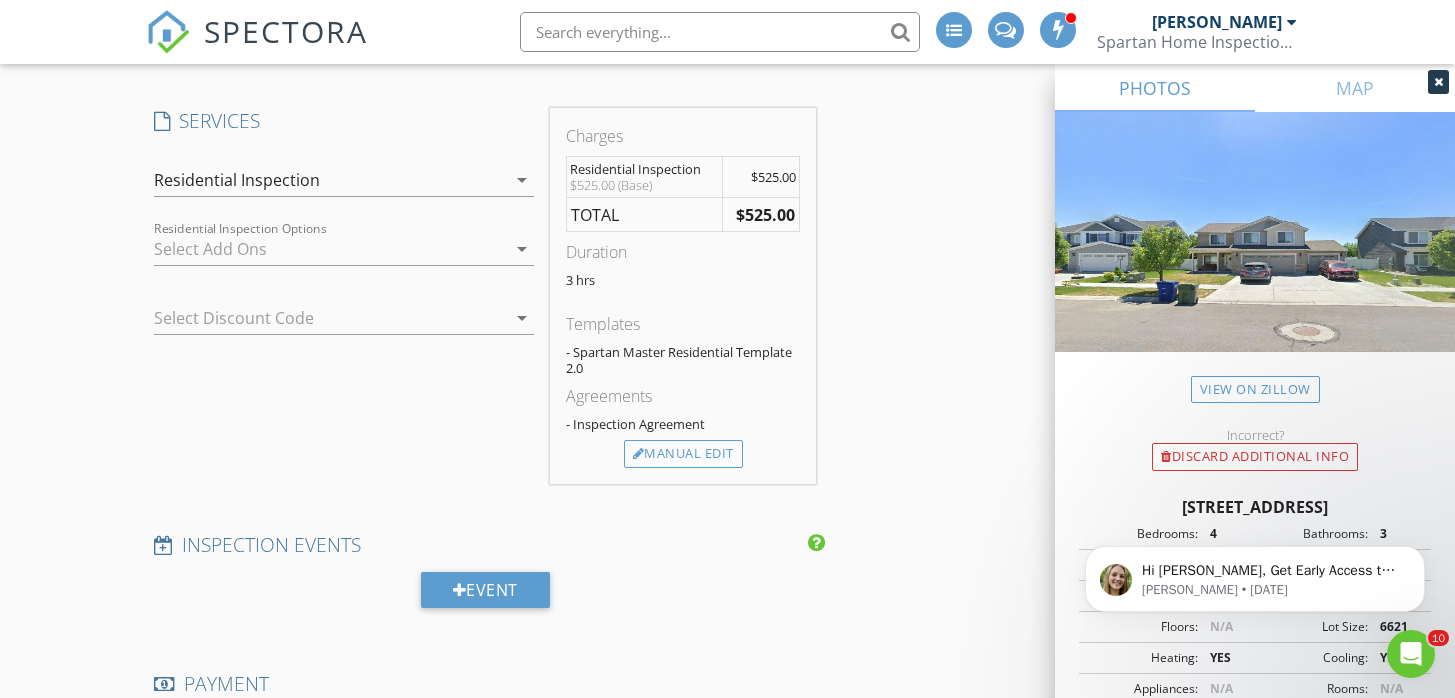 scroll, scrollTop: 1480, scrollLeft: 0, axis: vertical 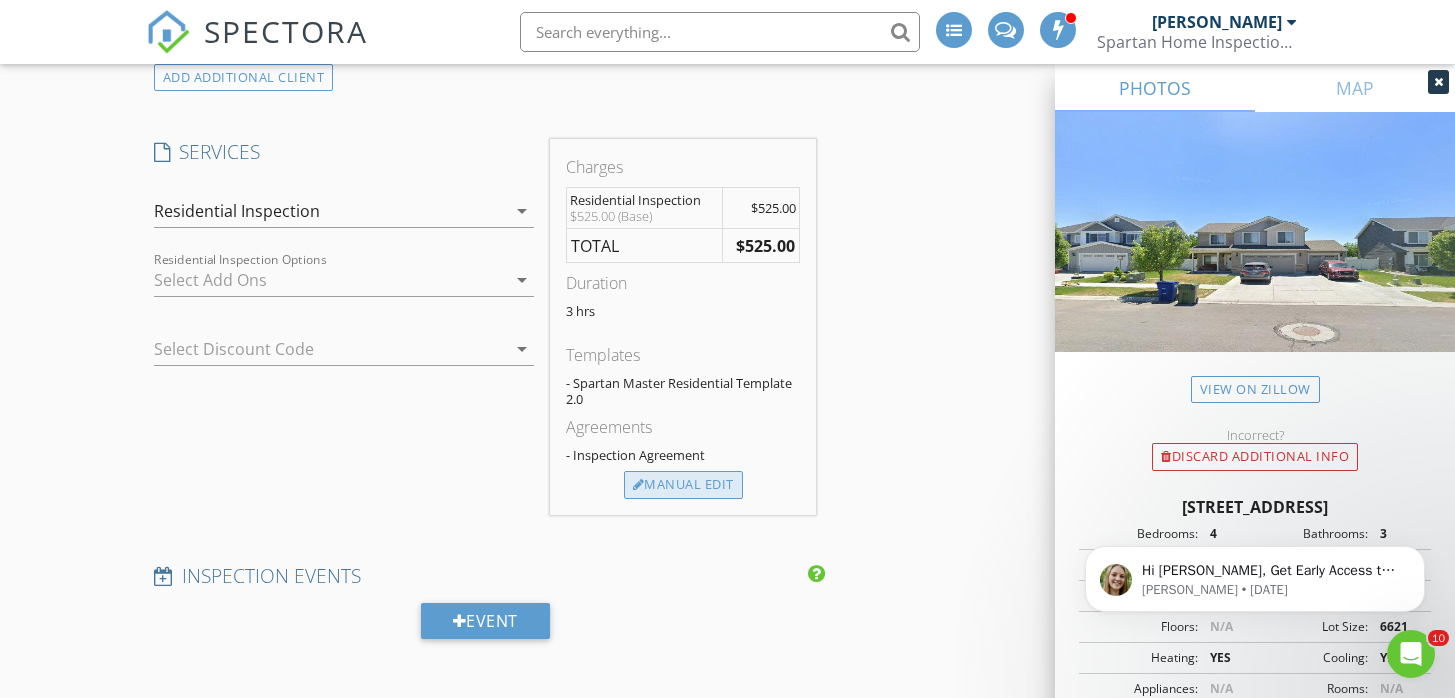 click on "Manual Edit" at bounding box center (683, 485) 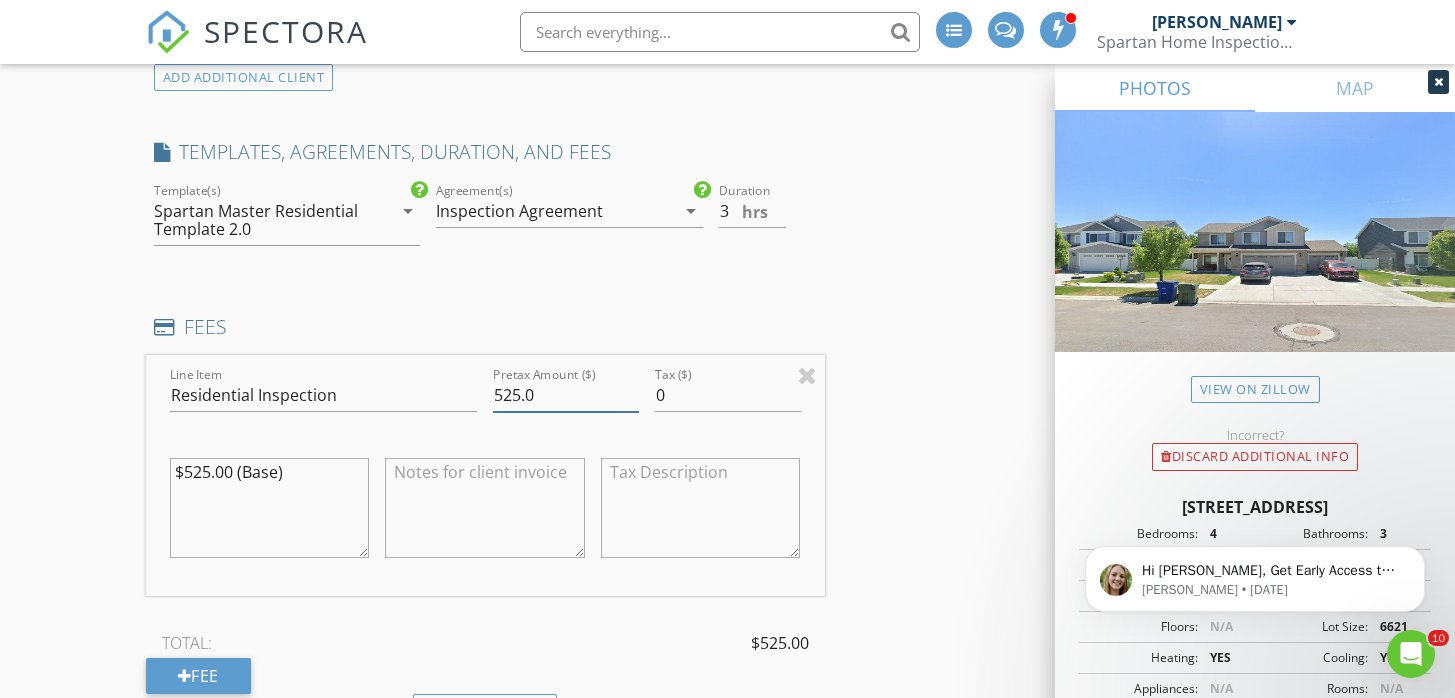 click on "525.0" at bounding box center [566, 395] 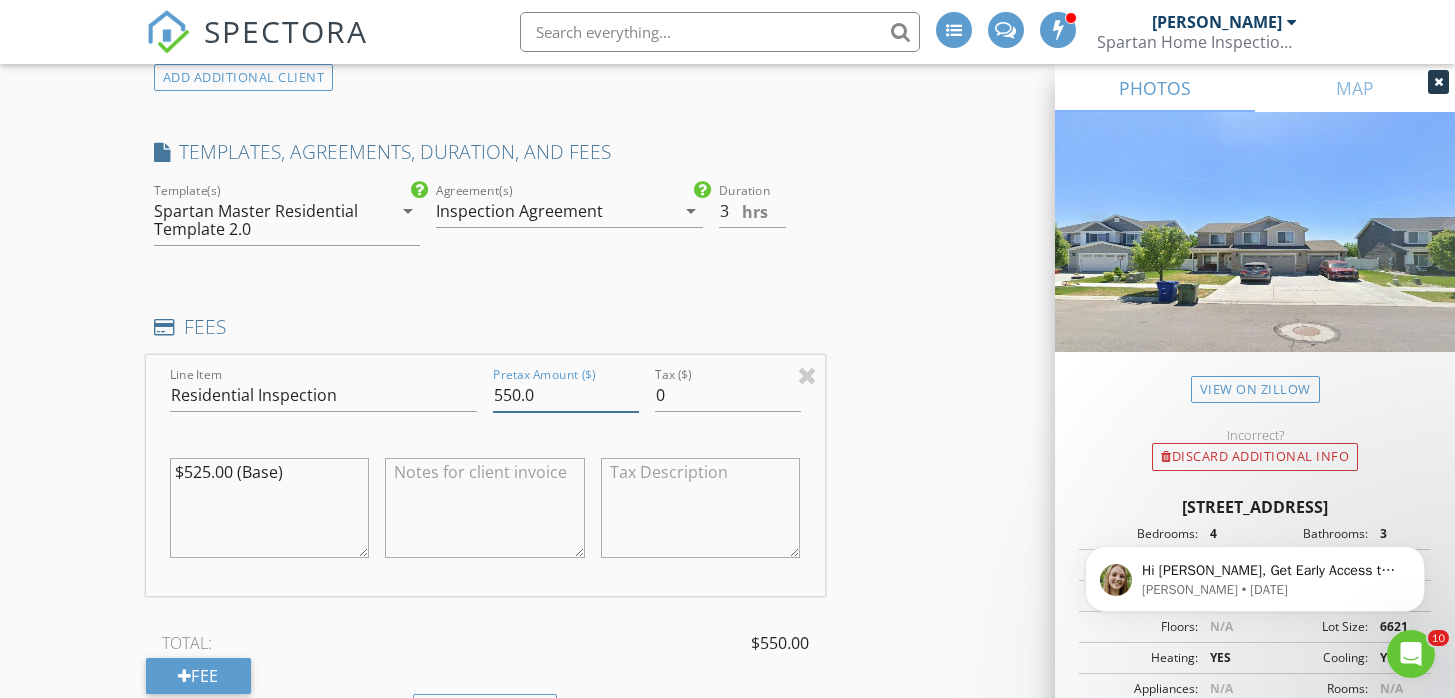 type on "550.0" 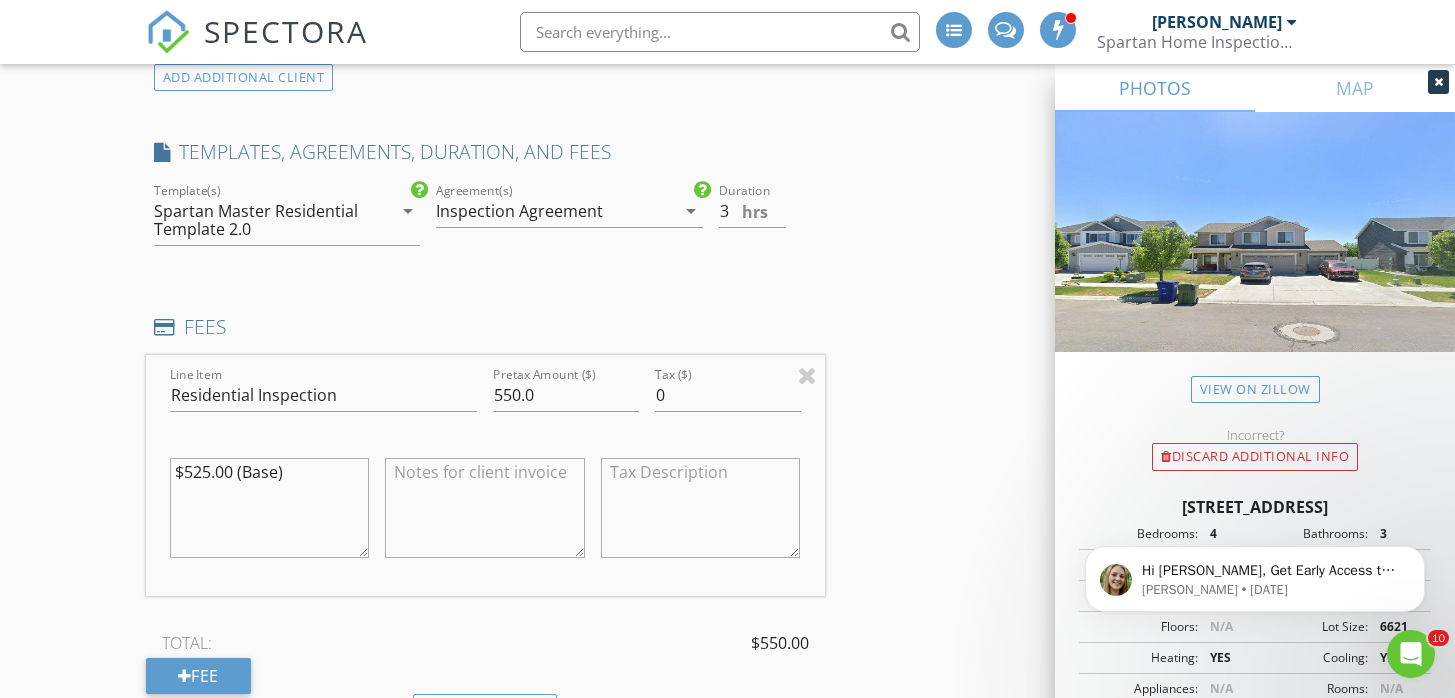 click on "$525.00 (Base)" at bounding box center [270, 508] 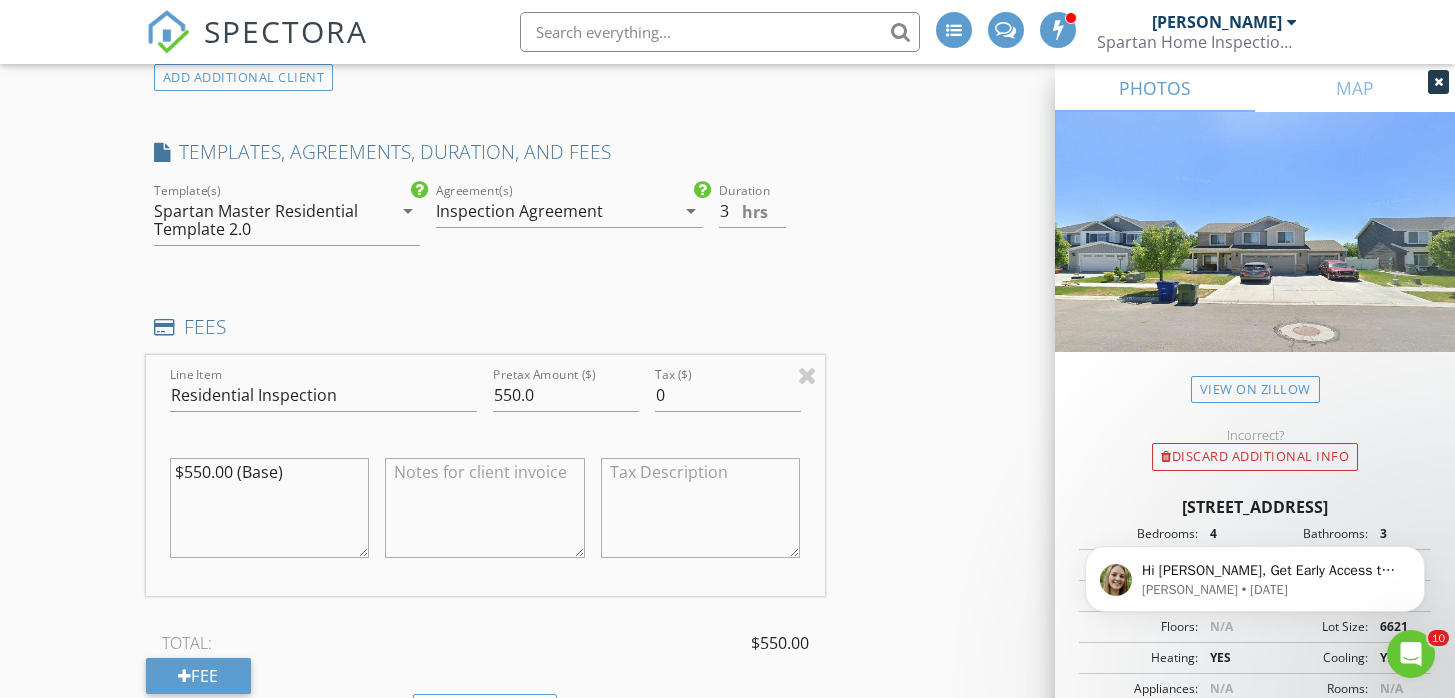 type on "$550.00 (Base)" 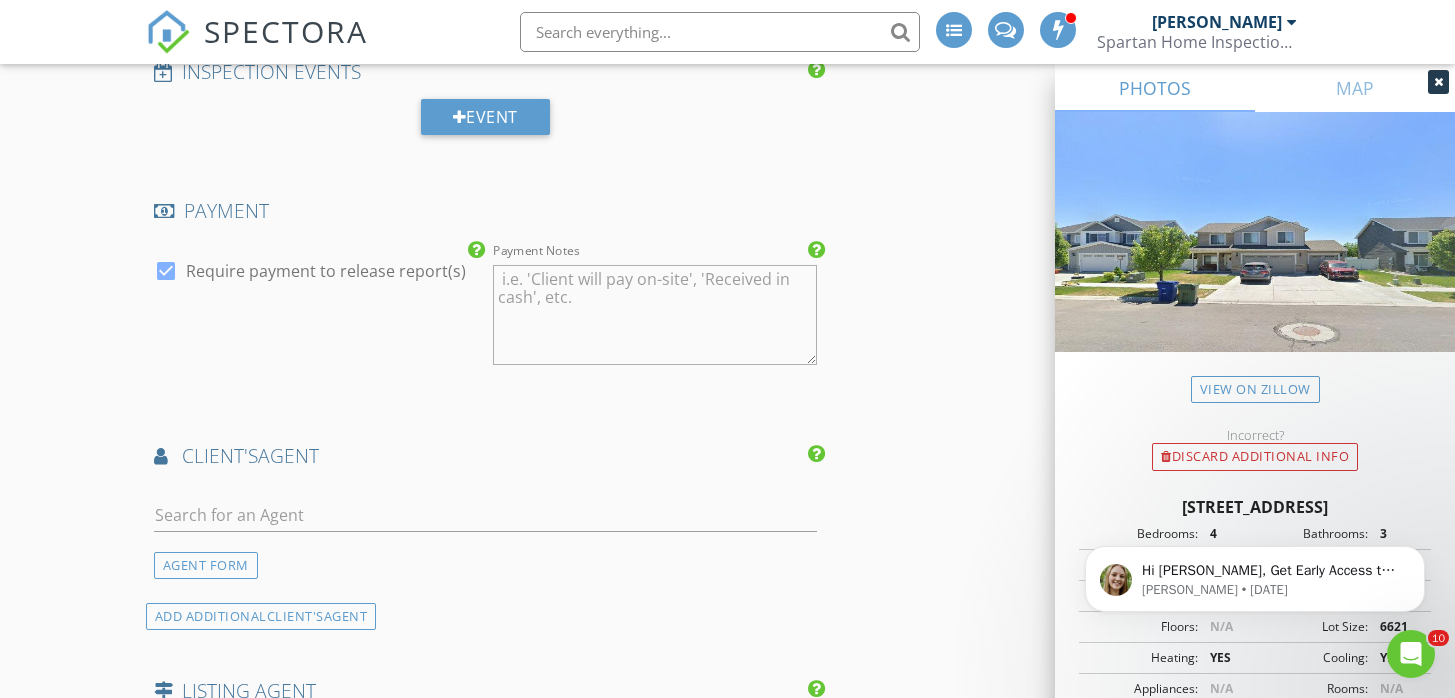 scroll, scrollTop: 2193, scrollLeft: 0, axis: vertical 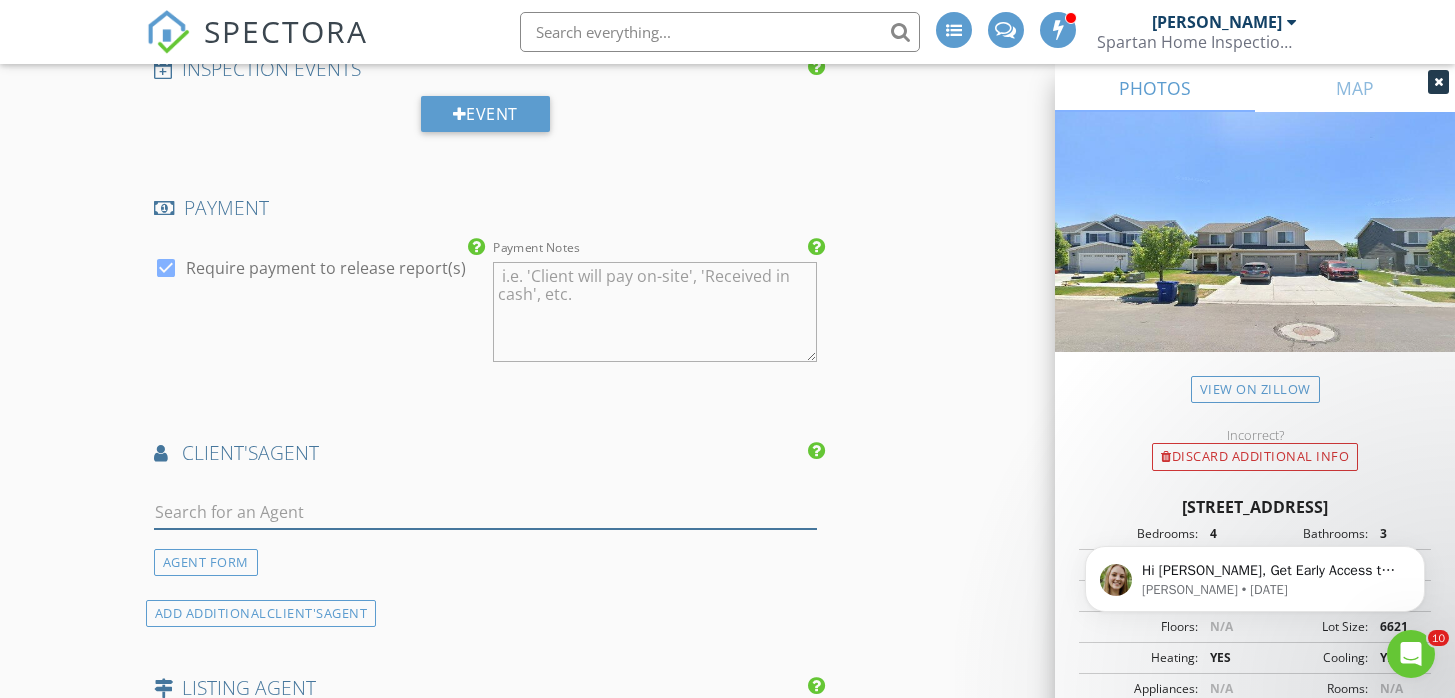 click at bounding box center (485, 512) 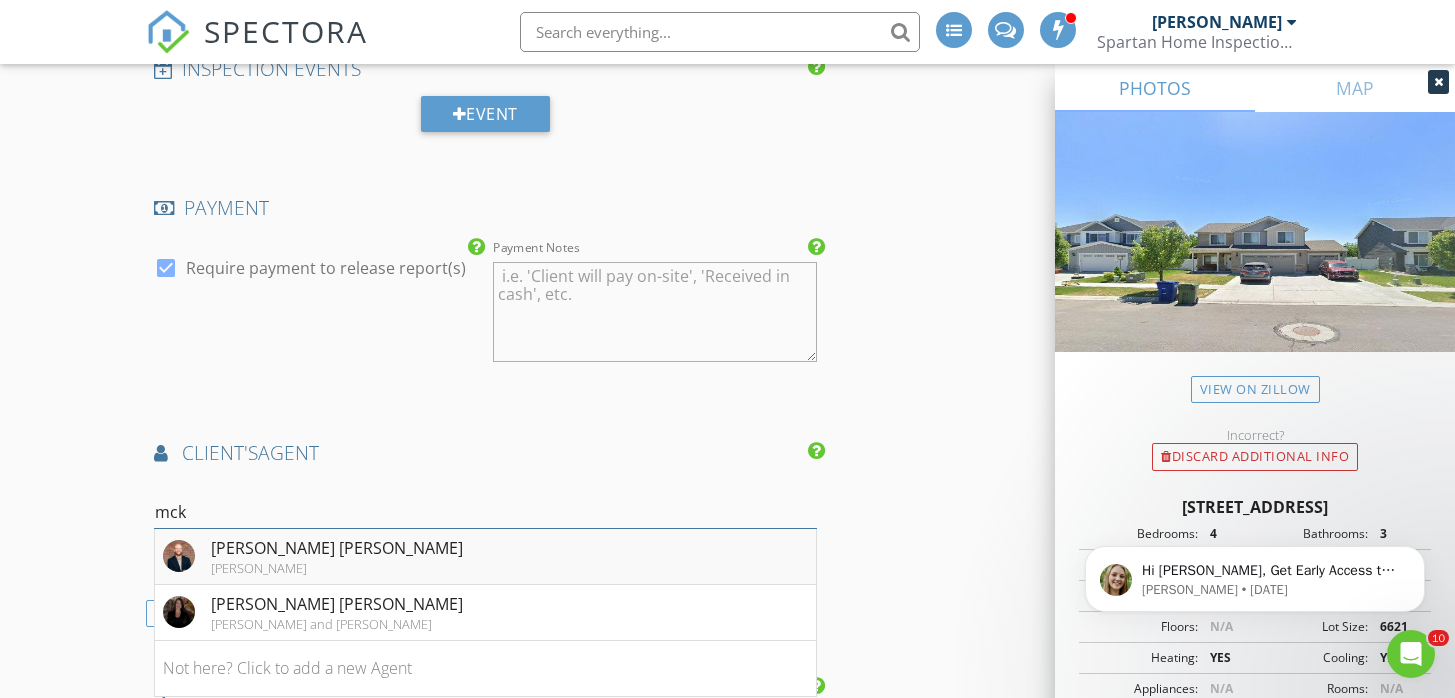 type on "mck" 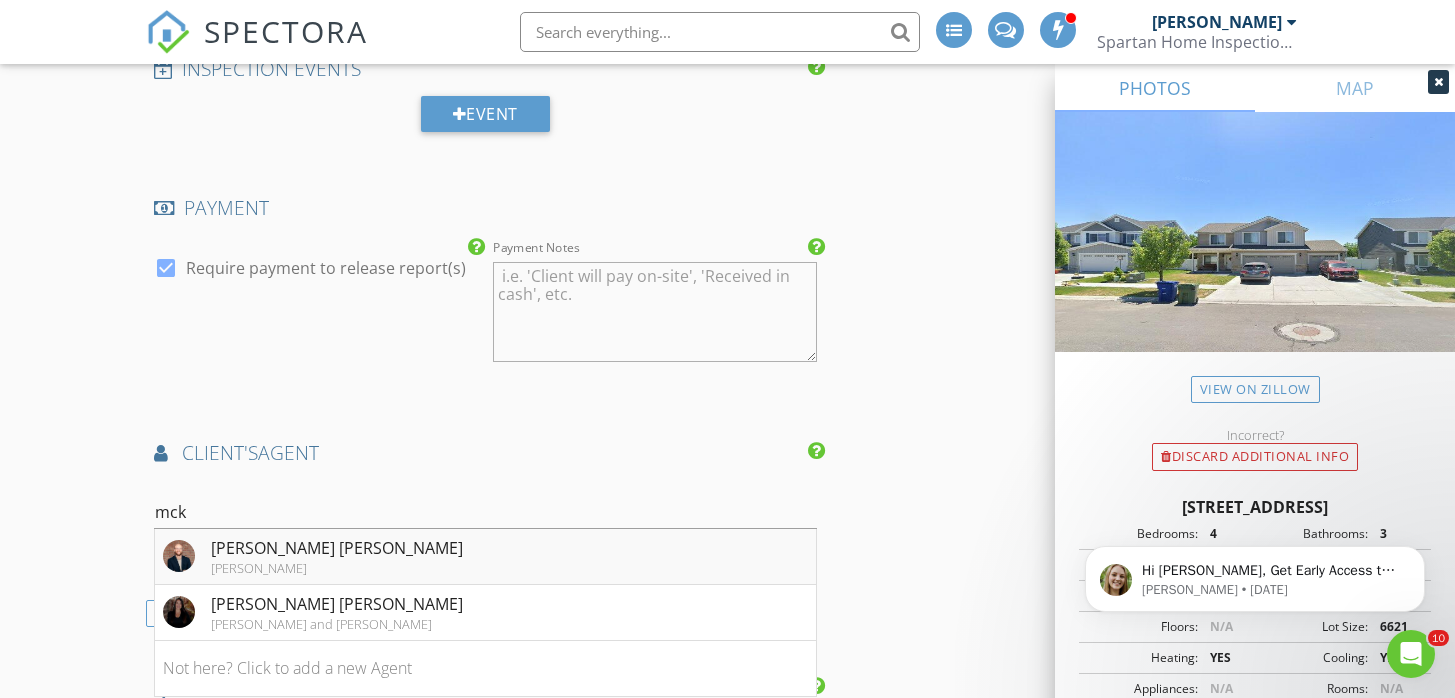 click on "[PERSON_NAME]" at bounding box center [337, 568] 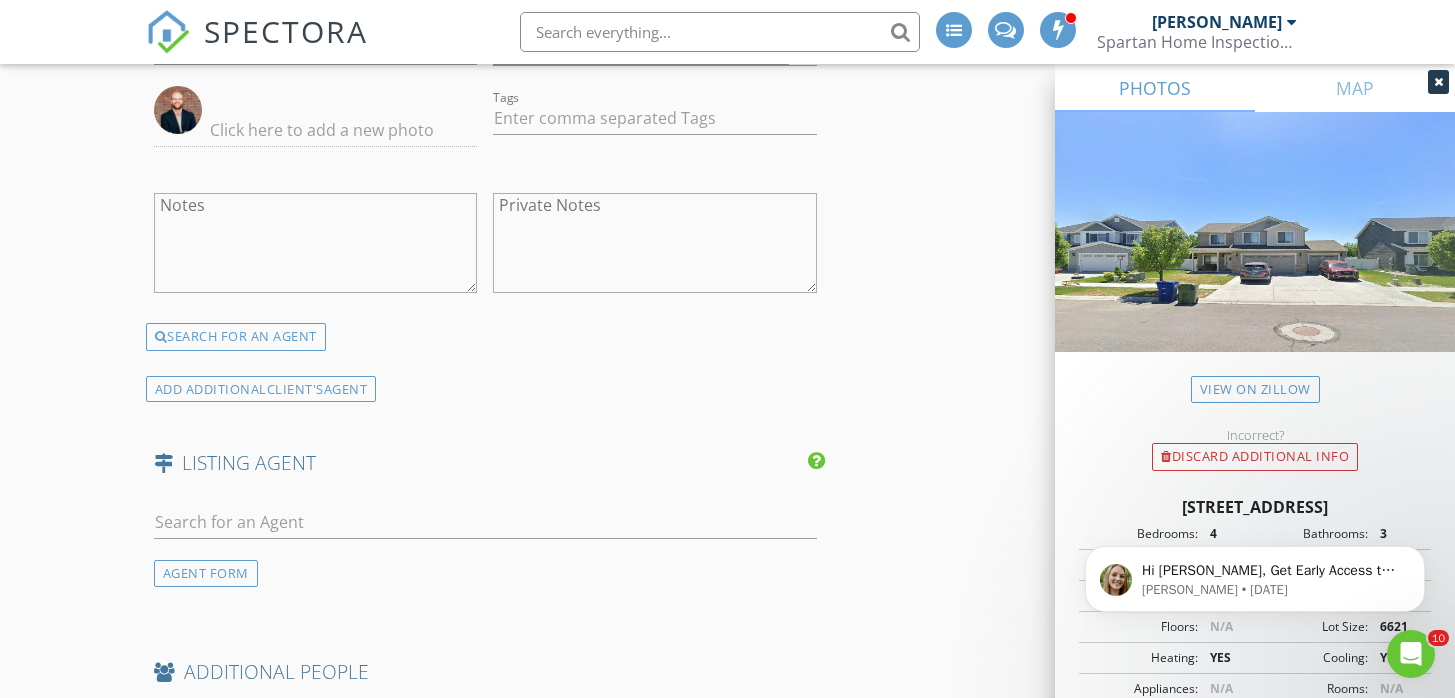 scroll, scrollTop: 3750, scrollLeft: 0, axis: vertical 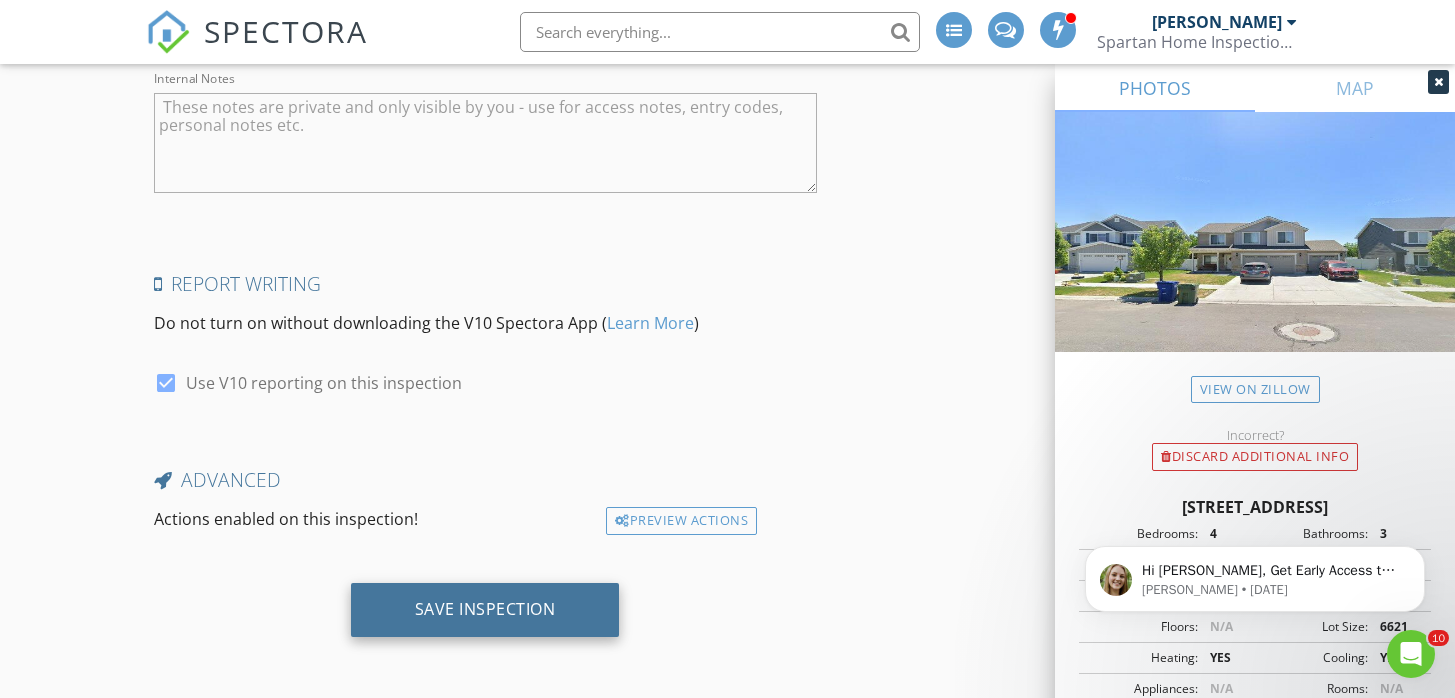 click on "Save Inspection" at bounding box center [485, 609] 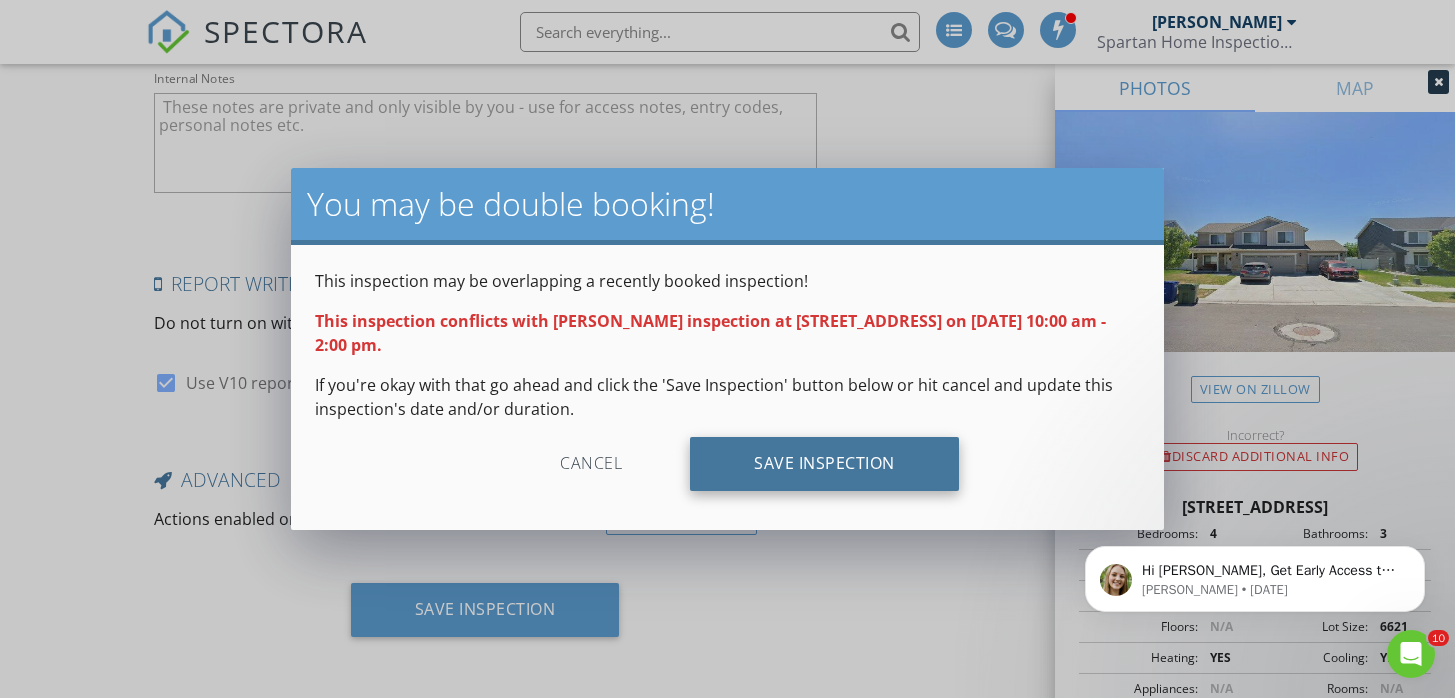 click on "Save Inspection" at bounding box center [824, 464] 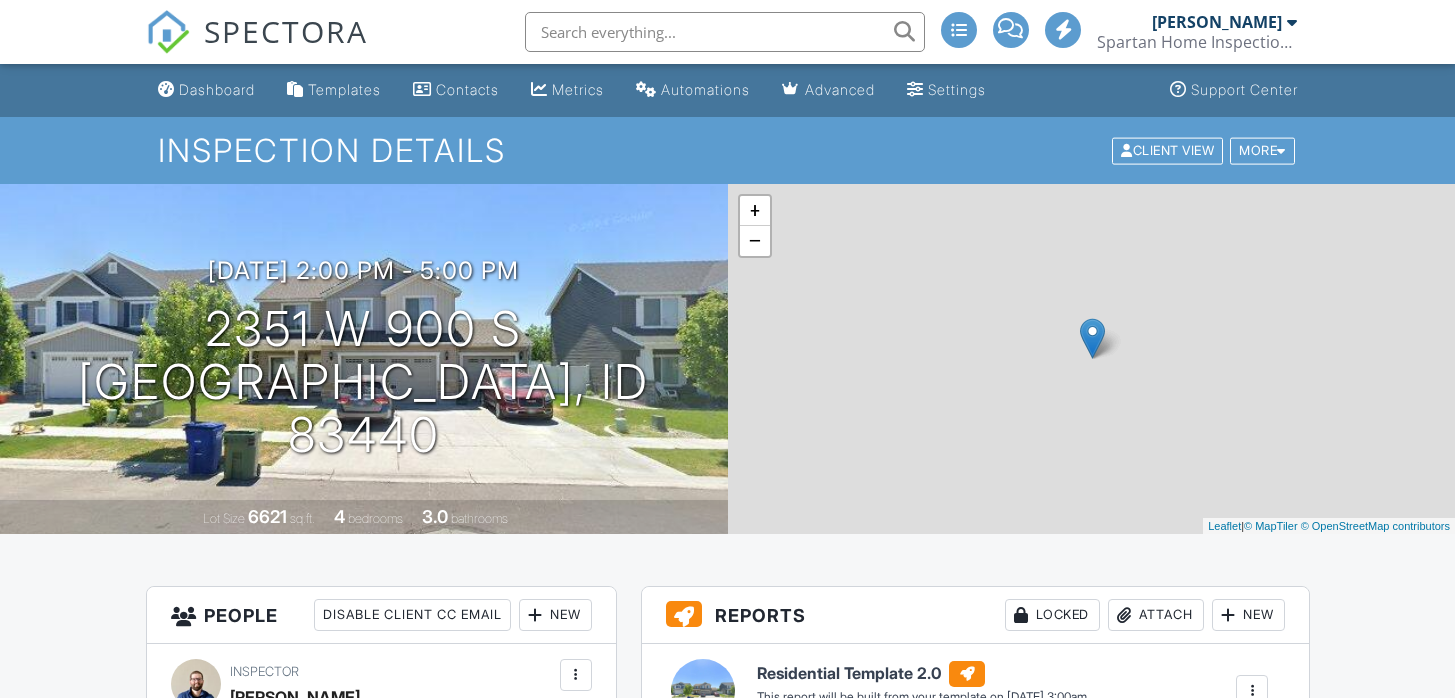 scroll, scrollTop: 0, scrollLeft: 0, axis: both 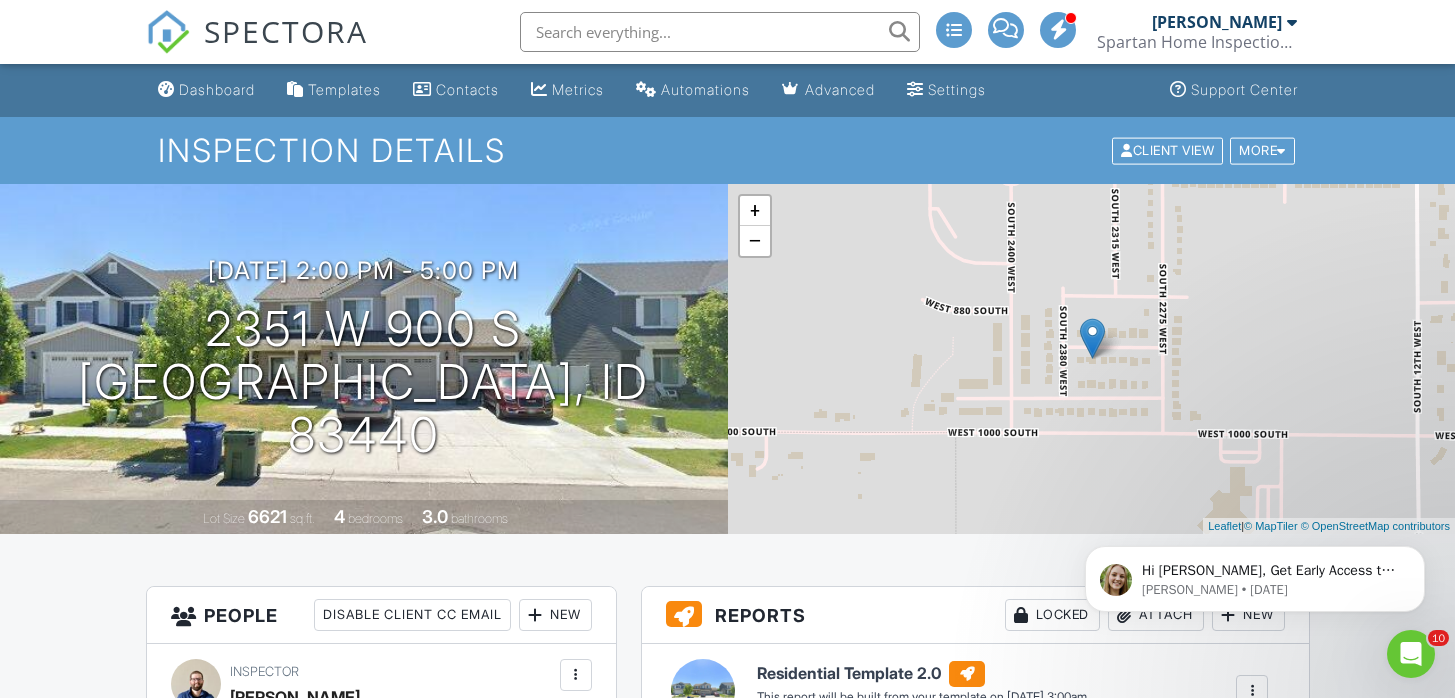 click on "SPECTORA" at bounding box center (286, 31) 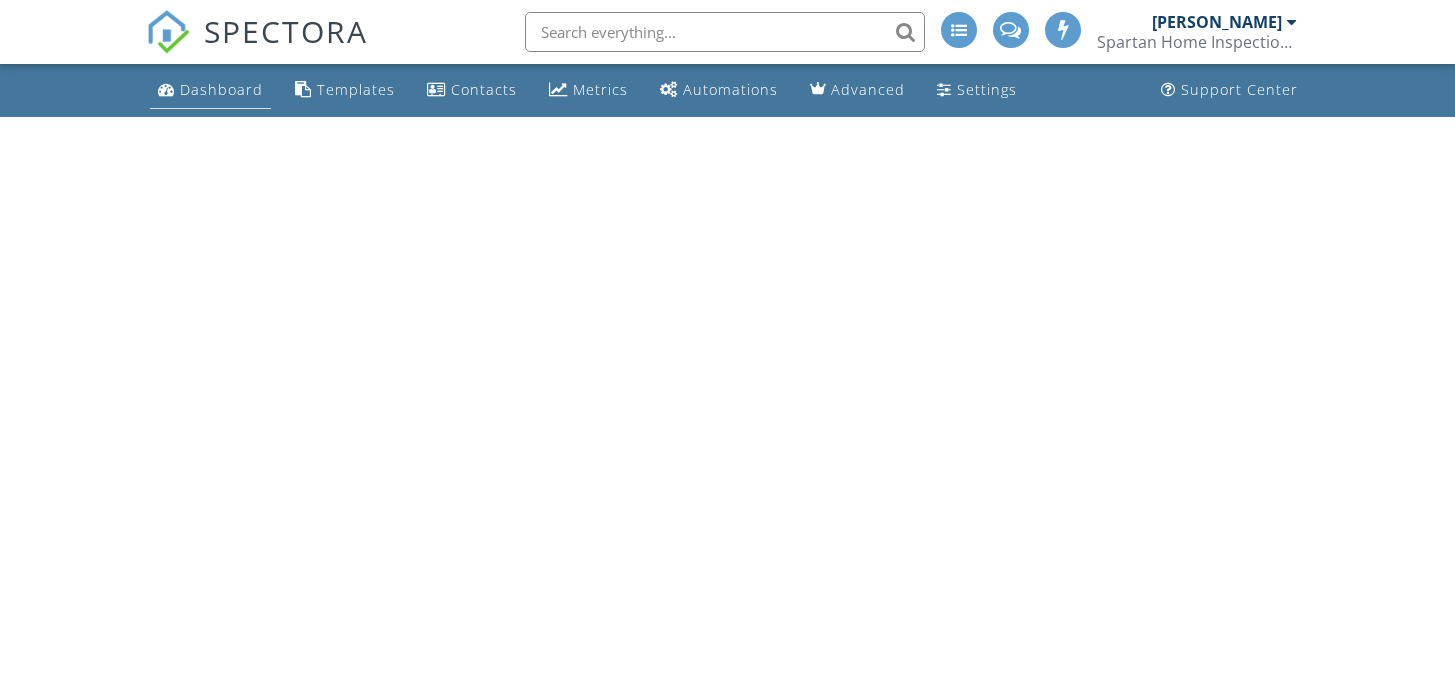 scroll, scrollTop: 0, scrollLeft: 0, axis: both 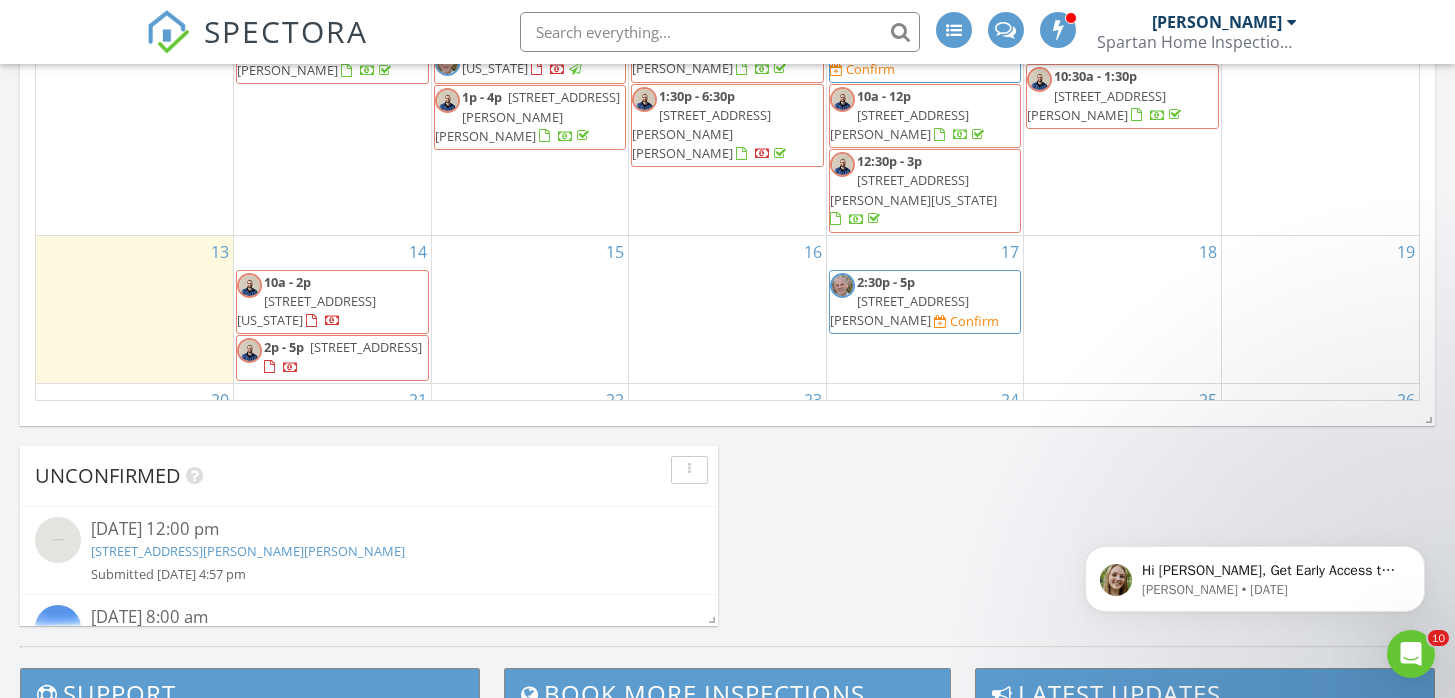 click on "[DATE]
[PERSON_NAME]
No results found       New Inspection     New Quote         Map               + − Leaflet  |  © MapTiler   © OpenStreetMap contributors     In Progress
[PERSON_NAME]
[DATE] 8:00 am   [STREET_ADDRESS][PERSON_NAME]
Calendar                 [DATE] [DATE] list day week cal wk 4 wk month Sun Mon Tue Wed Thu Fri Sat 29 30
10:30a - 2:30p
[STREET_ADDRESS]
11a - 2:30p
[STREET_ADDRESS][PERSON_NAME][US_STATE]
3p - 7p
[STREET_ADDRESS]
1" at bounding box center [727, -264] 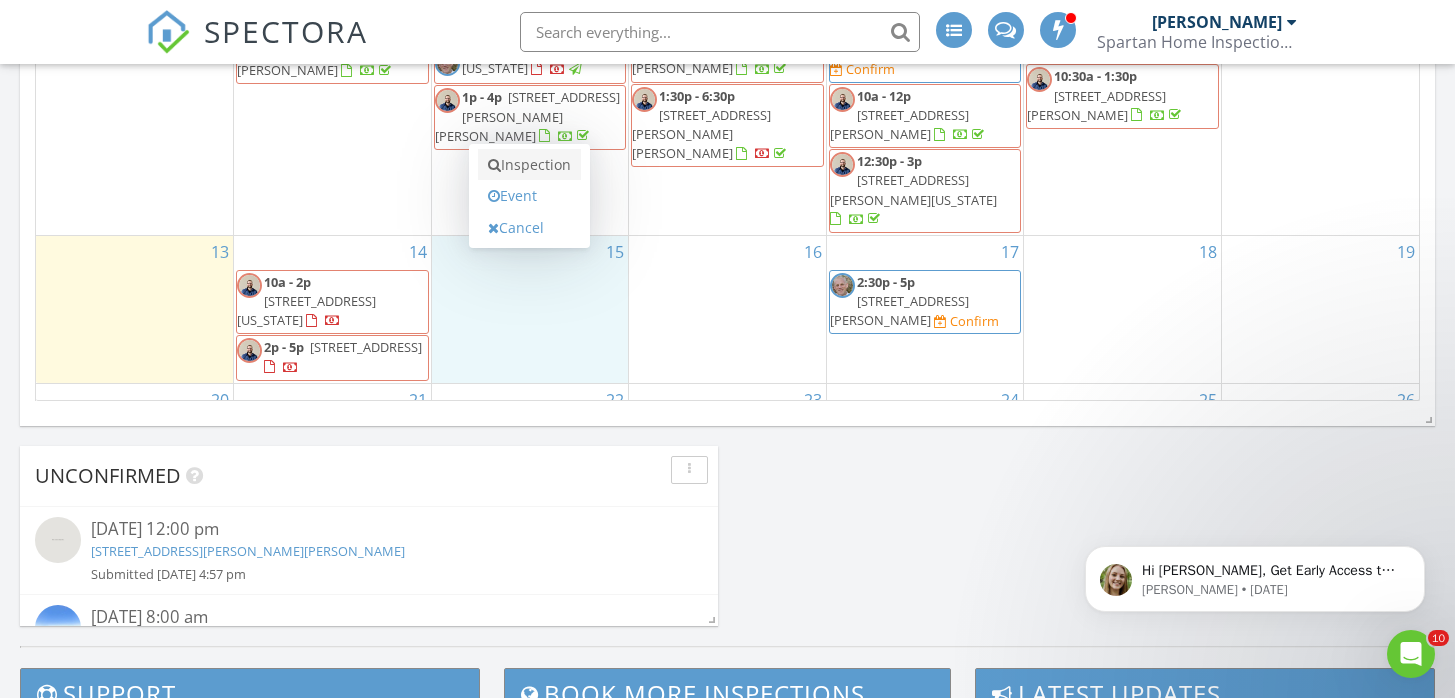 click on "Inspection" at bounding box center (529, 165) 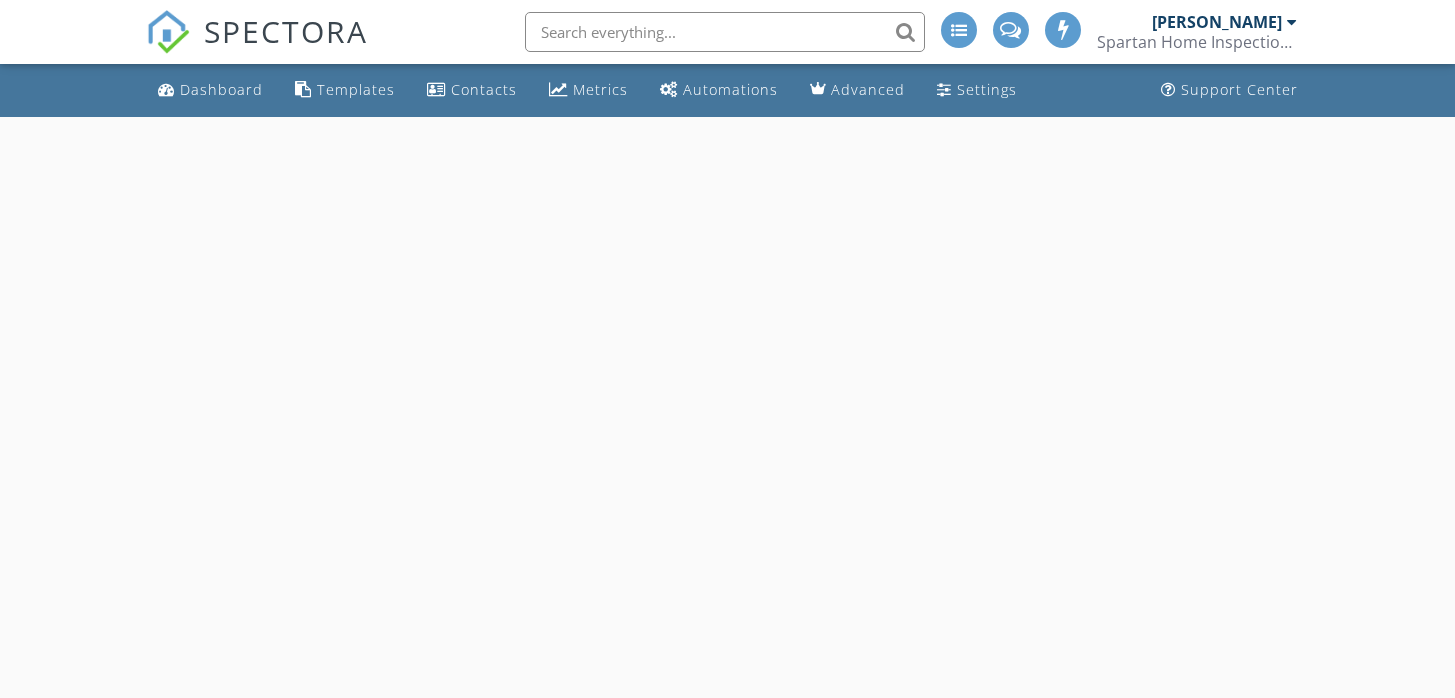 scroll, scrollTop: 0, scrollLeft: 0, axis: both 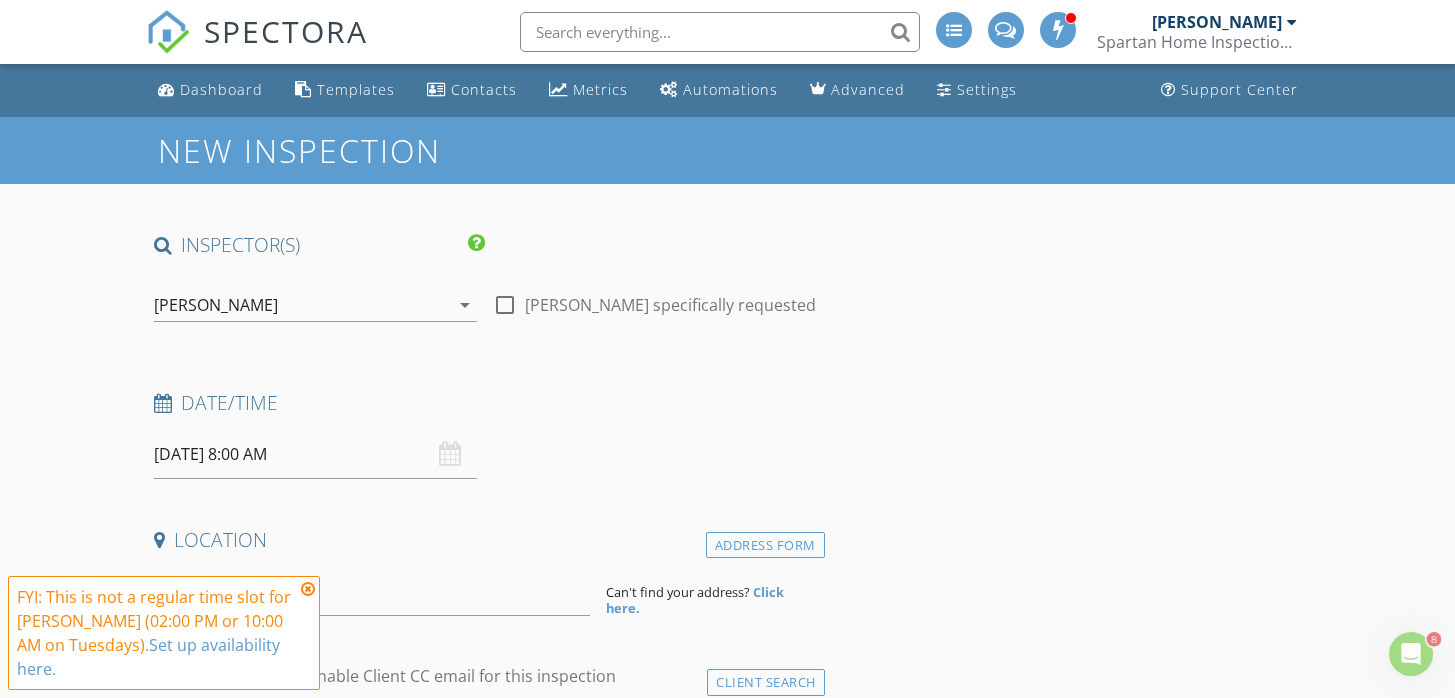 click on "[PERSON_NAME]" at bounding box center (302, 305) 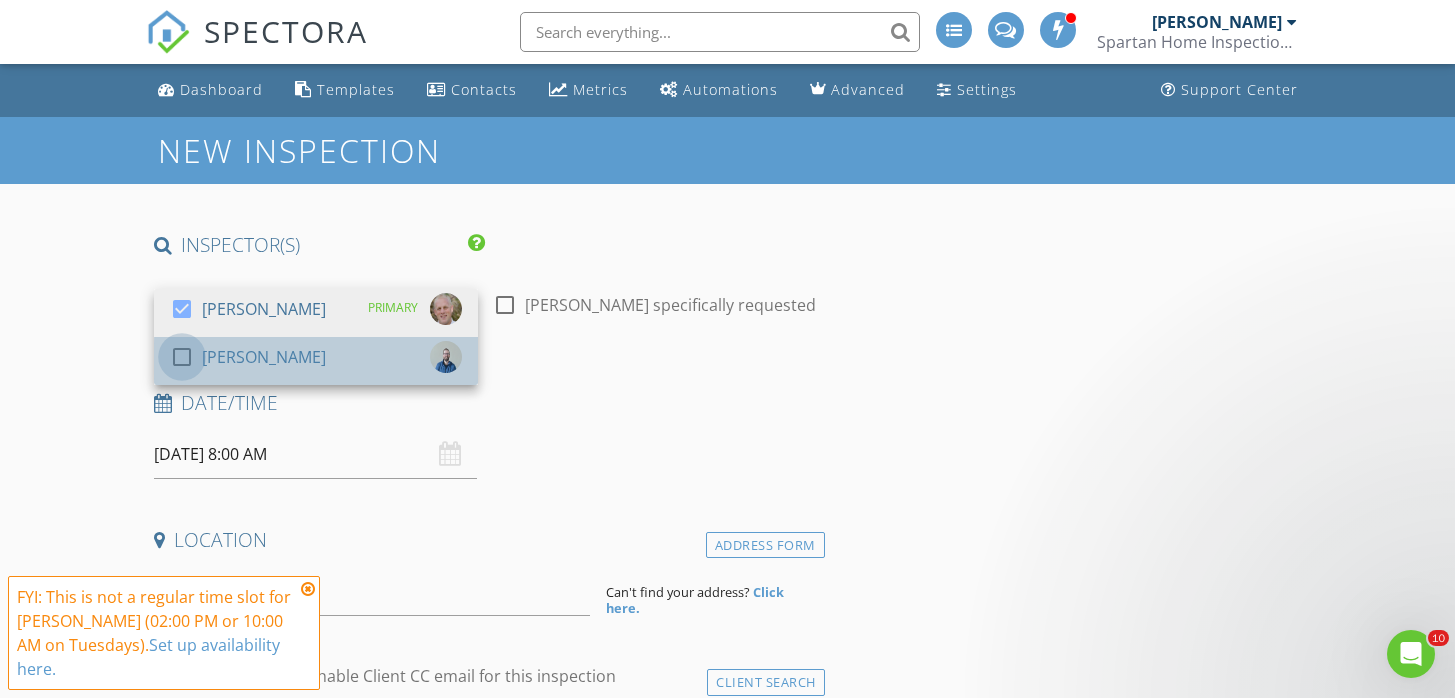 click at bounding box center (182, 357) 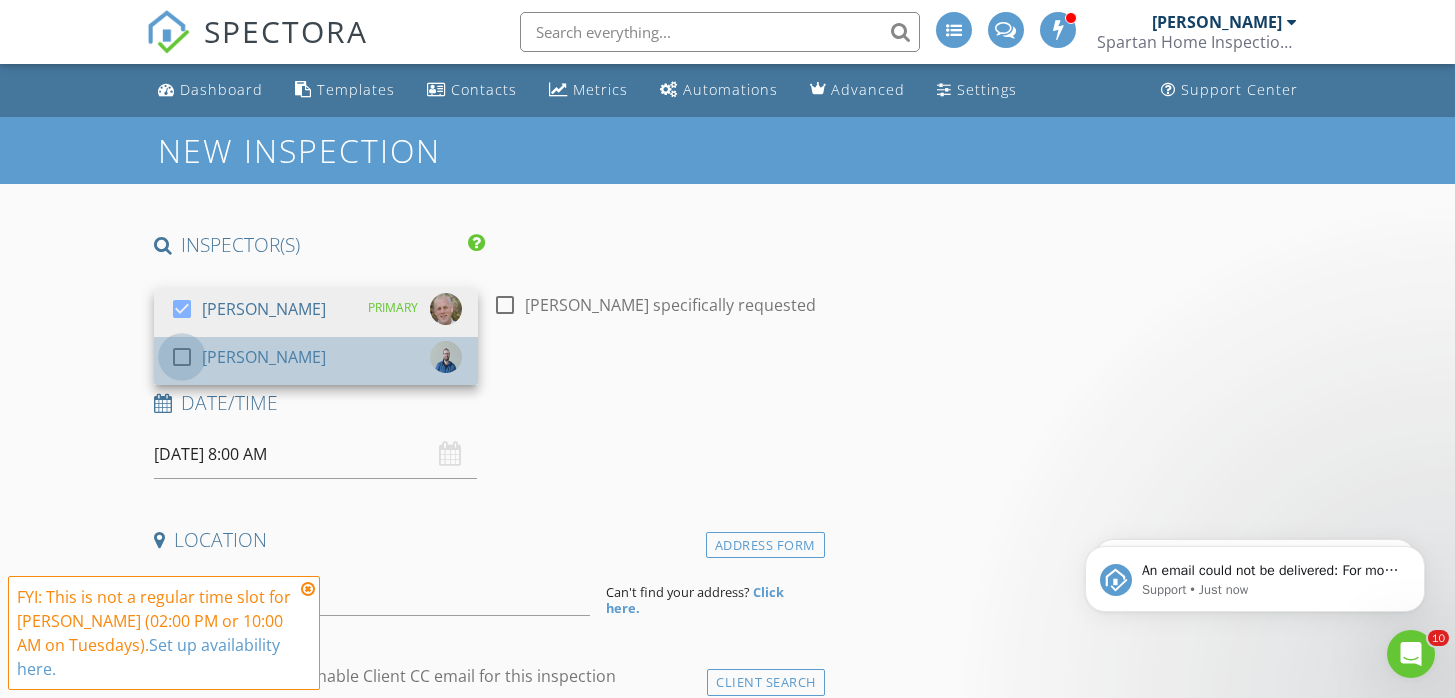 scroll, scrollTop: 0, scrollLeft: 0, axis: both 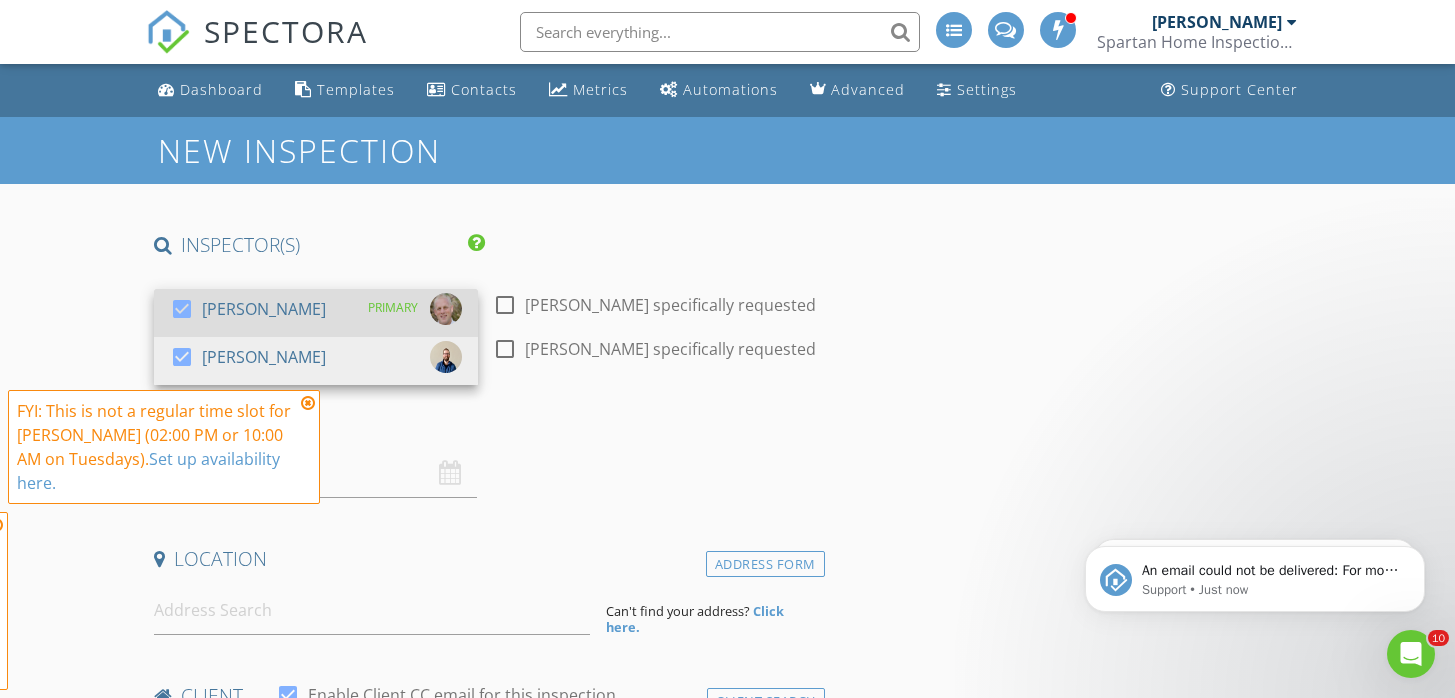 click at bounding box center [182, 309] 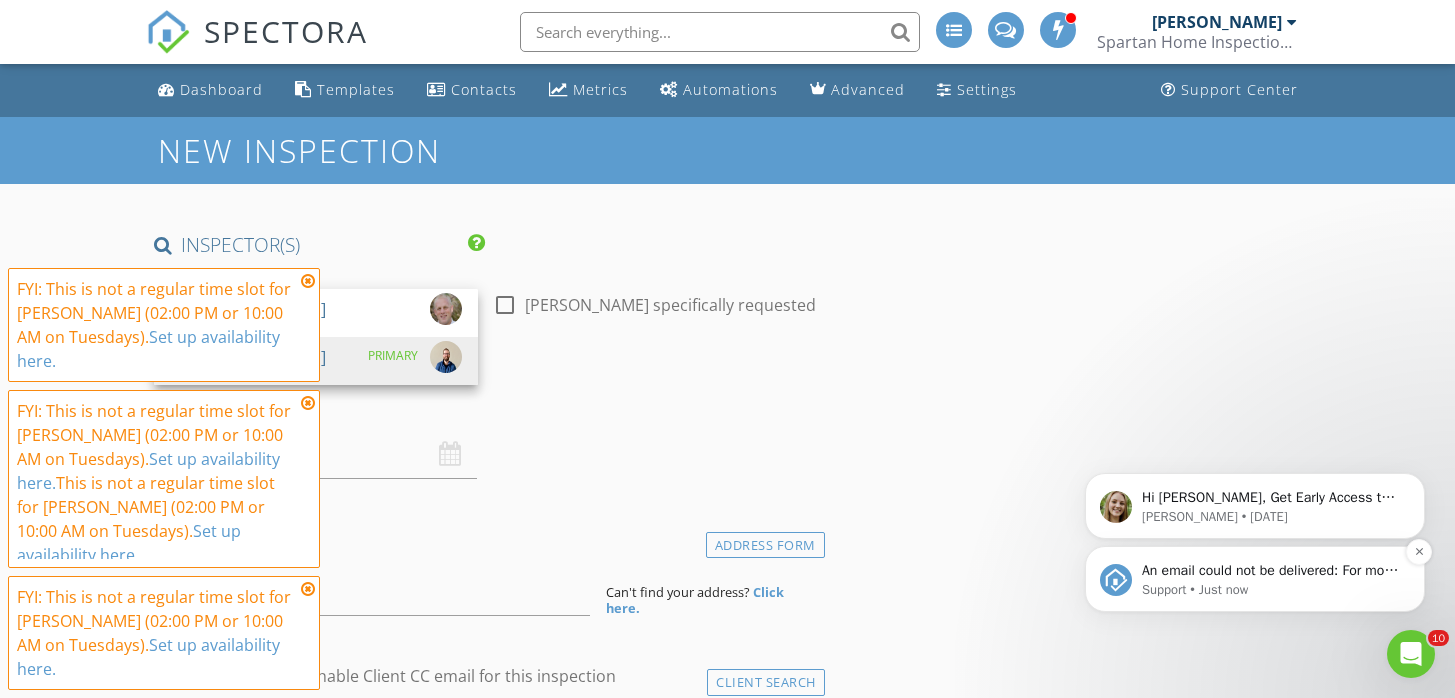 click on "Support • Just now" at bounding box center [1271, 590] 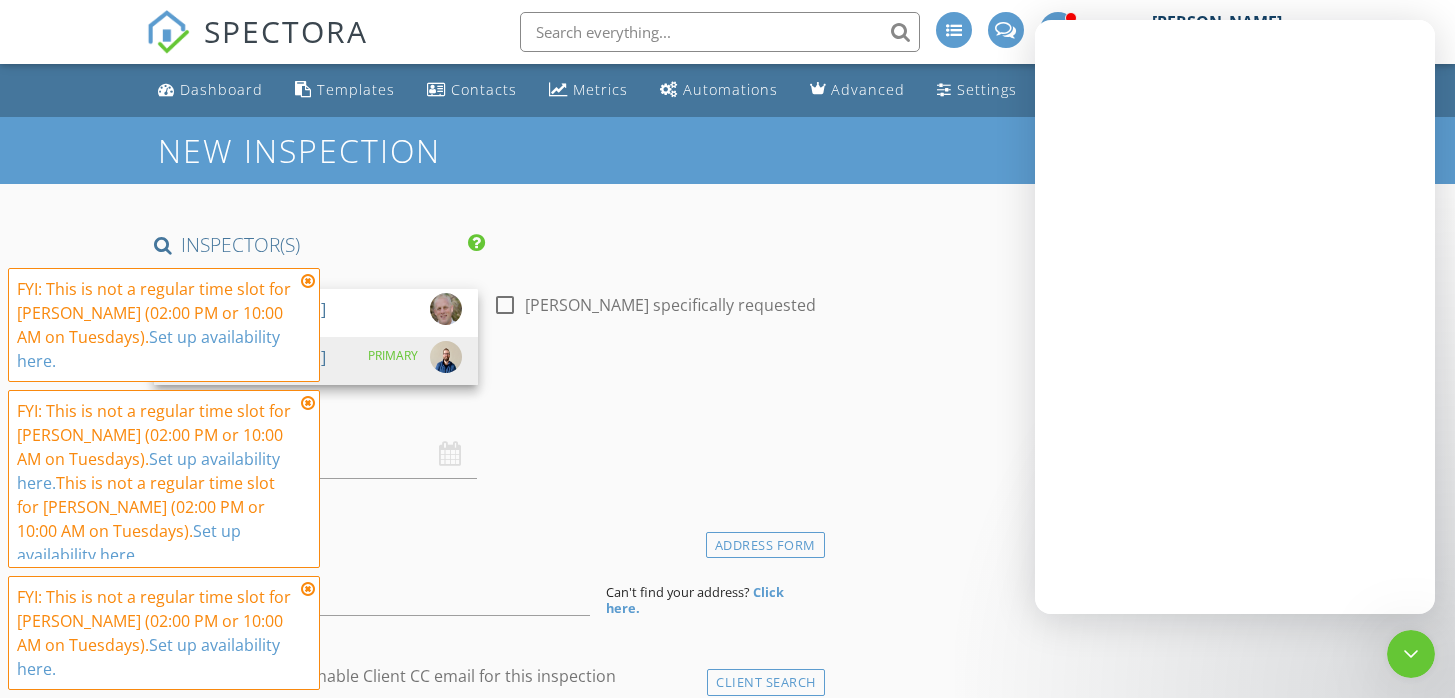 scroll, scrollTop: 0, scrollLeft: 0, axis: both 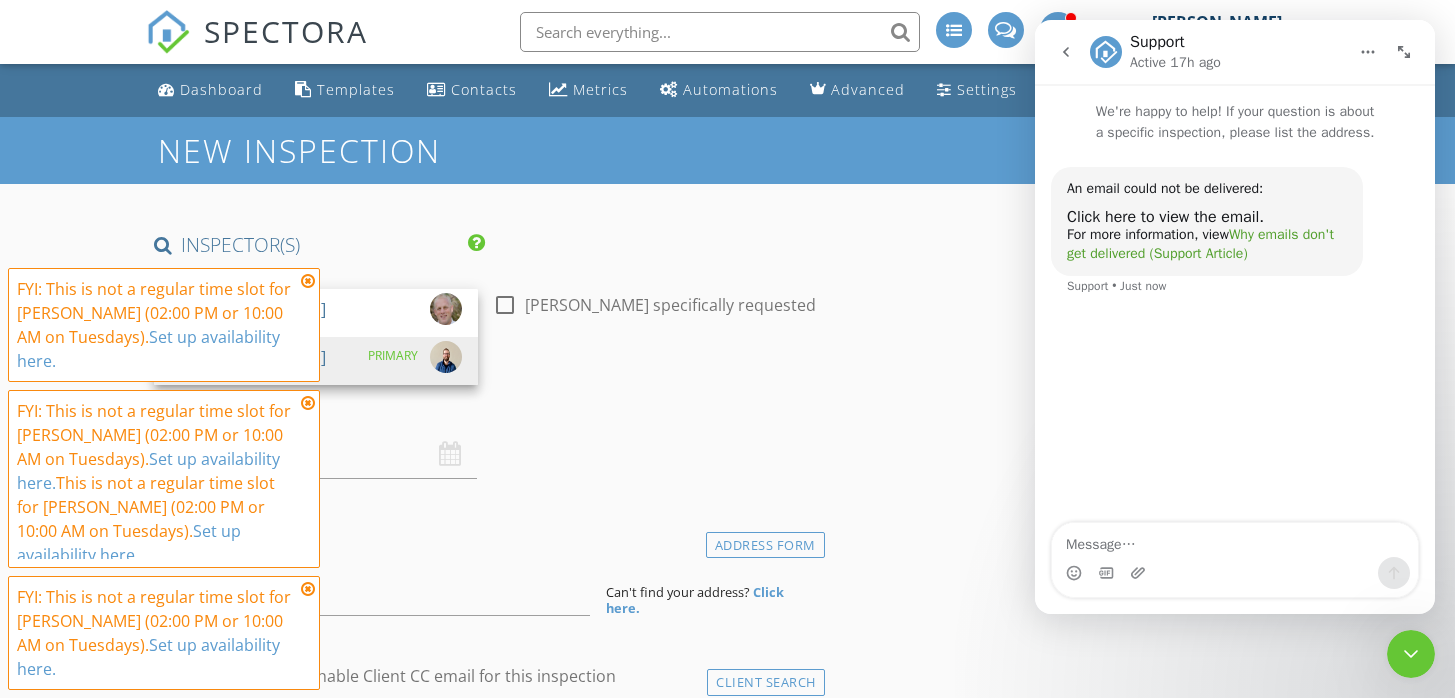 click on "Why emails don't get delivered (Support Article)" at bounding box center [1200, 244] 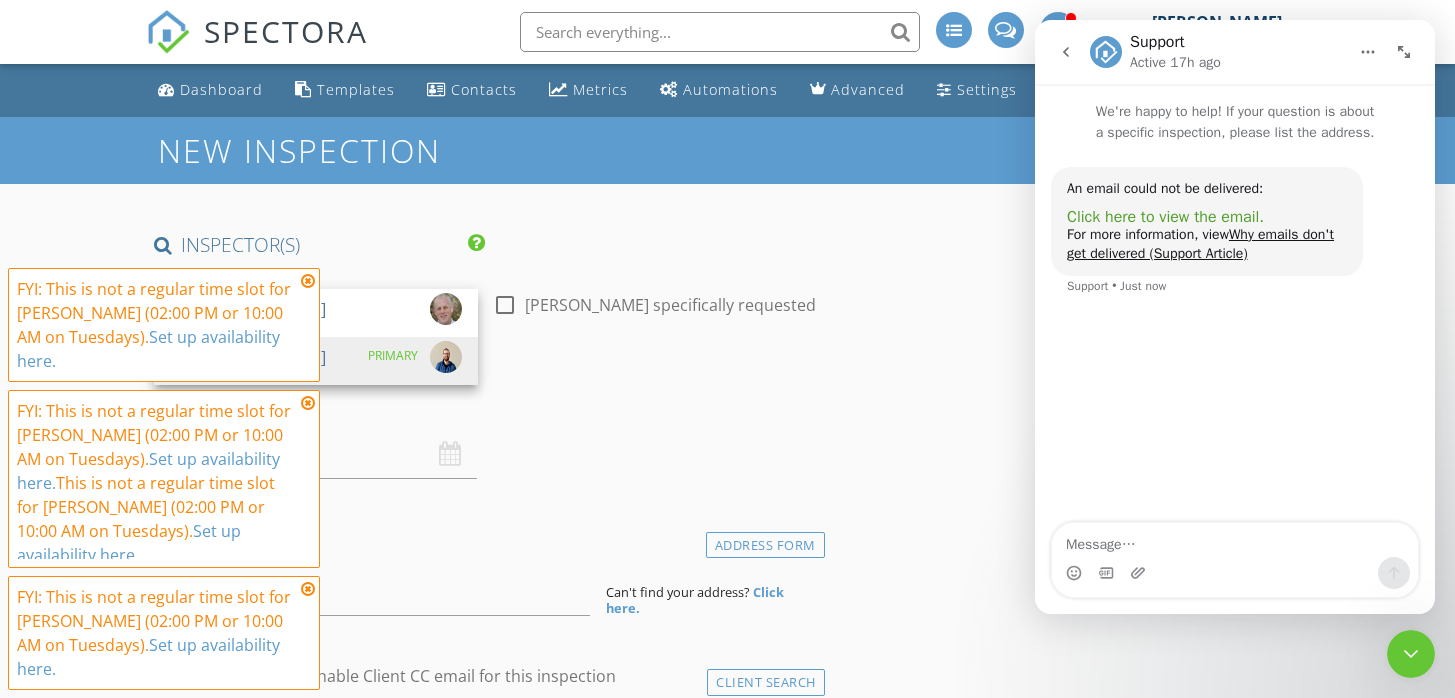 click on "Click here to view the email." at bounding box center [1165, 217] 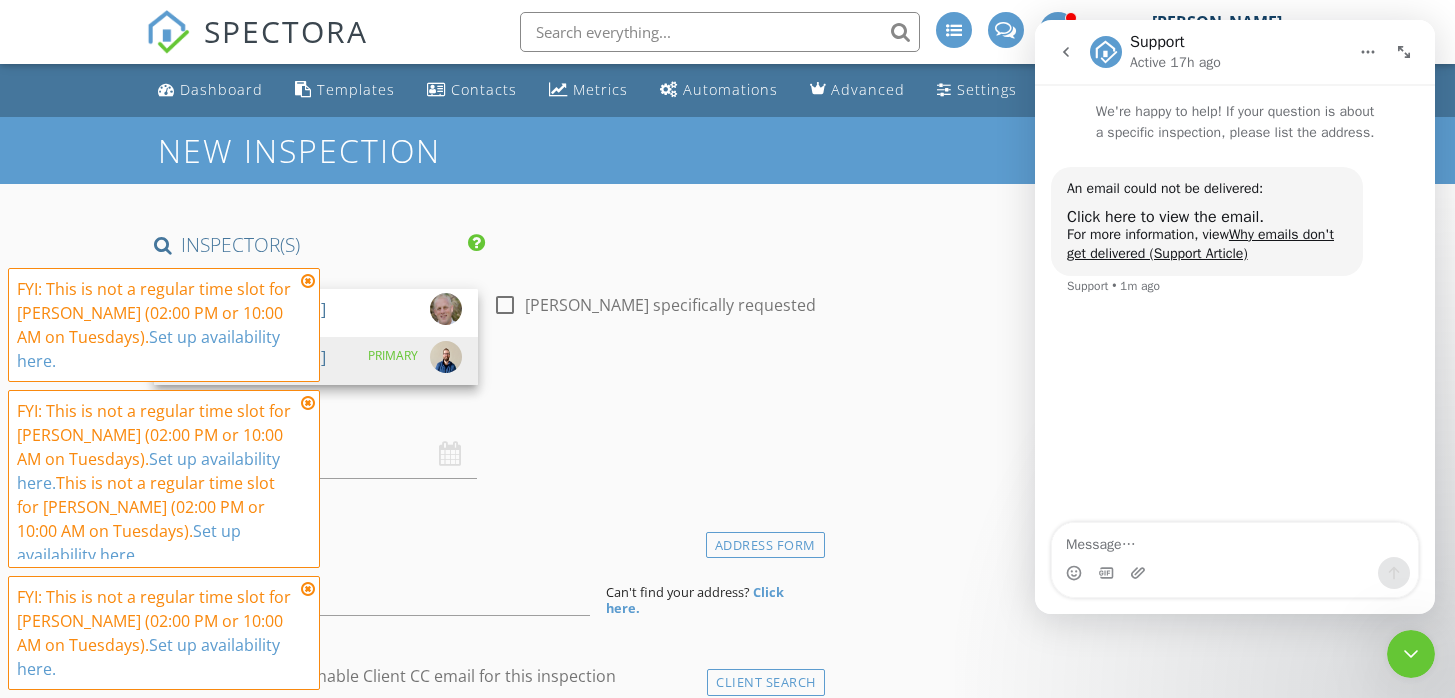 click on "INSPECTOR(S)
check_box_outline_blank   [PERSON_NAME]     check_box   [PERSON_NAME]   PRIMARY   [PERSON_NAME] arrow_drop_down   check_box_outline_blank [PERSON_NAME] specifically requested
Date/Time
[DATE] 8:00 AM
Location
Address Form       Can't find your address?   Click here.
client
check_box Enable Client CC email for this inspection   Client Search     check_box_outline_blank Client is a Company/Organization     First Name   Last Name   Email   CC Email   Phone         Tags         Notes   Private Notes
ADD ADDITIONAL client
SERVICES
arrow_drop_down     Select Discount Code arrow_drop_down    Charges       TOTAL   $0.00    Duration    No services with durations selected      Templates    No templates selected    Agreements    No agreements selected           TOTAL:" at bounding box center (728, 1804) 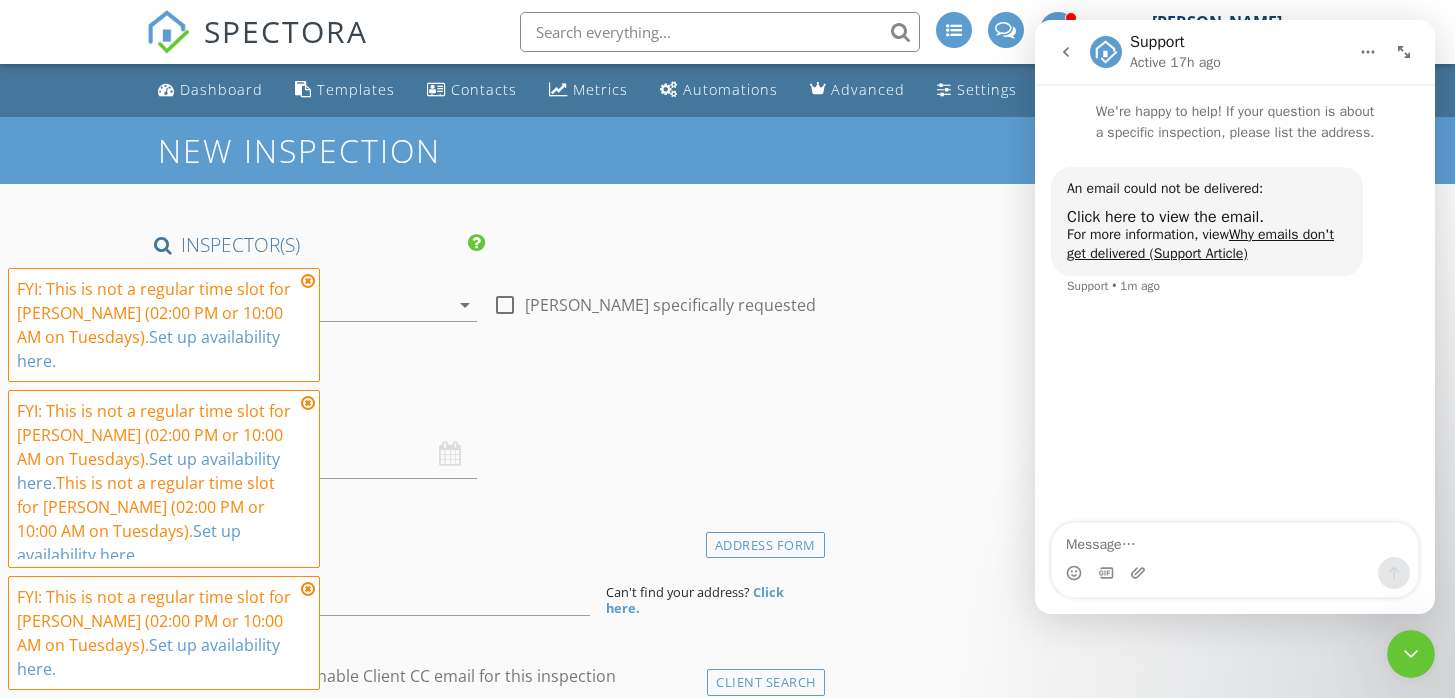 click at bounding box center (308, 281) 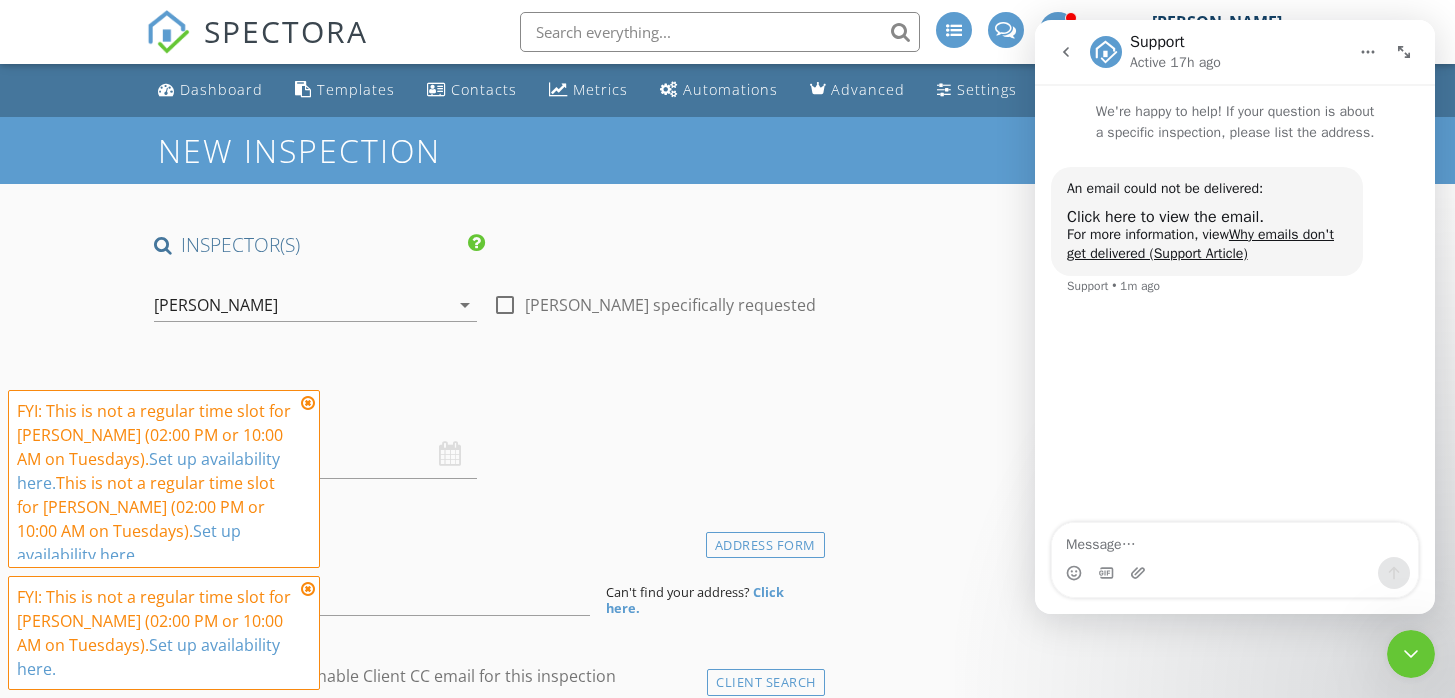 click on "SPECTORA" at bounding box center [257, 32] 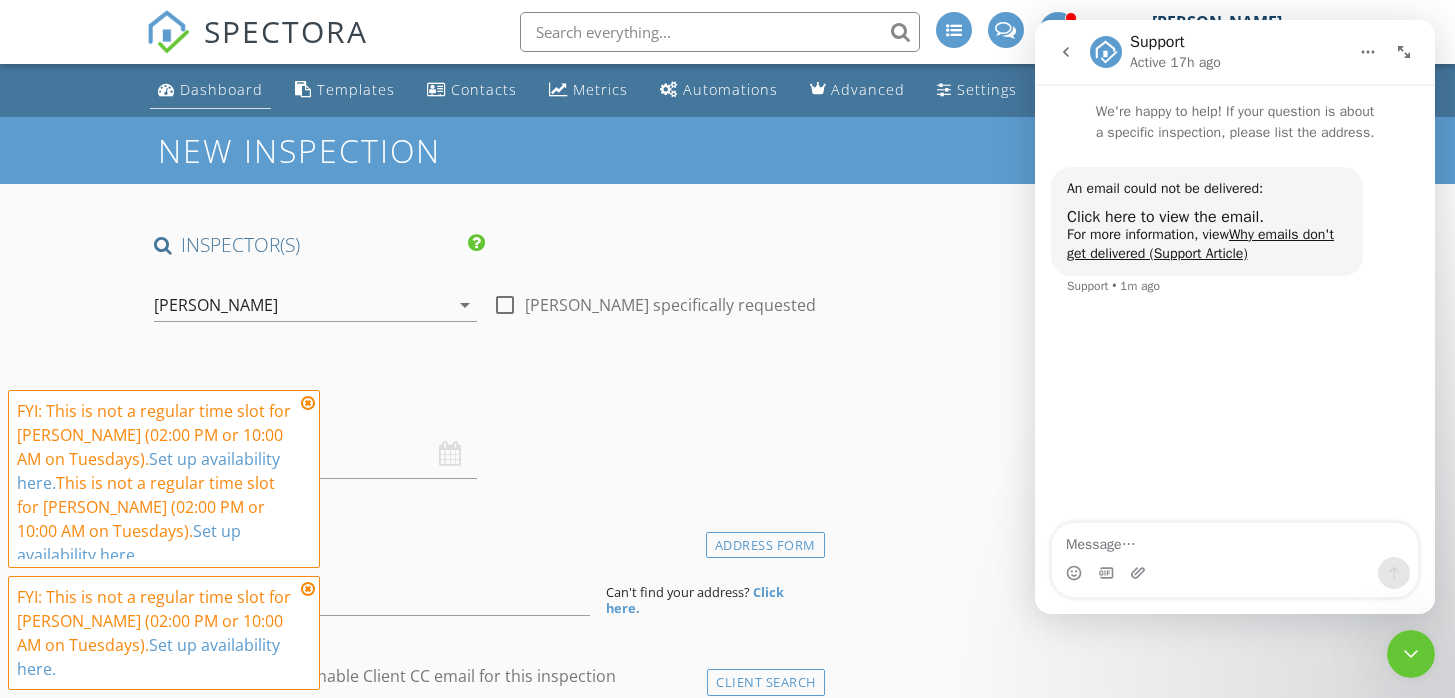 click on "Dashboard" at bounding box center [221, 89] 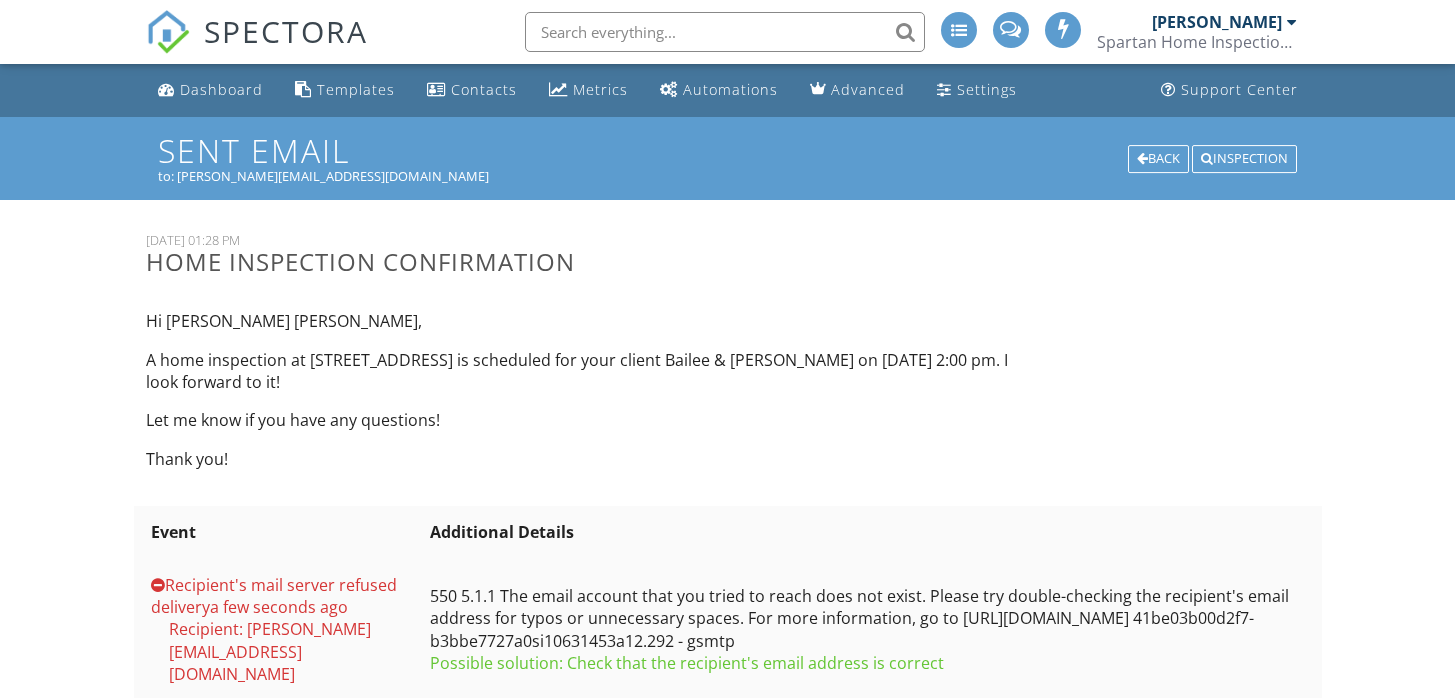 scroll, scrollTop: 0, scrollLeft: 0, axis: both 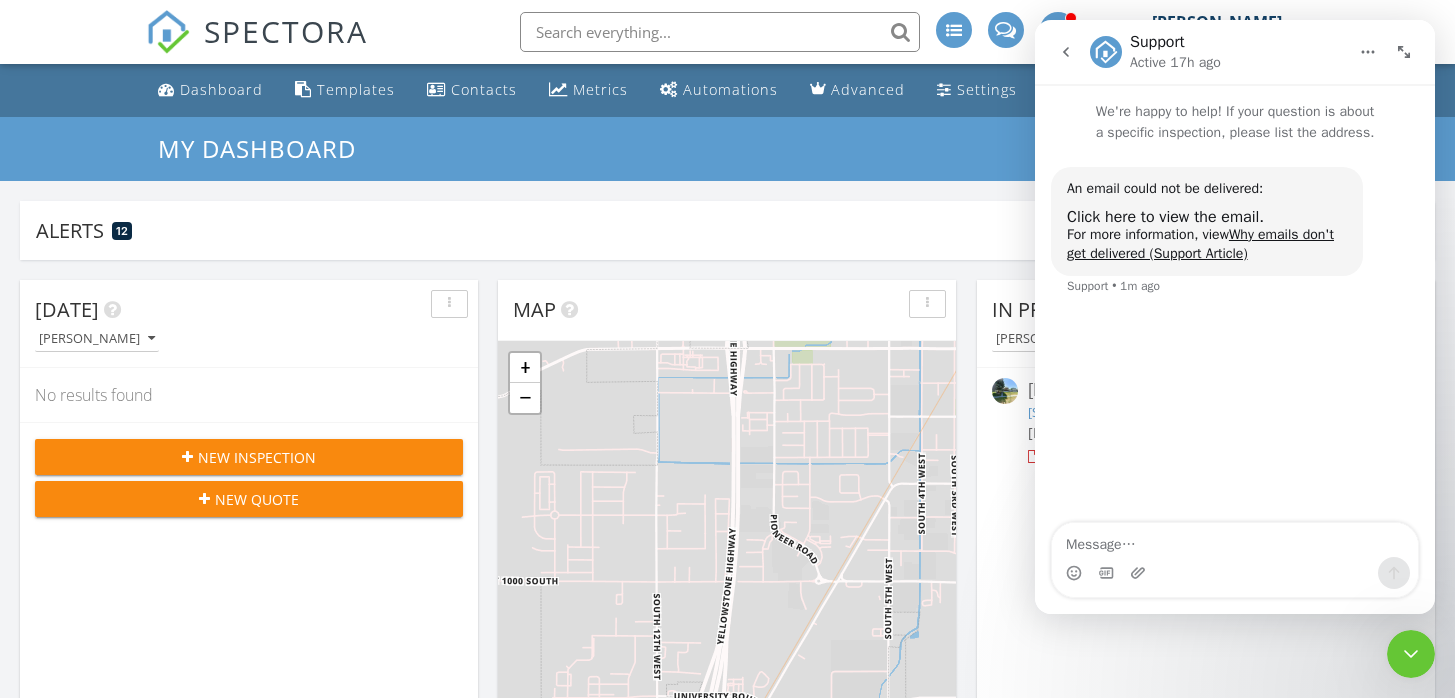 click 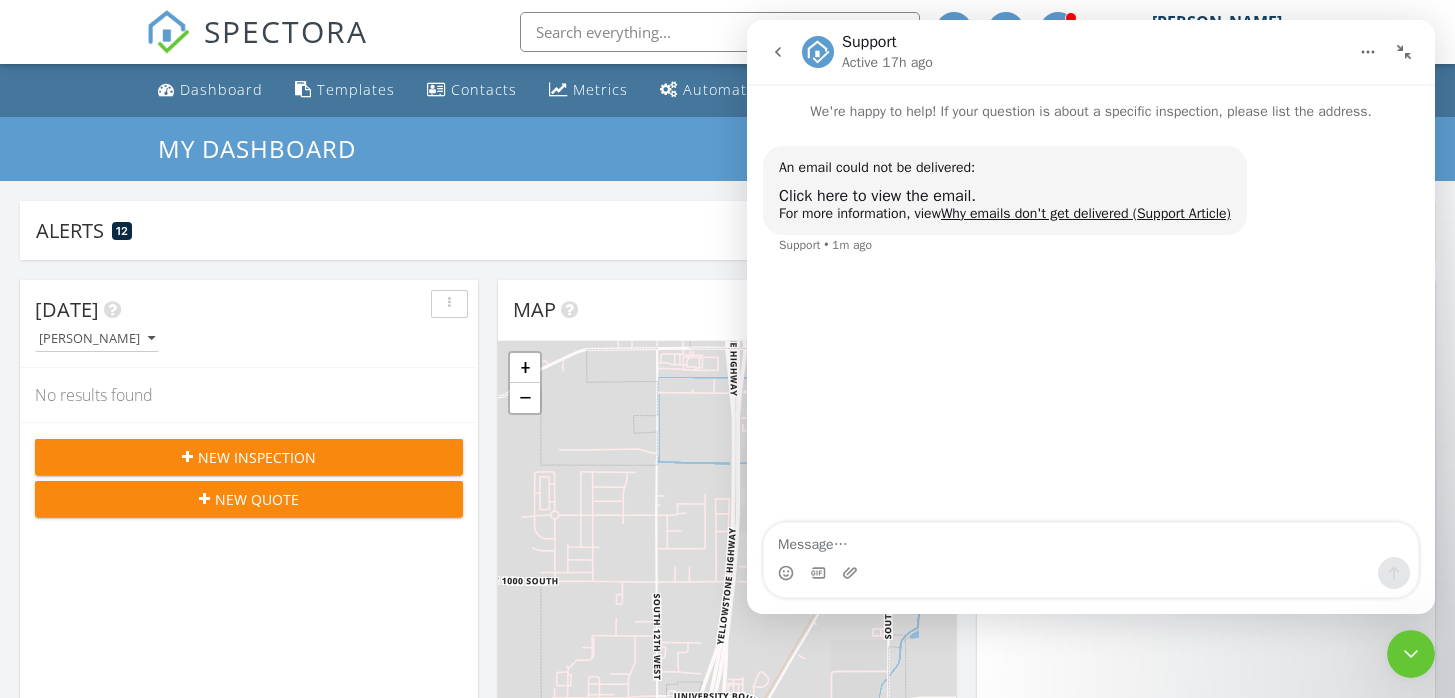 click 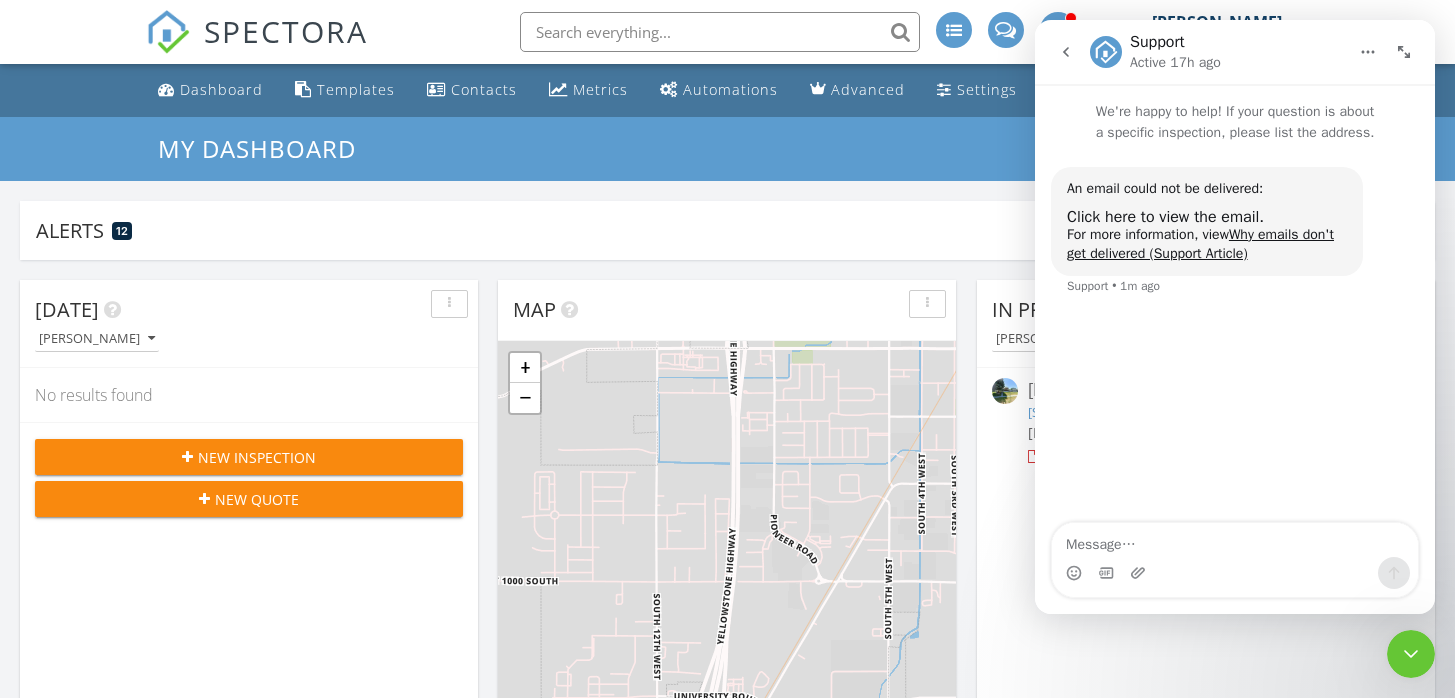 click 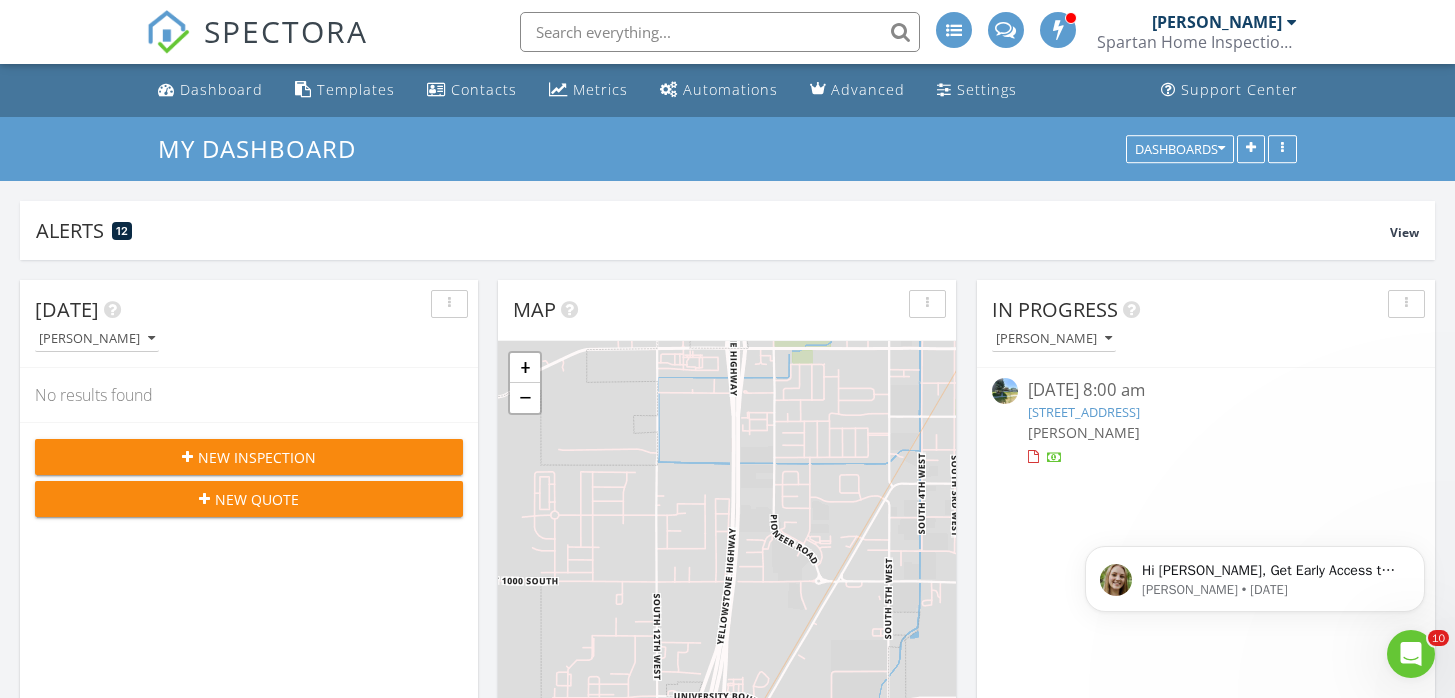 scroll, scrollTop: 0, scrollLeft: 0, axis: both 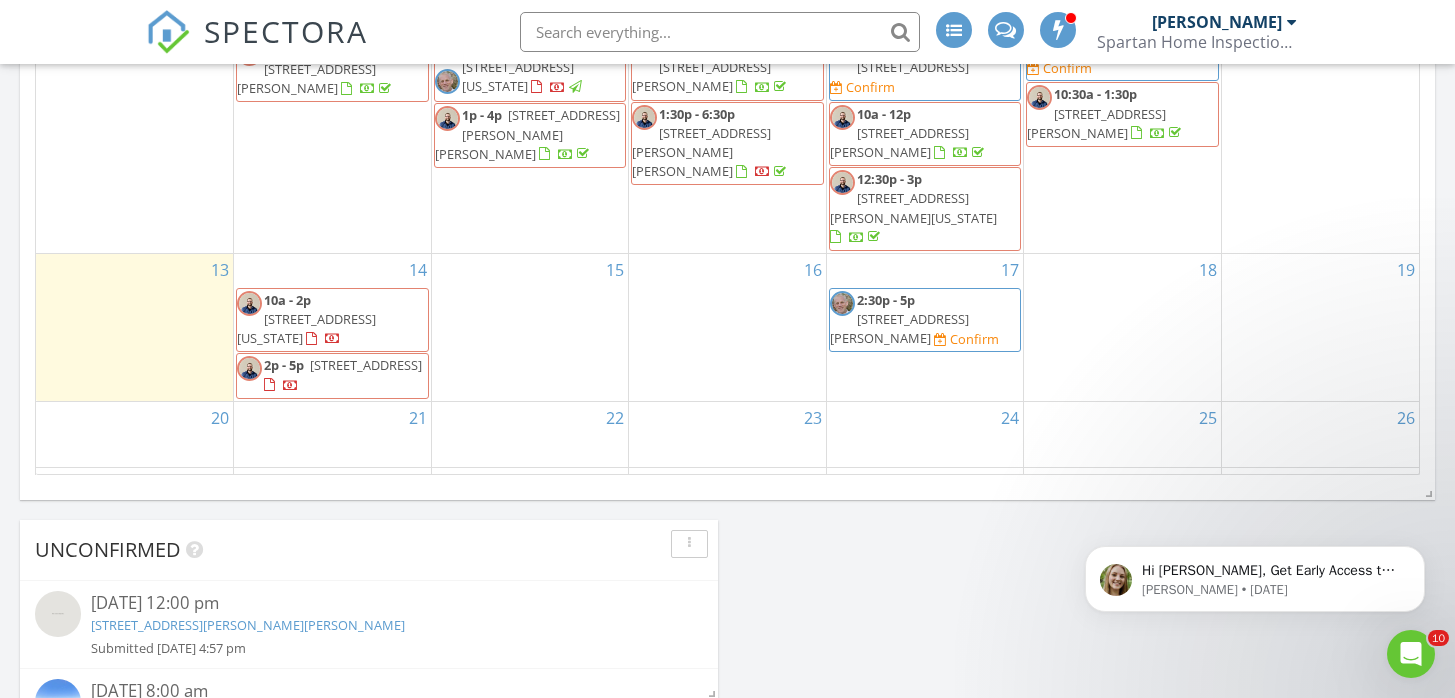 click on "2351 W 900 S, Rexburg 83440" at bounding box center [366, 365] 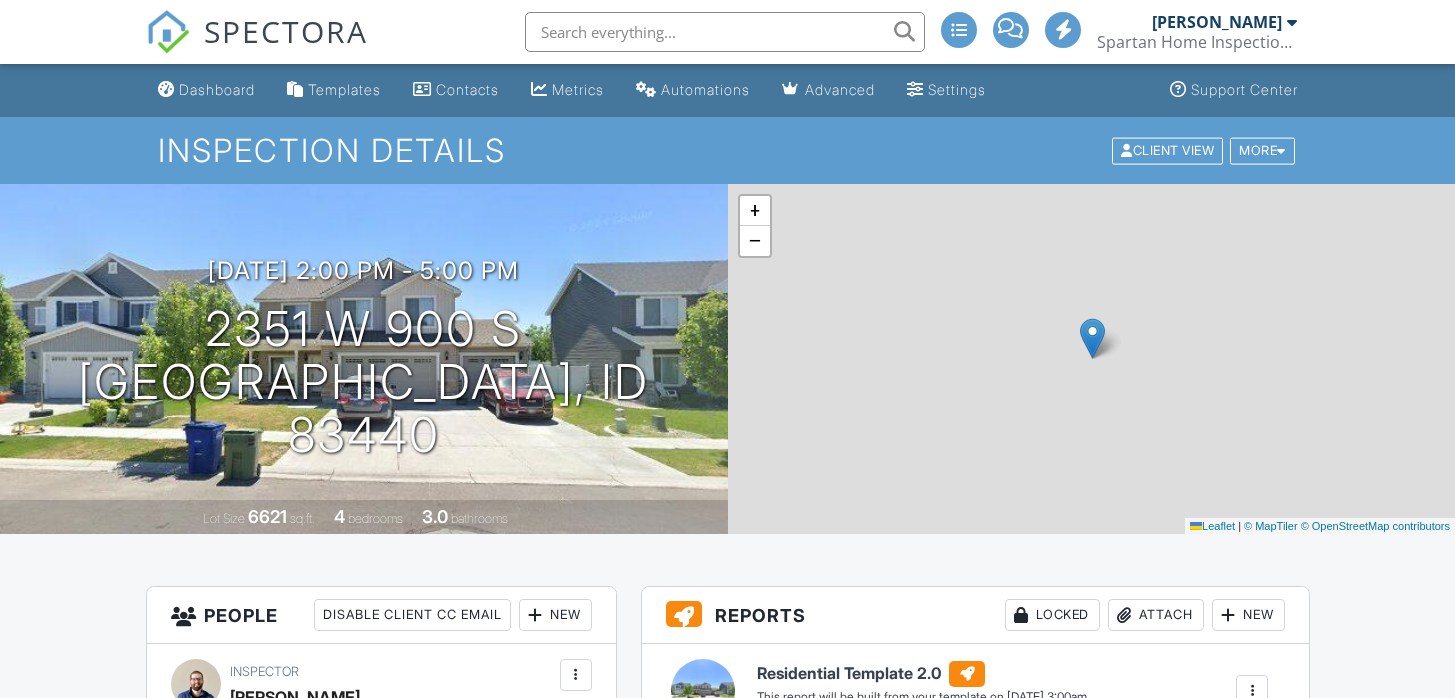 scroll, scrollTop: 0, scrollLeft: 0, axis: both 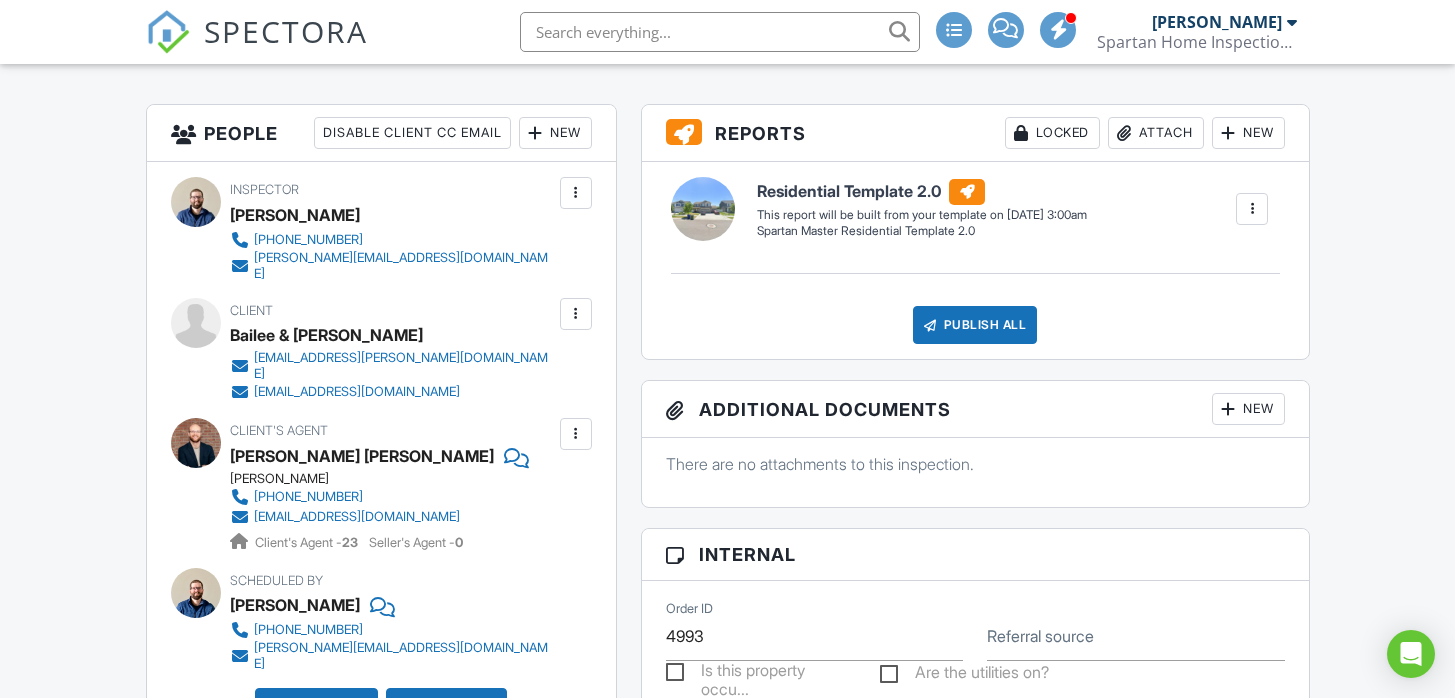 click at bounding box center [576, 434] 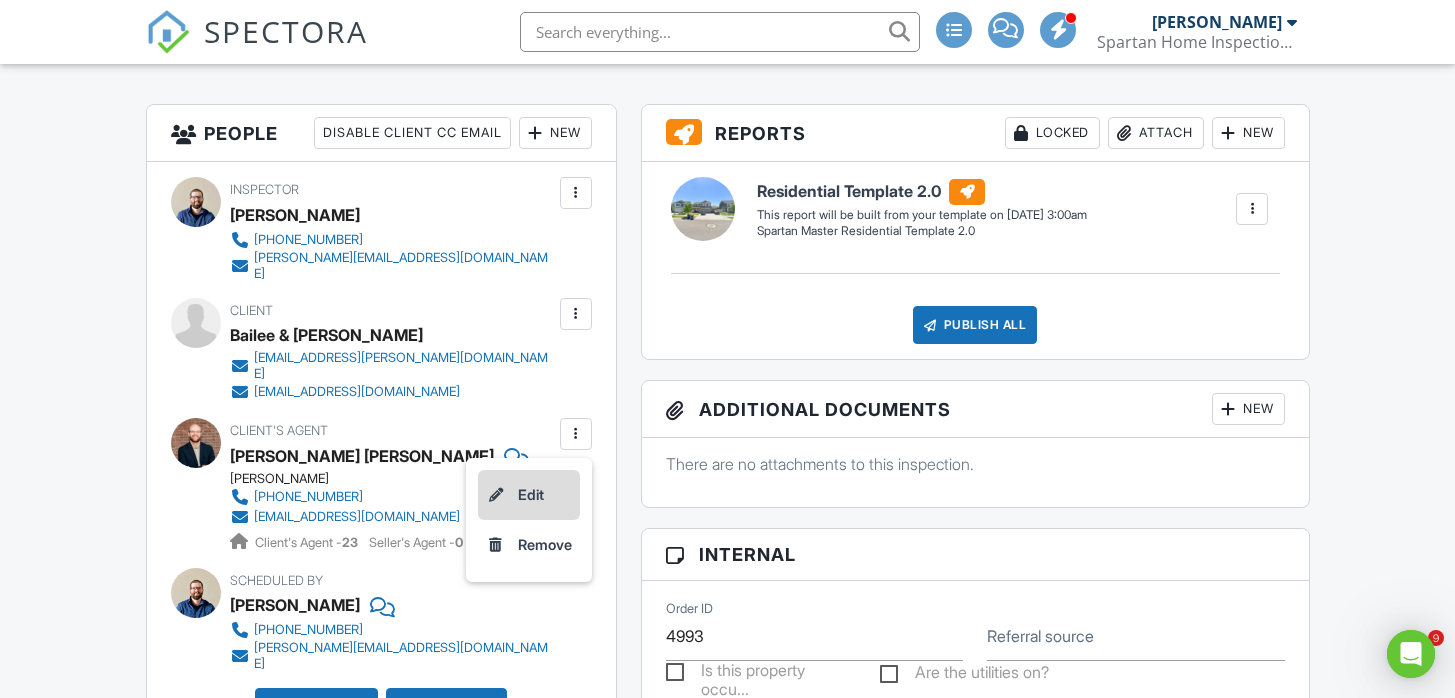 scroll, scrollTop: 0, scrollLeft: 0, axis: both 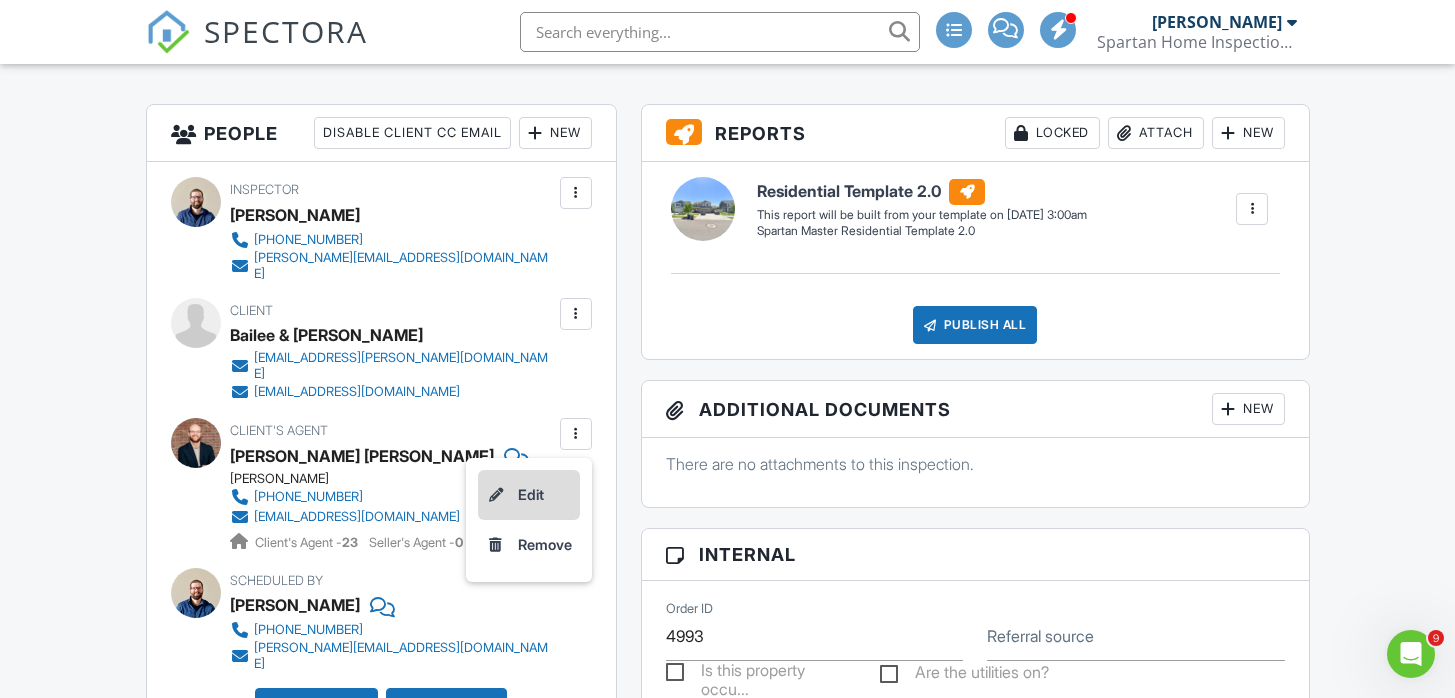 click on "Edit" at bounding box center [529, 495] 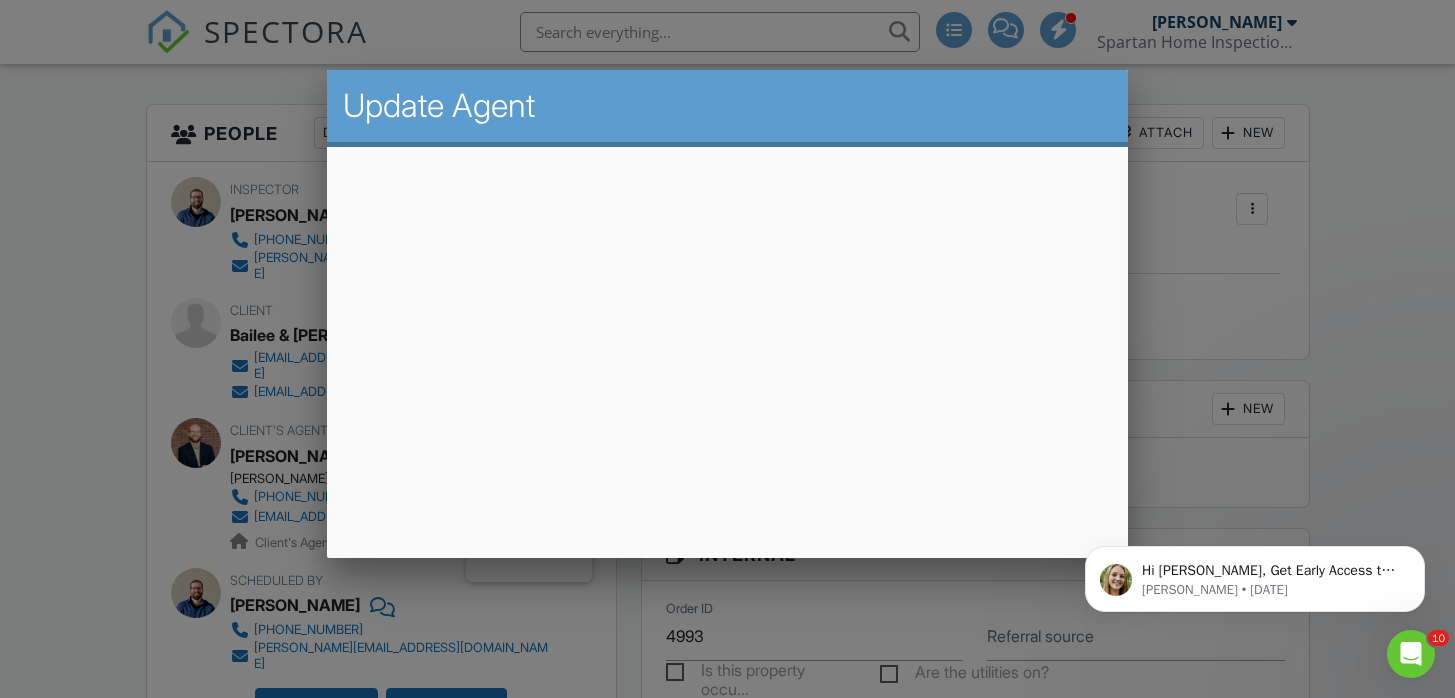 scroll, scrollTop: 0, scrollLeft: 0, axis: both 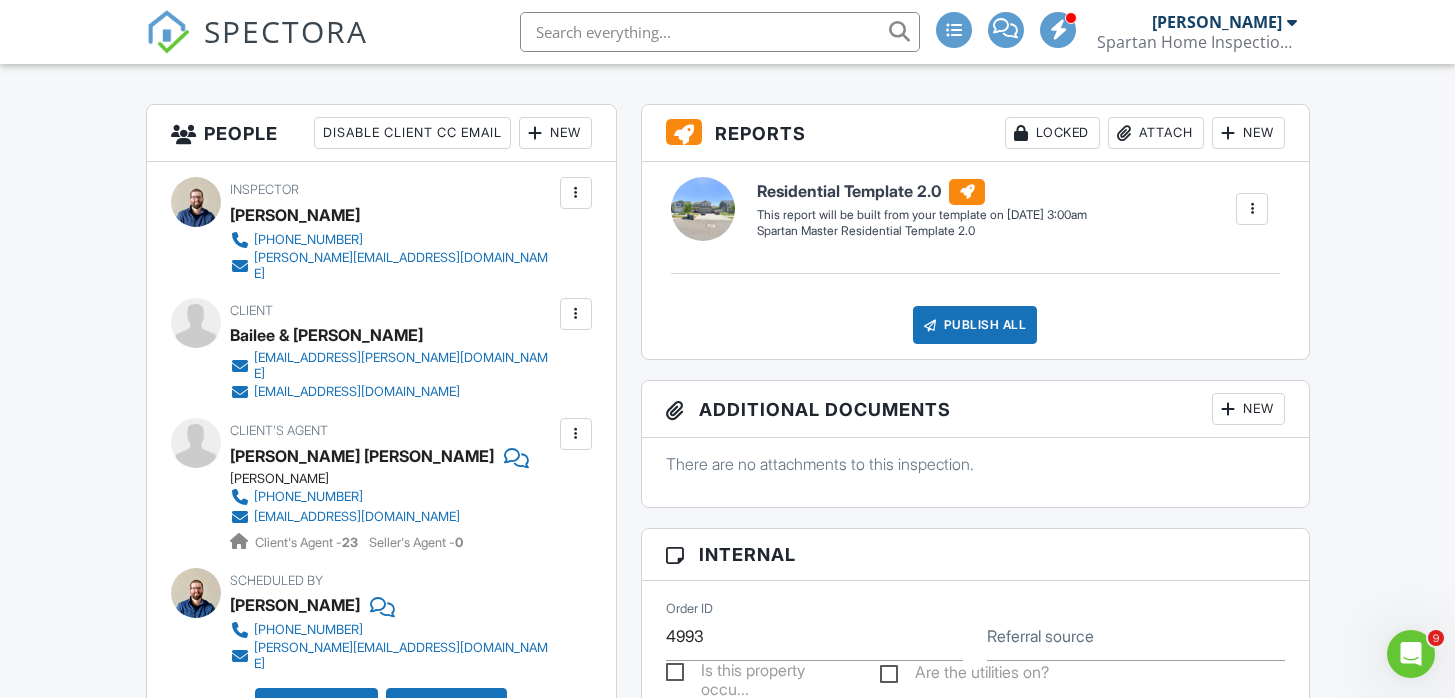 click at bounding box center [196, 443] 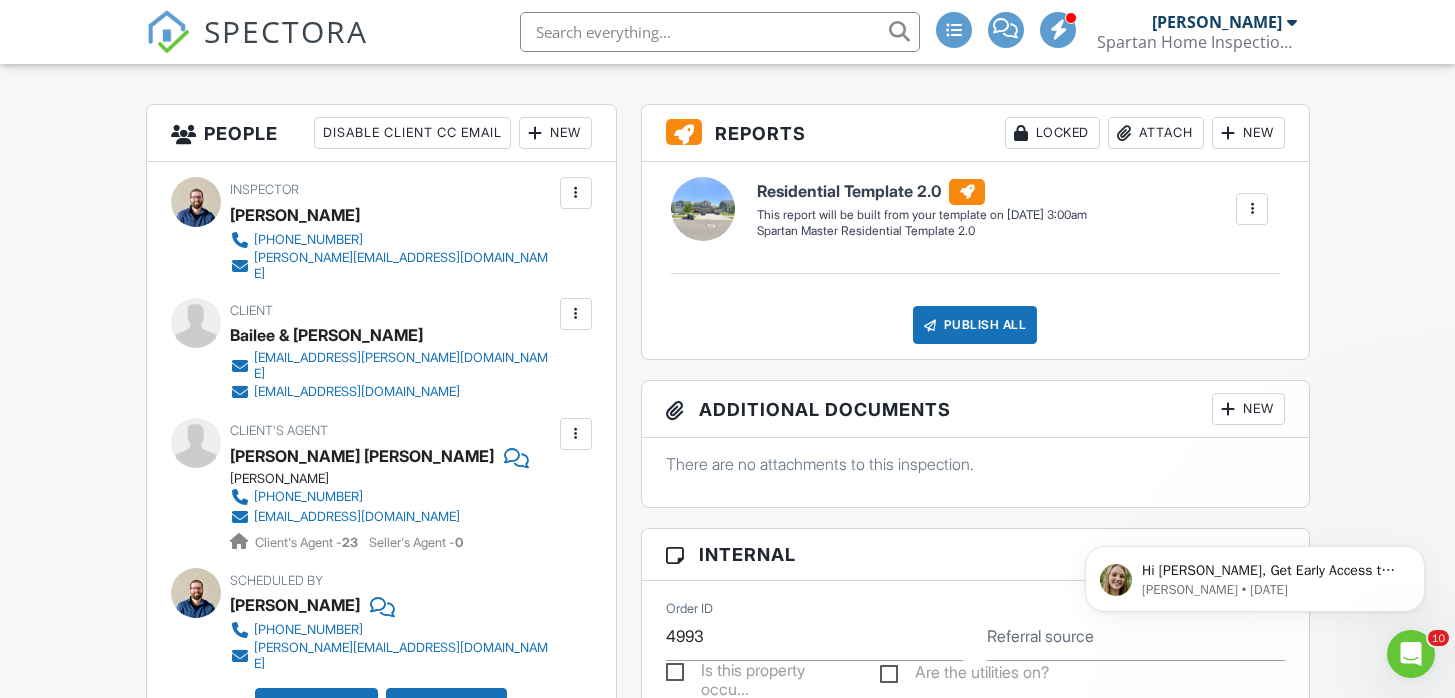 scroll, scrollTop: 0, scrollLeft: 0, axis: both 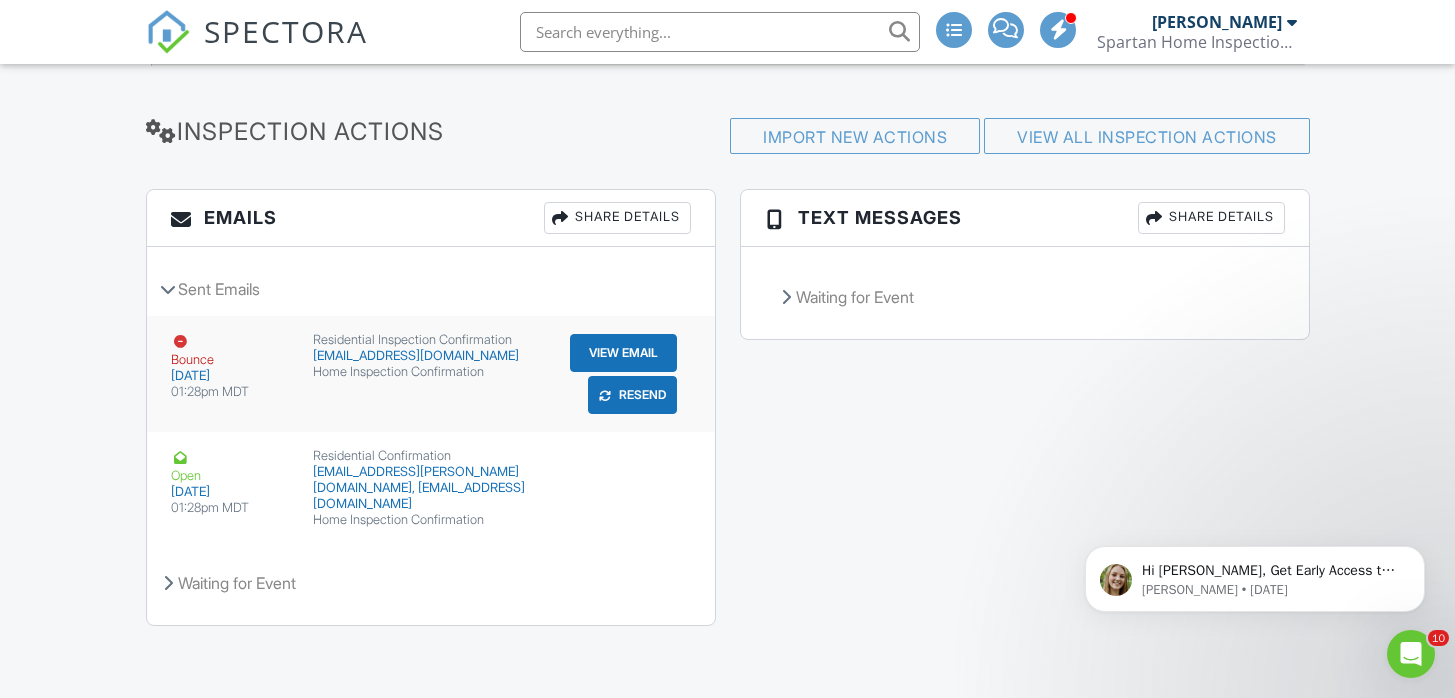 click on "Resend" at bounding box center (632, 395) 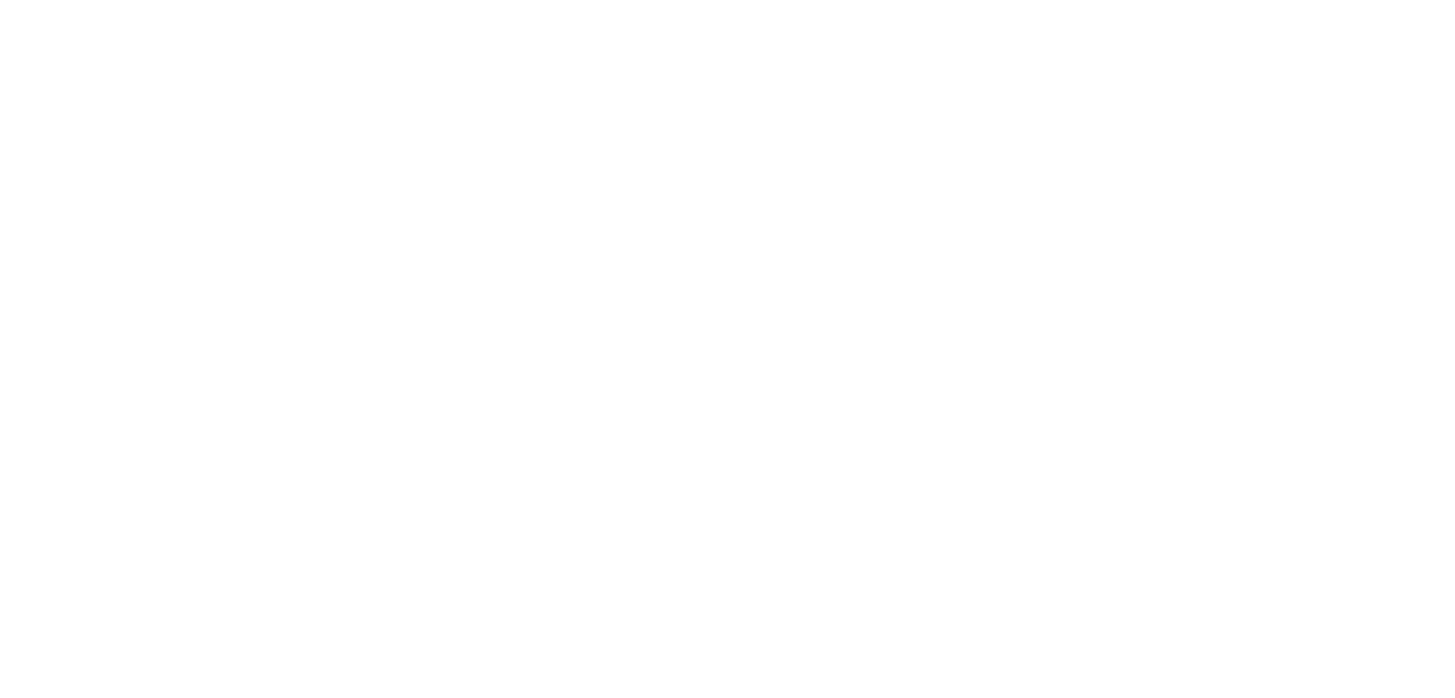 scroll, scrollTop: 0, scrollLeft: 0, axis: both 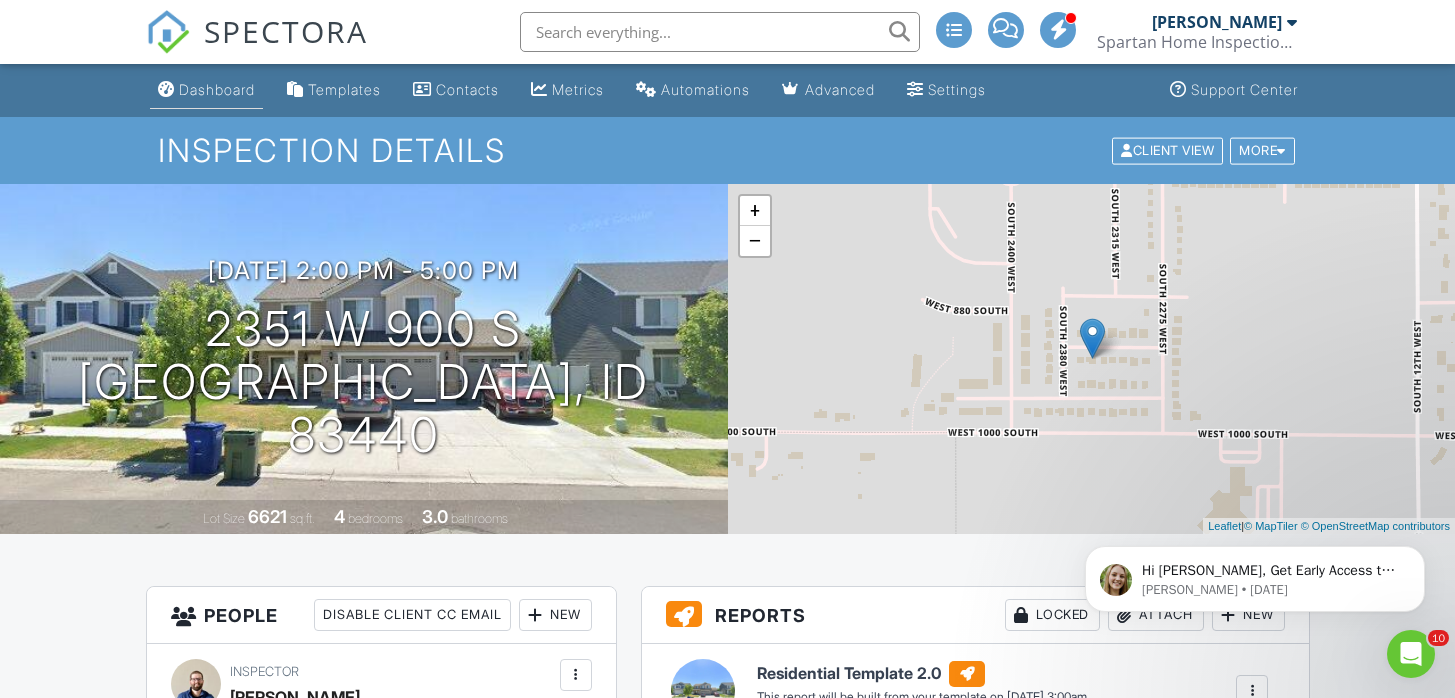 click on "Dashboard" at bounding box center [217, 89] 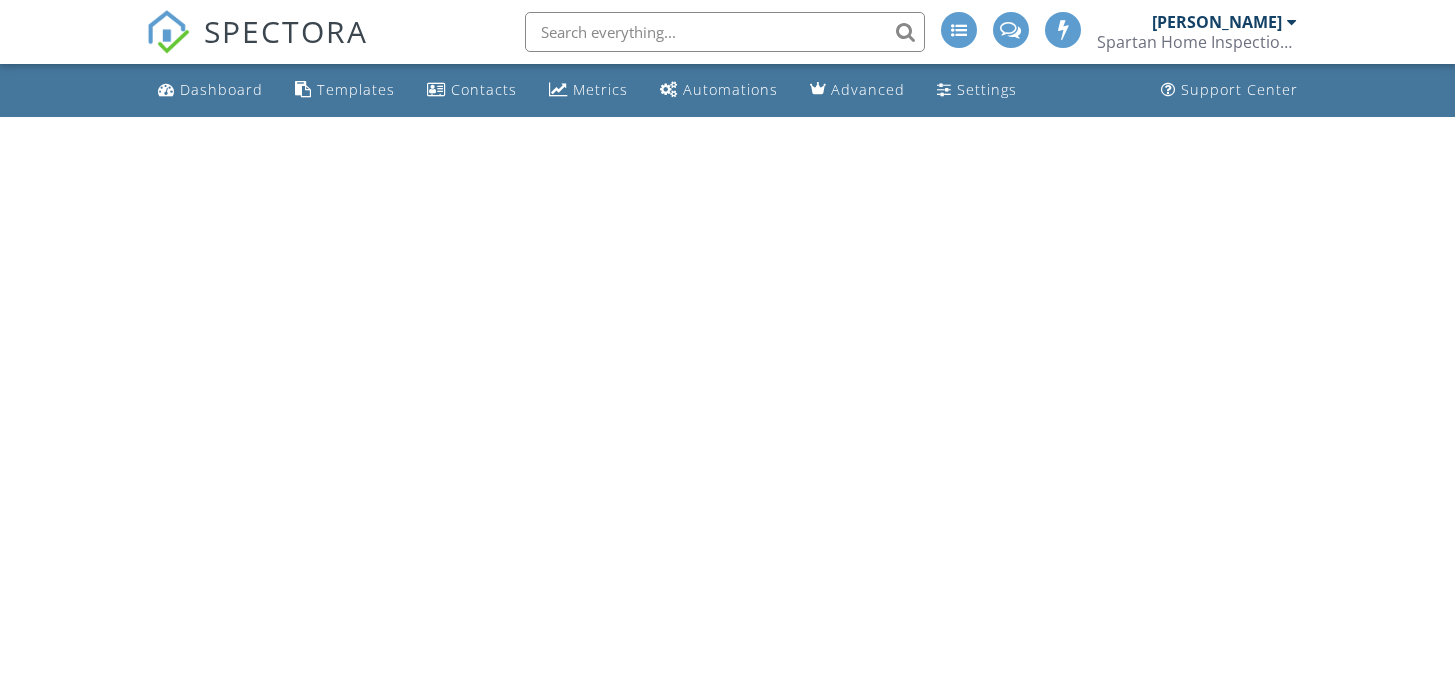 scroll, scrollTop: 0, scrollLeft: 0, axis: both 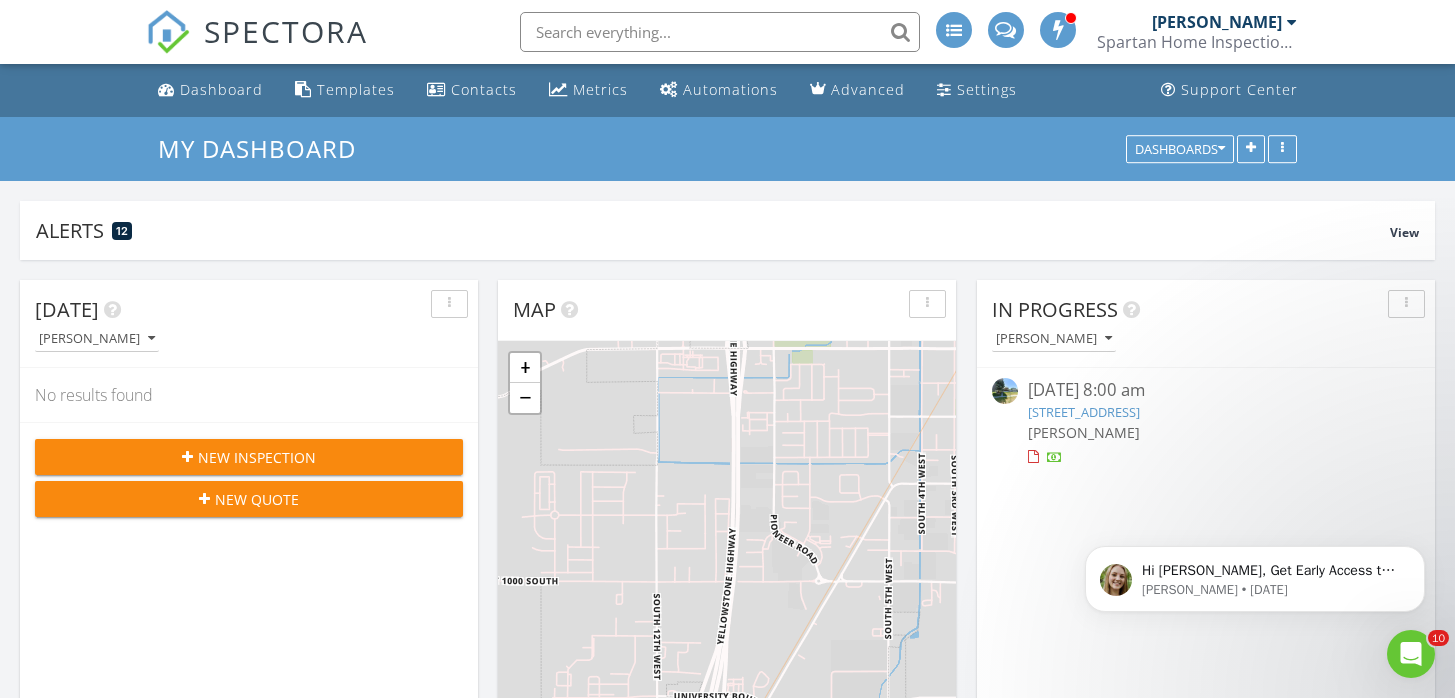 click on "New Inspection" at bounding box center [249, 457] 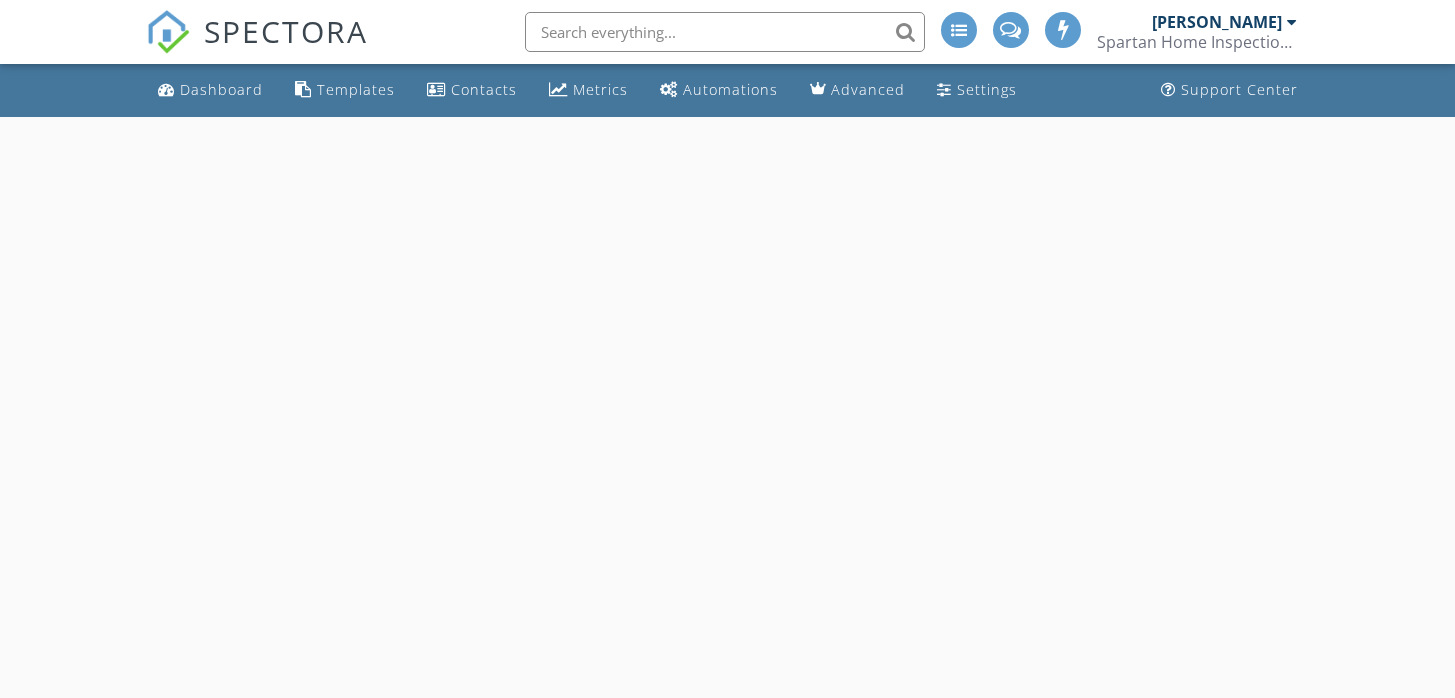 scroll, scrollTop: 0, scrollLeft: 0, axis: both 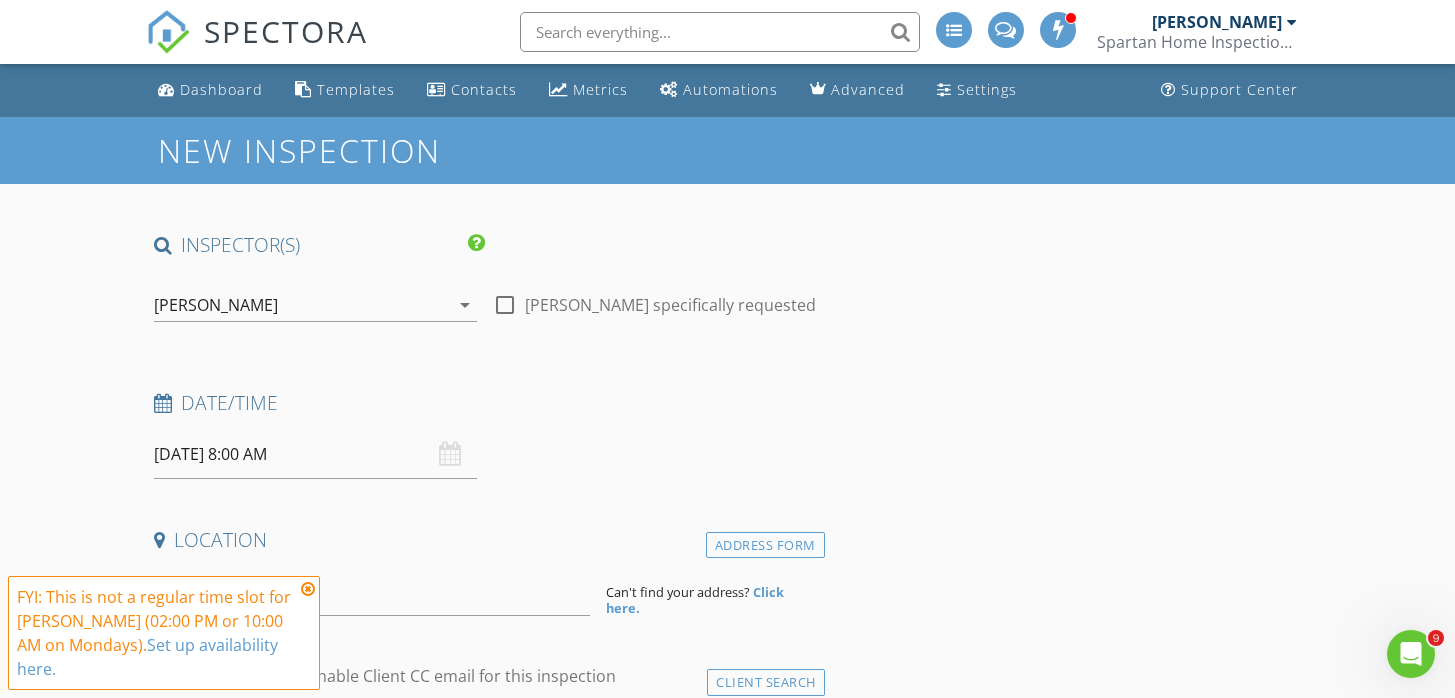 click on "[PERSON_NAME]" at bounding box center [302, 305] 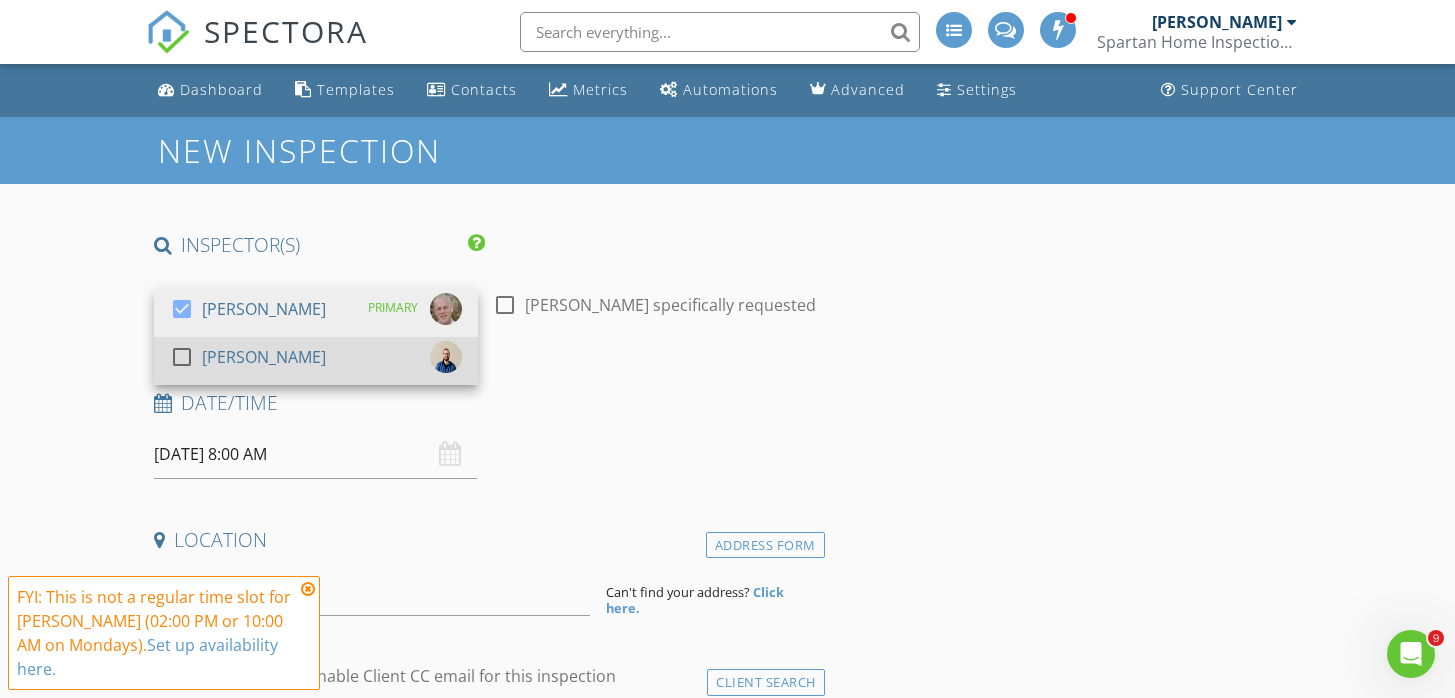 click at bounding box center (182, 357) 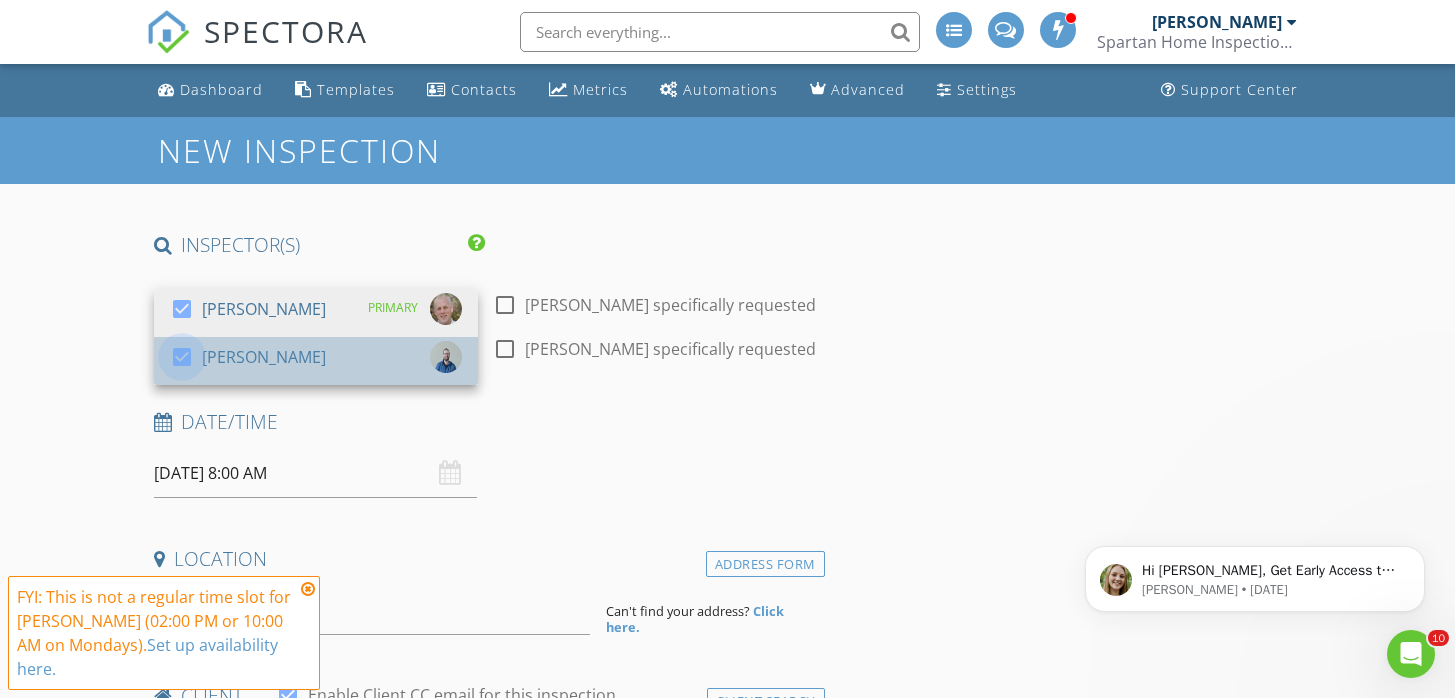 scroll, scrollTop: 0, scrollLeft: 0, axis: both 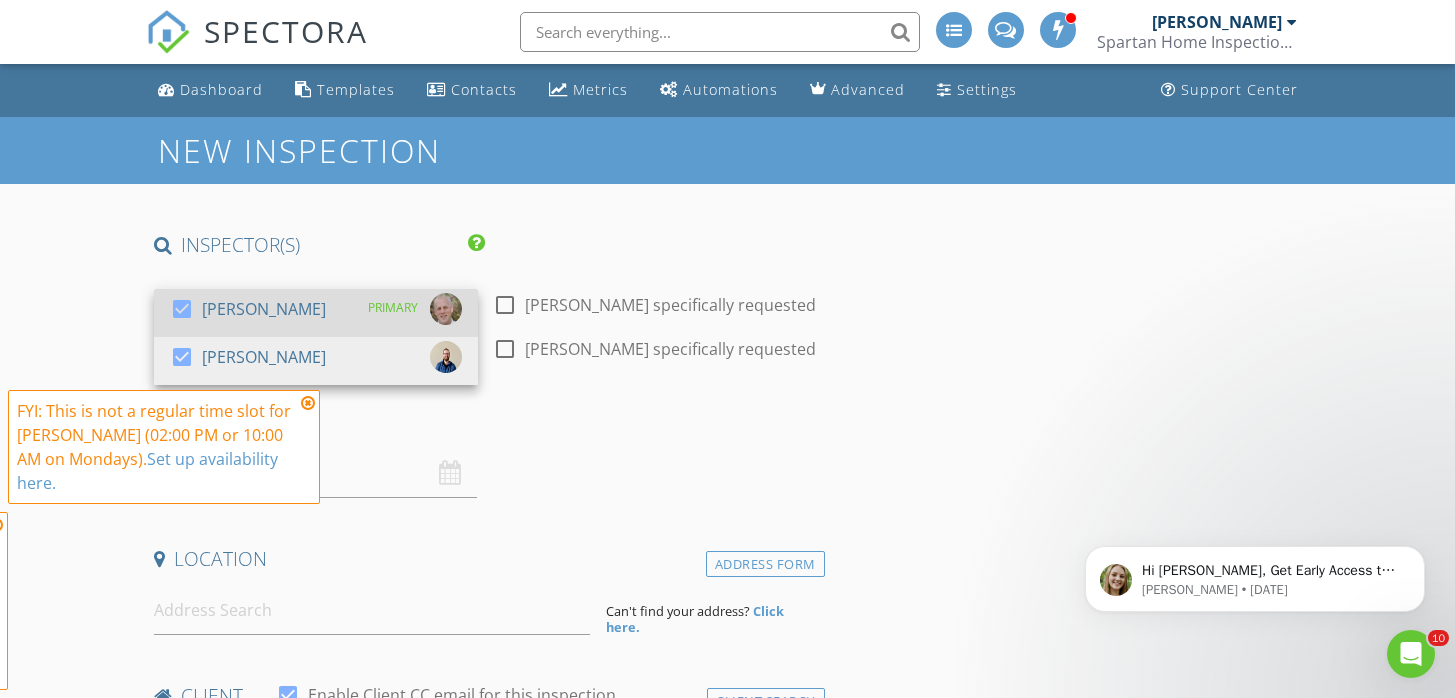 click at bounding box center [182, 309] 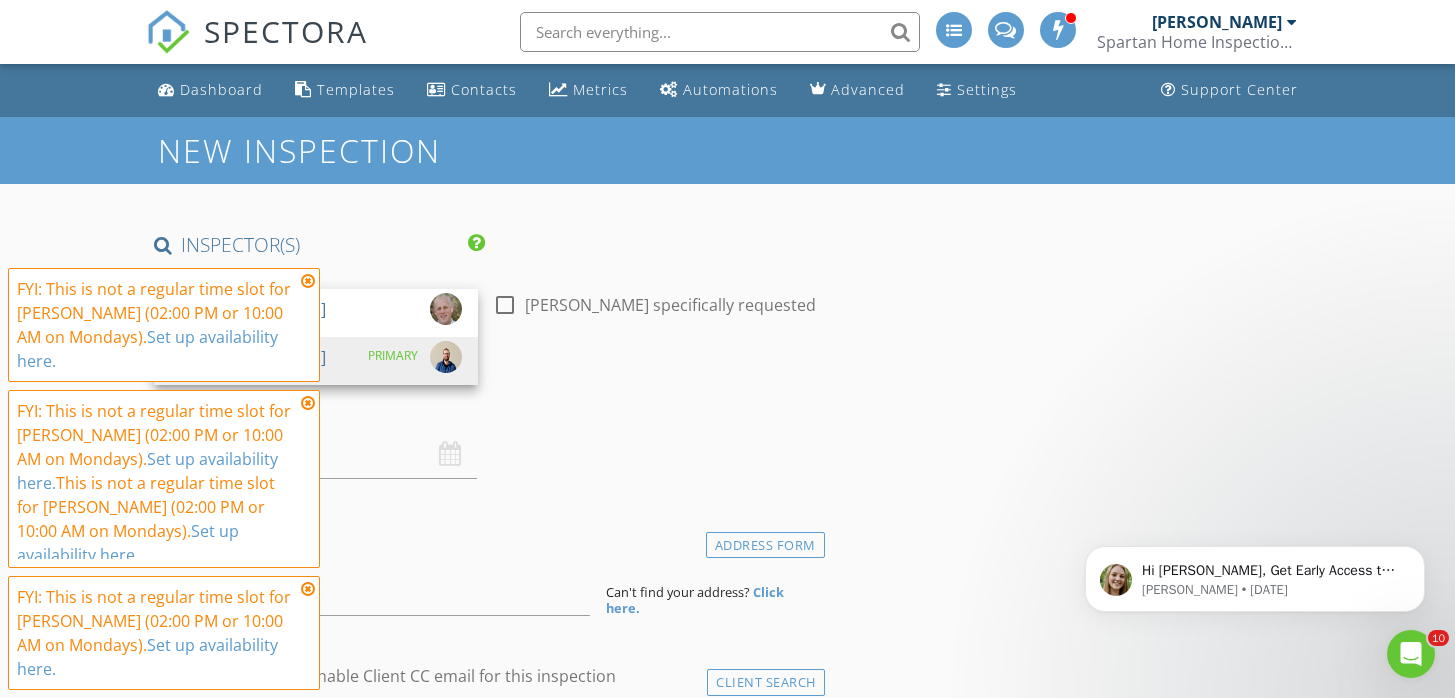 click at bounding box center (308, 281) 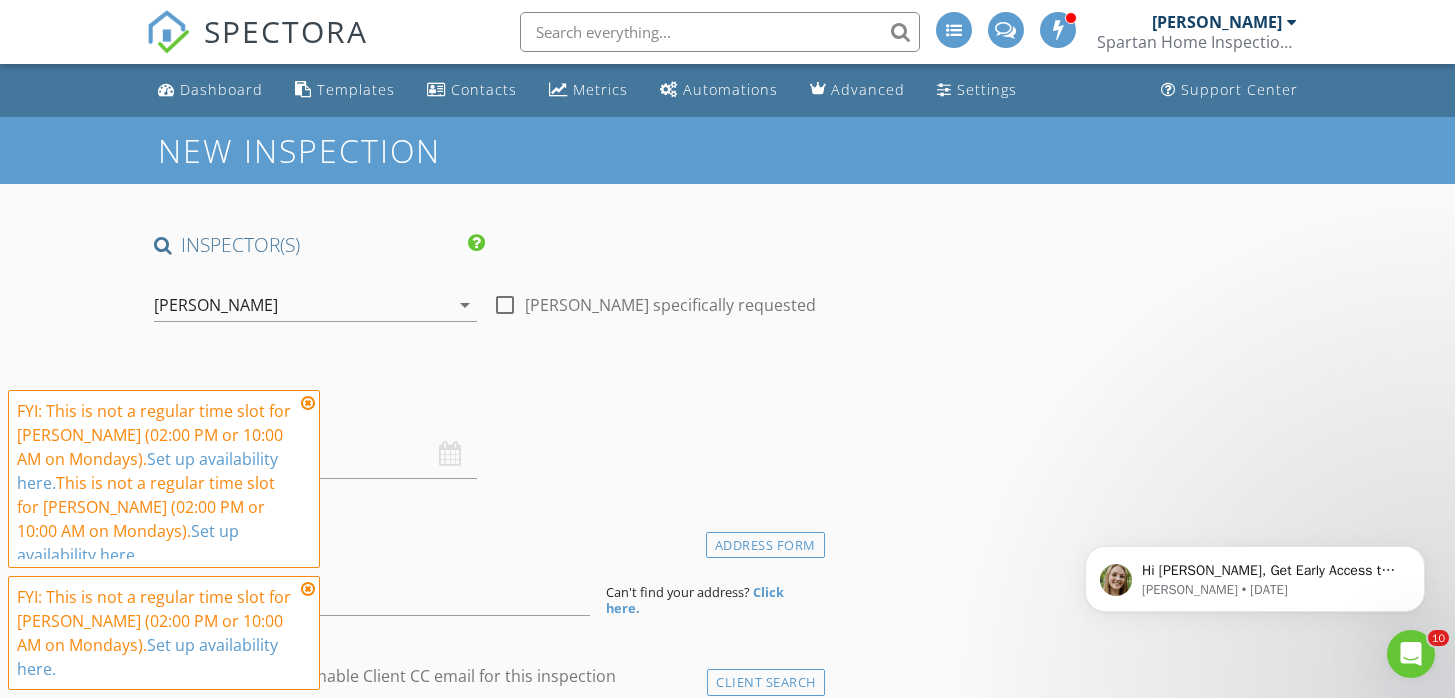 click at bounding box center [308, 403] 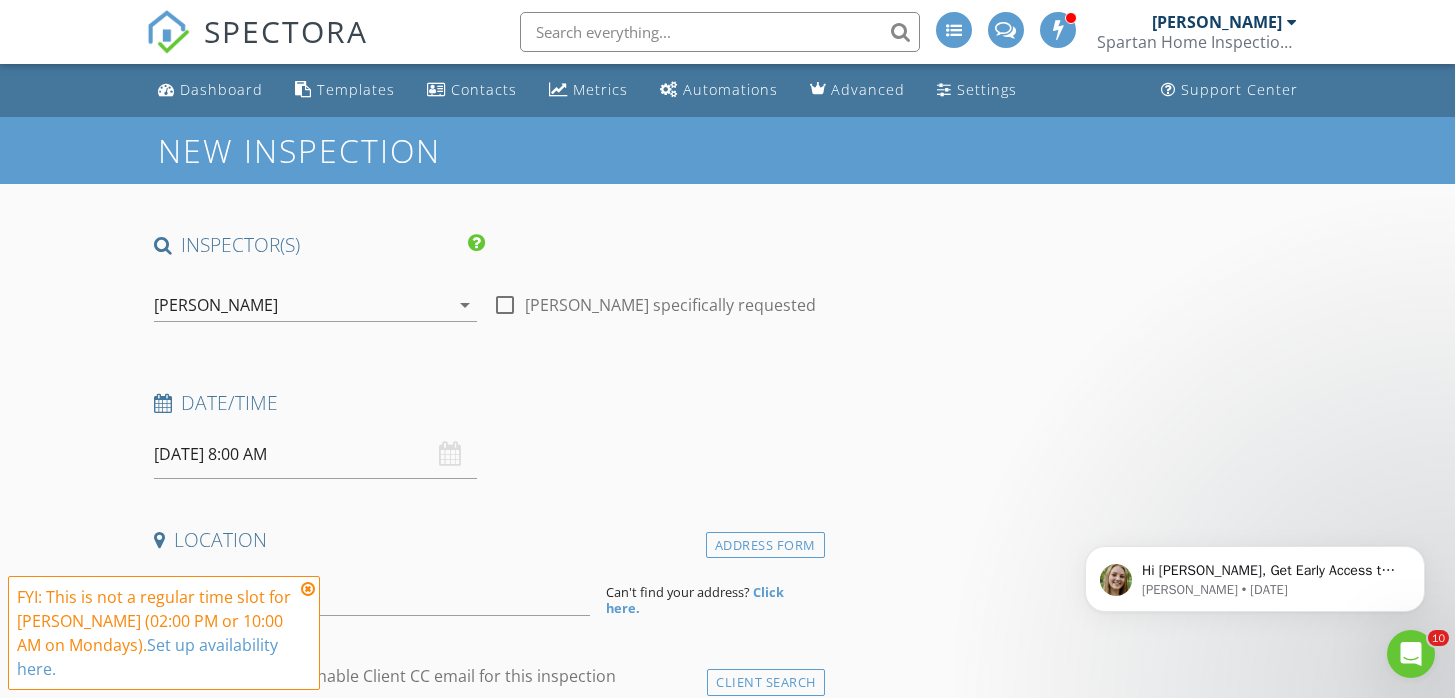 click at bounding box center [308, 589] 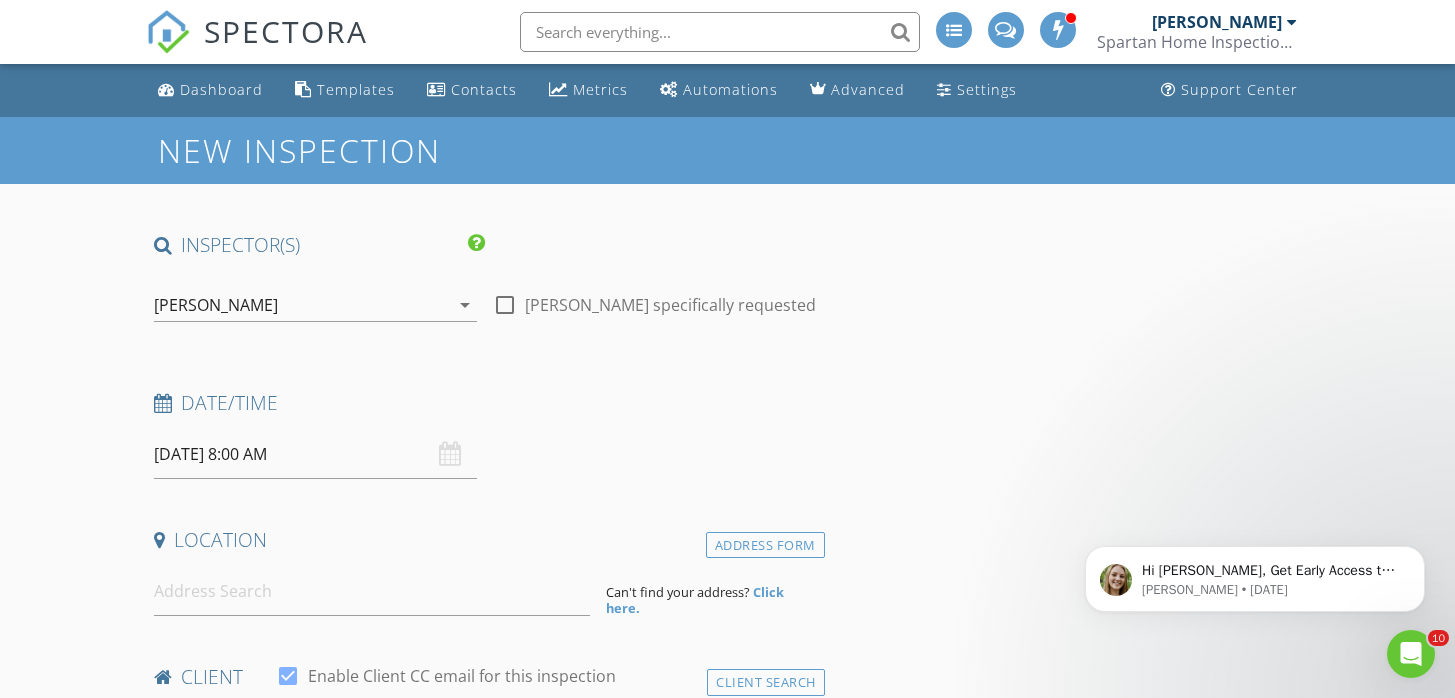 click on "[DATE] 8:00 AM" at bounding box center [316, 454] 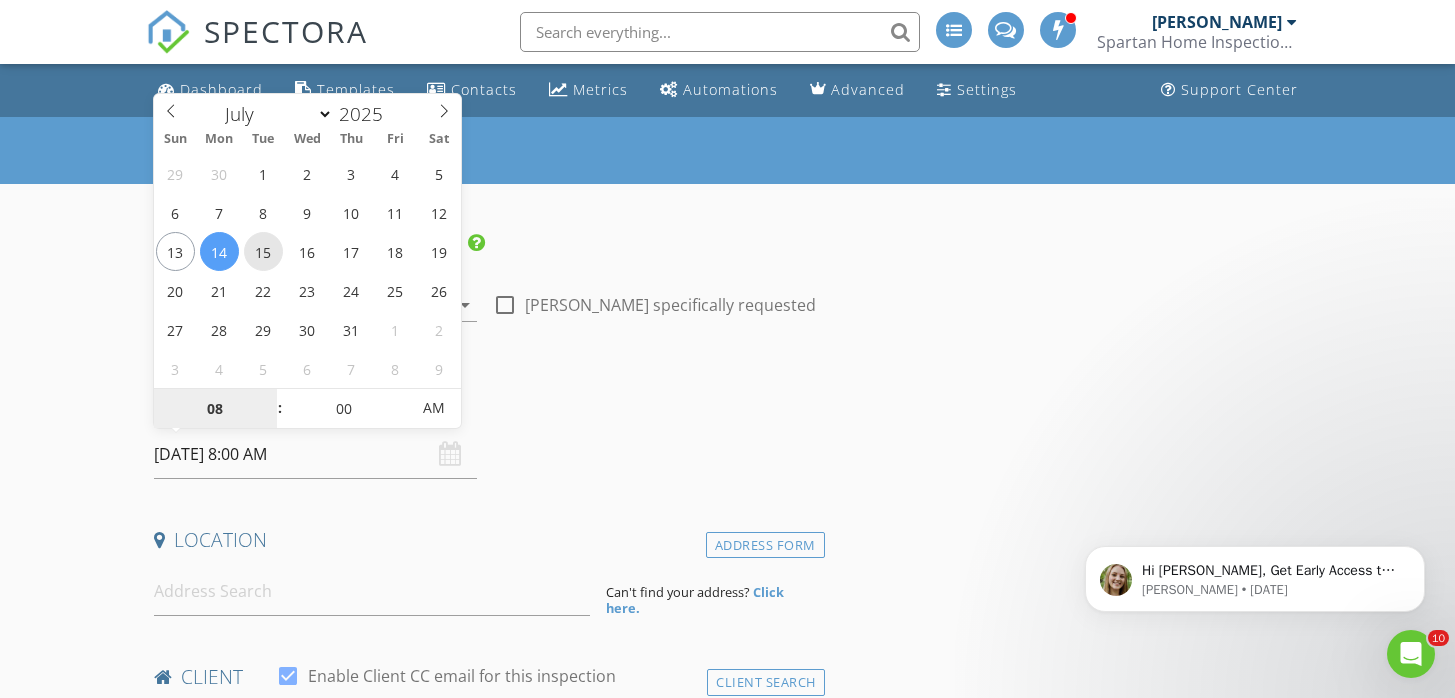 type on "[DATE] 8:00 AM" 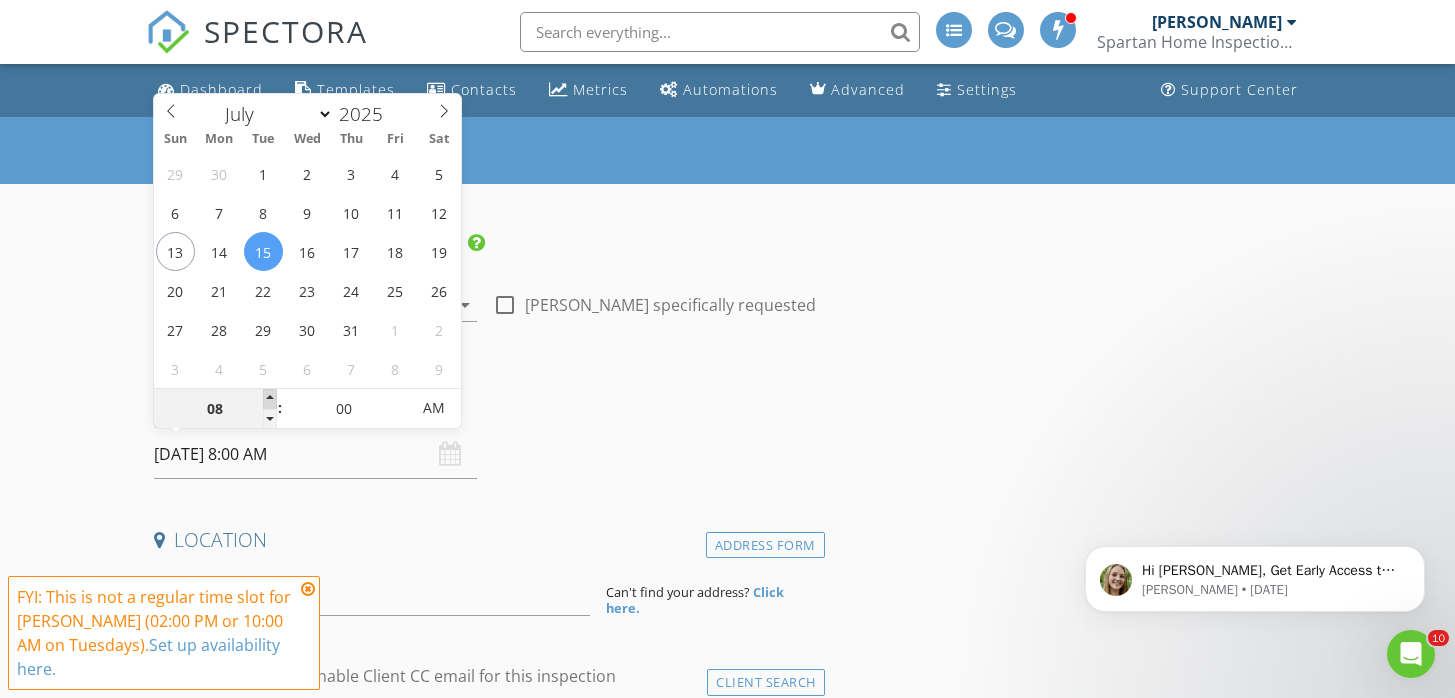 type on "09" 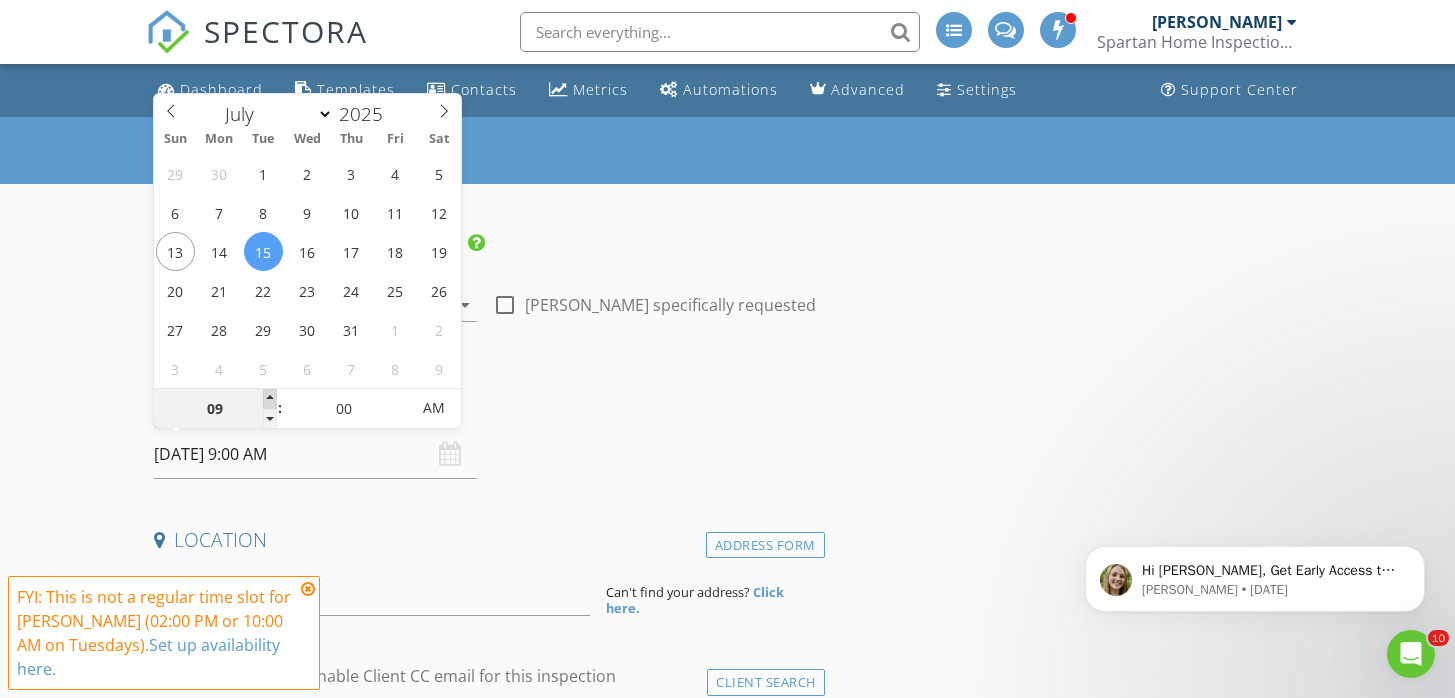 click at bounding box center (270, 399) 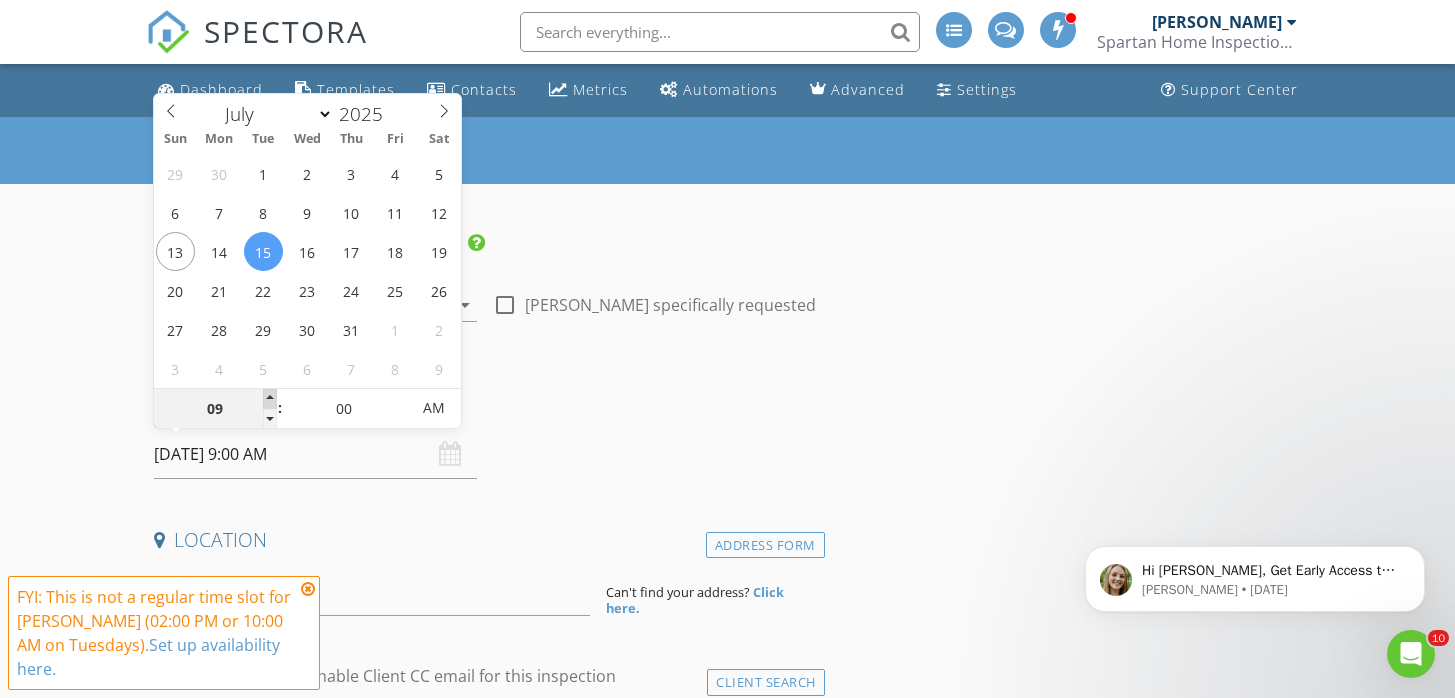 type on "10" 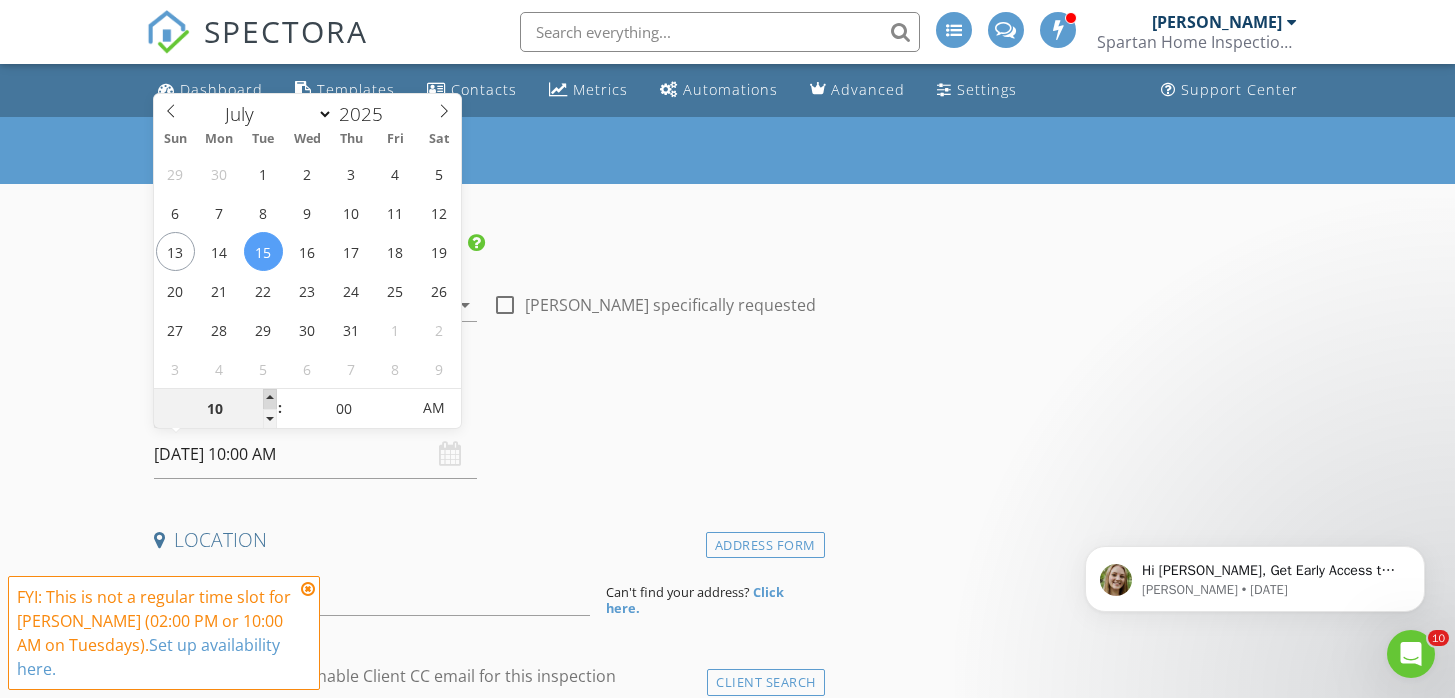 click at bounding box center (270, 399) 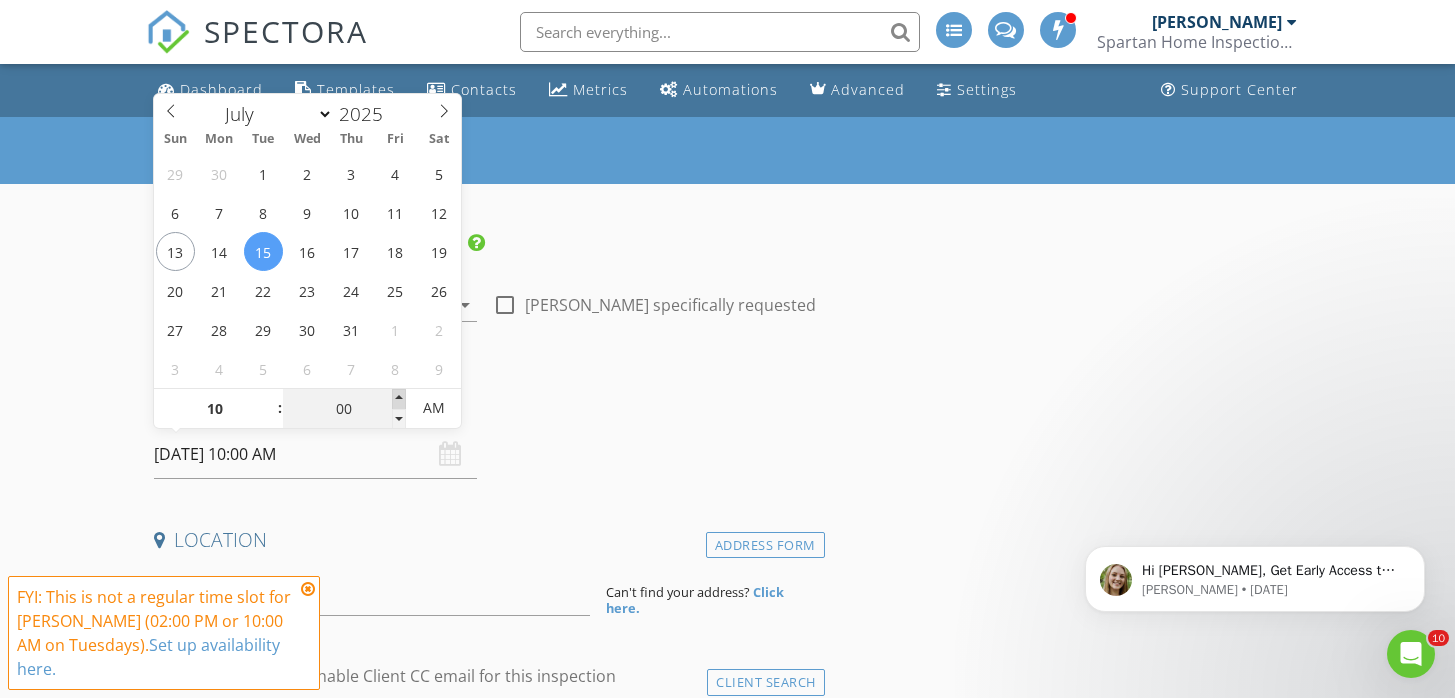 type on "05" 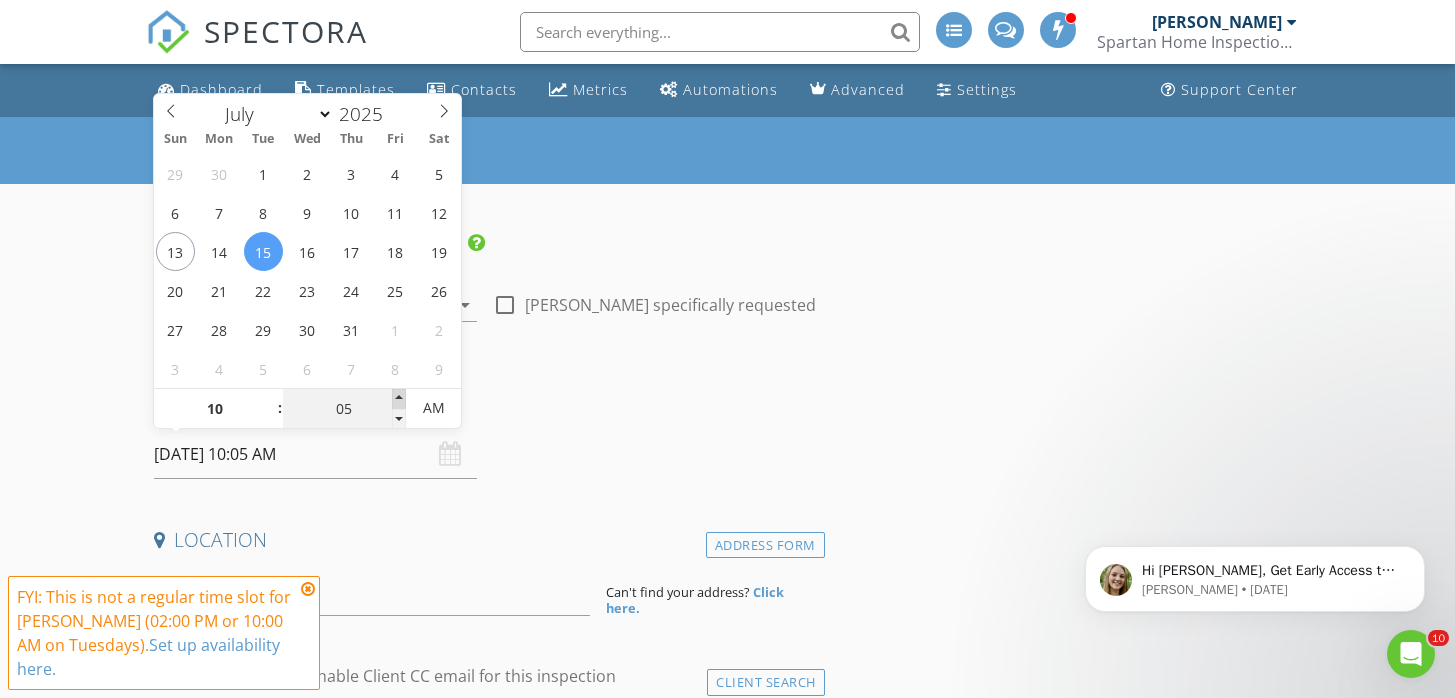 click at bounding box center [399, 399] 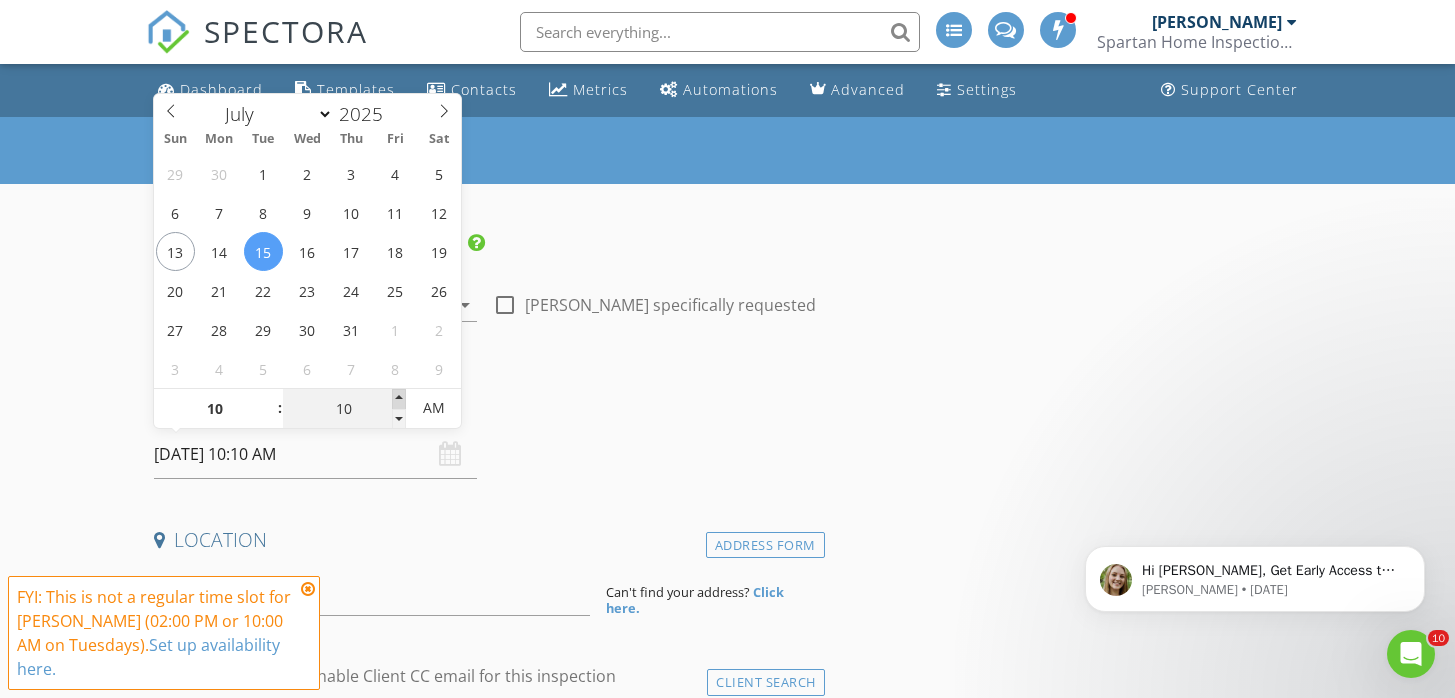 click at bounding box center [399, 399] 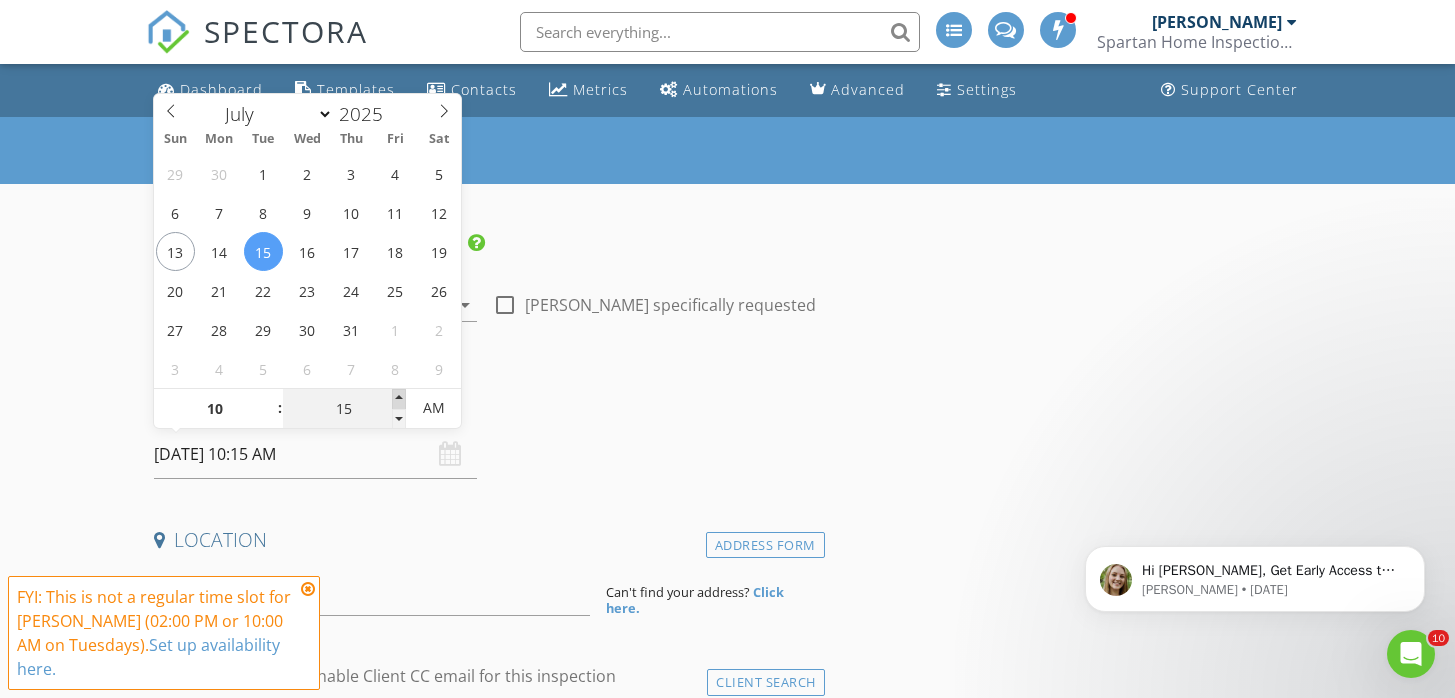 click at bounding box center (399, 399) 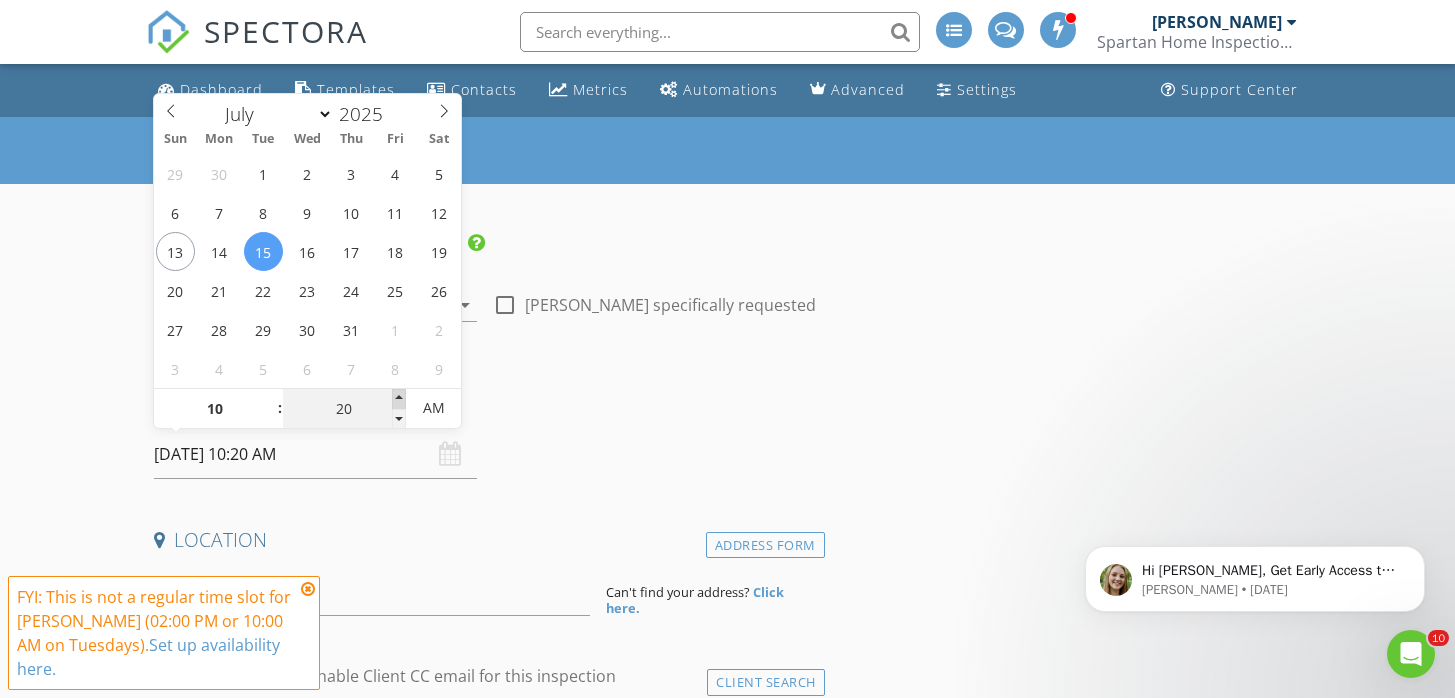 click at bounding box center (399, 399) 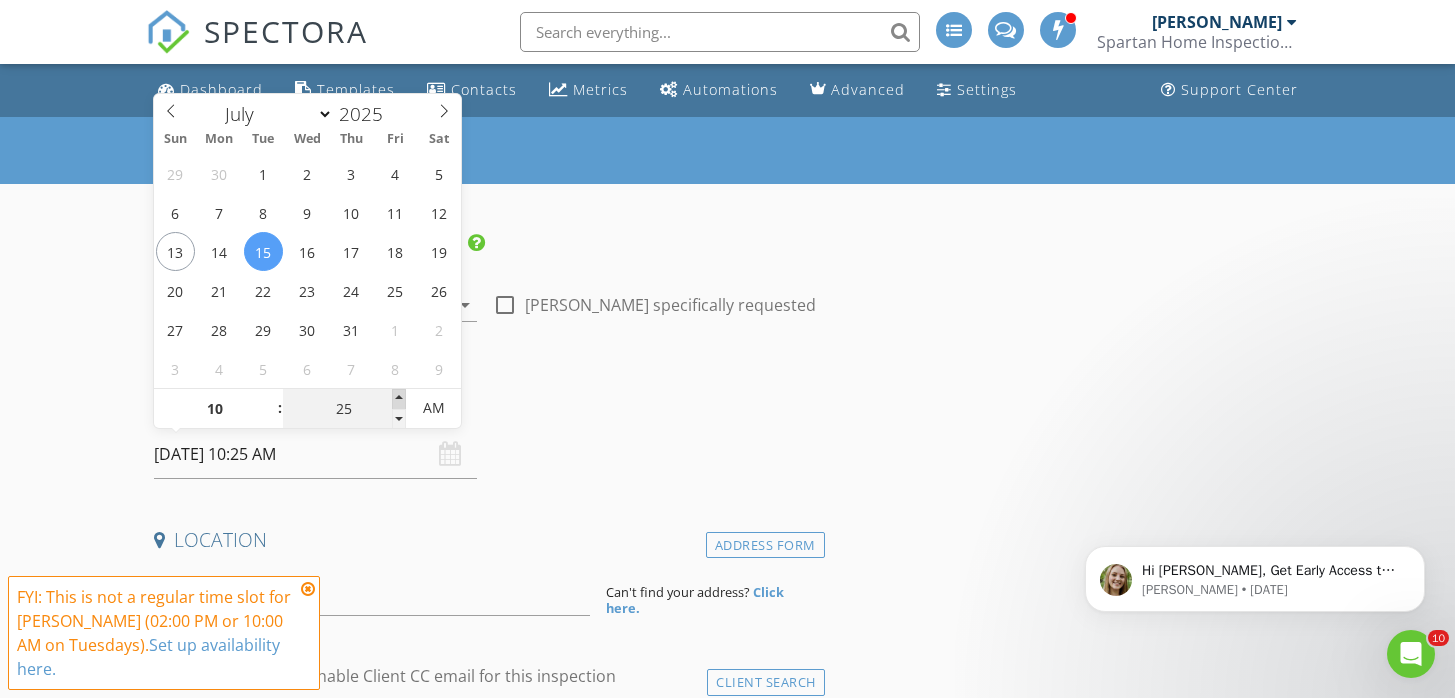 click at bounding box center (399, 399) 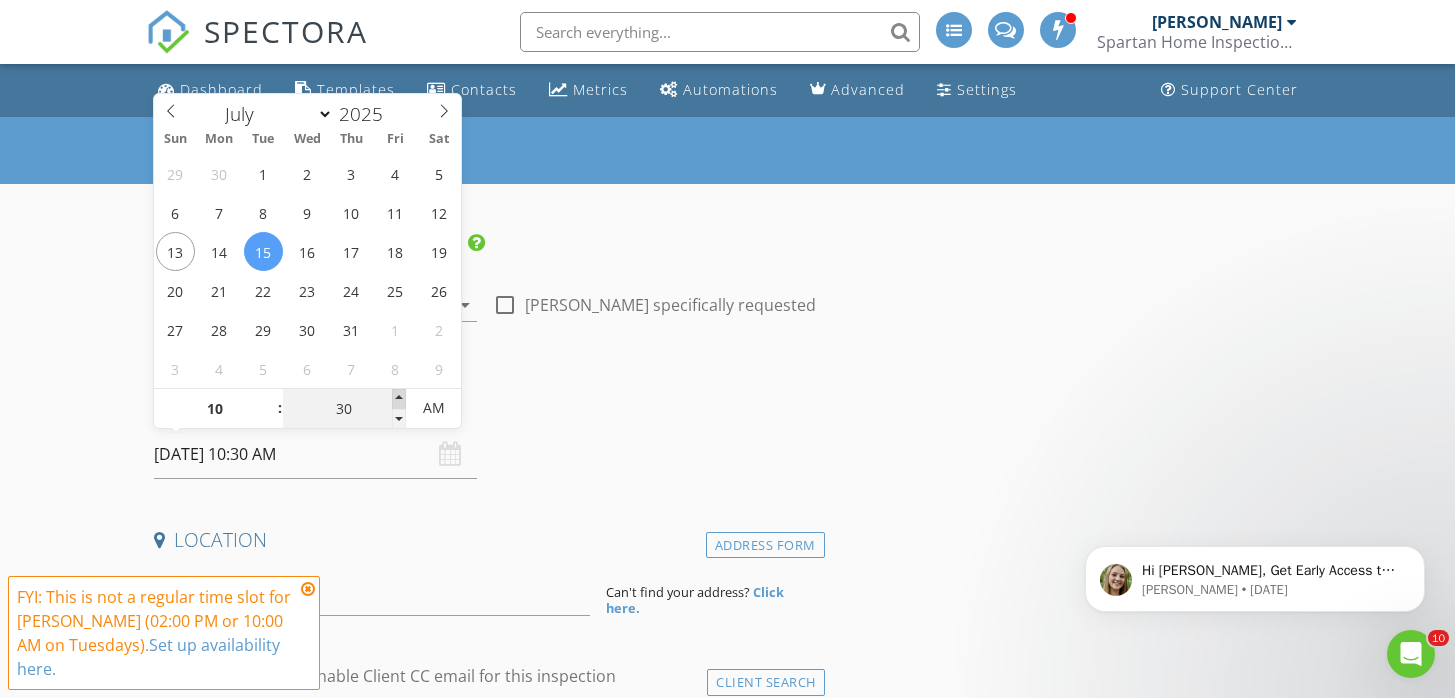 click at bounding box center [399, 399] 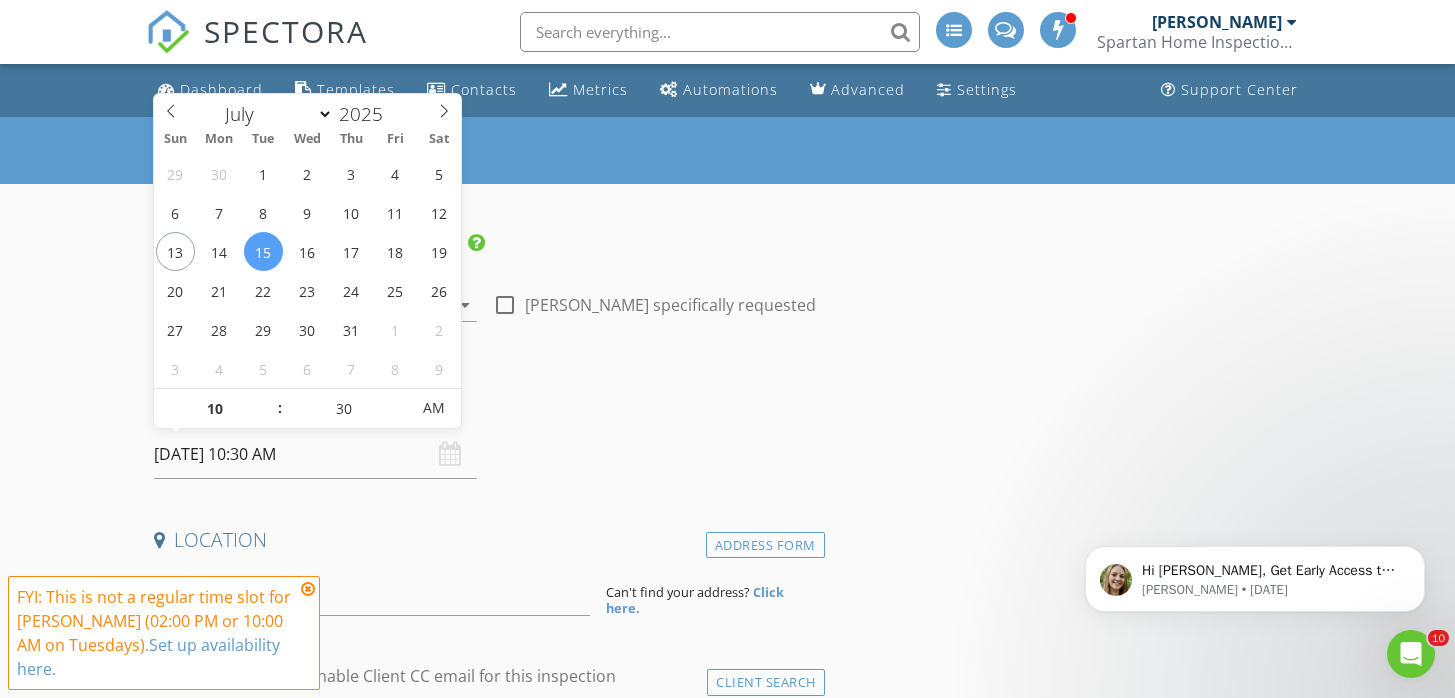 click on "INSPECTOR(S)
check_box_outline_blank   [PERSON_NAME]     check_box   [PERSON_NAME]   PRIMARY   [PERSON_NAME] arrow_drop_down   check_box_outline_blank [PERSON_NAME] specifically requested
Date/Time
[DATE] 10:30 AM
Location
Address Form       Can't find your address?   Click here.
client
check_box Enable Client CC email for this inspection   Client Search     check_box_outline_blank Client is a Company/Organization     First Name   Last Name   Email   CC Email   Phone         Tags         Notes   Private Notes
ADD ADDITIONAL client
SERVICES
arrow_drop_down     Select Discount Code arrow_drop_down    Charges       TOTAL   $0.00    Duration    No services with durations selected      Templates    No templates selected    Agreements    No agreements selected           TOTAL:   $0.00" at bounding box center (485, 1745) 